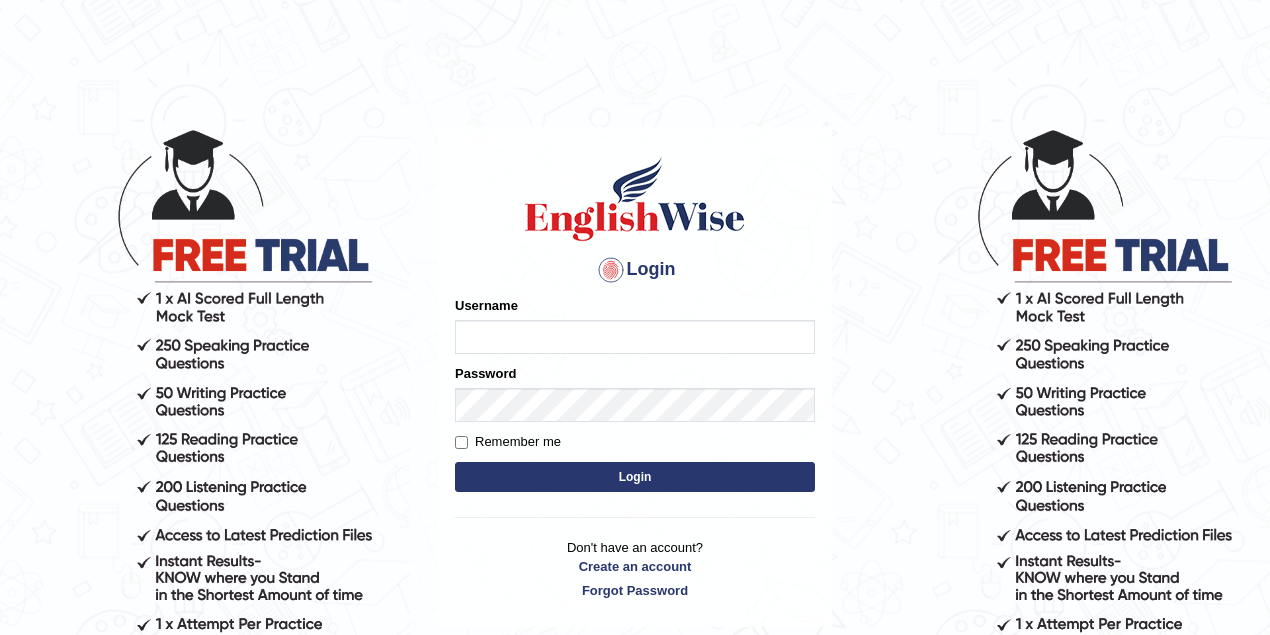 scroll, scrollTop: 0, scrollLeft: 0, axis: both 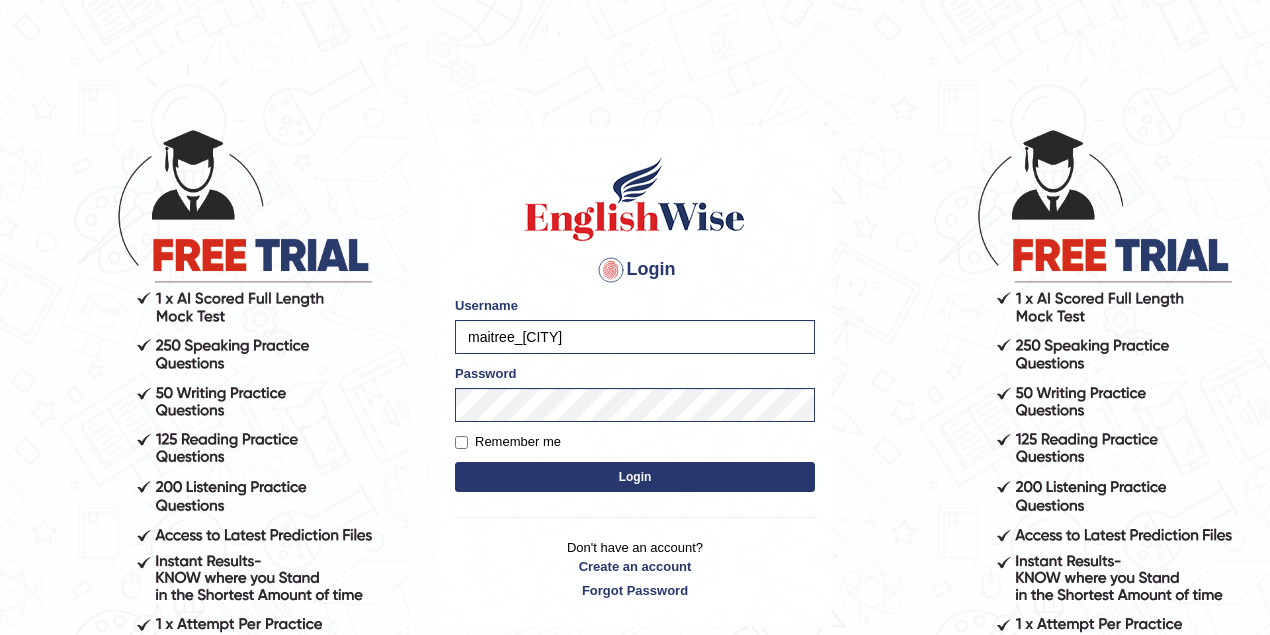 click on "Login
Please fix the following errors:
Username
maitree_parramatta
Password
Remember me
Login
Don't have an account?
Create an account
Forgot Password" at bounding box center [635, 347] 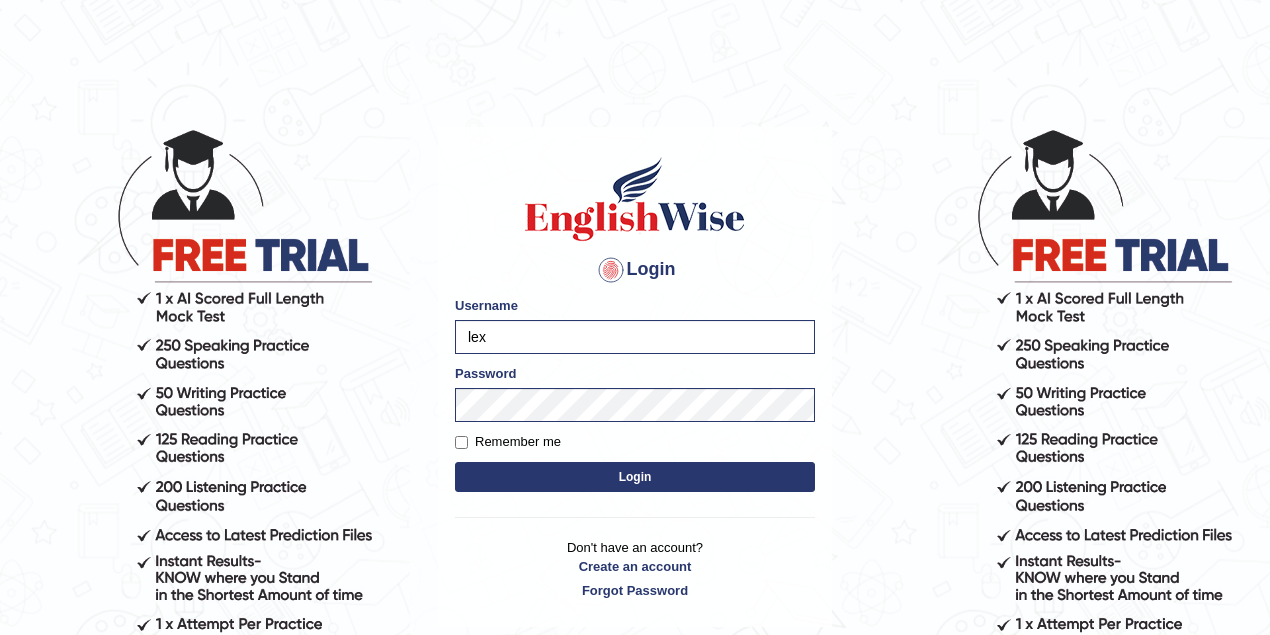 type on "lex_parramatta" 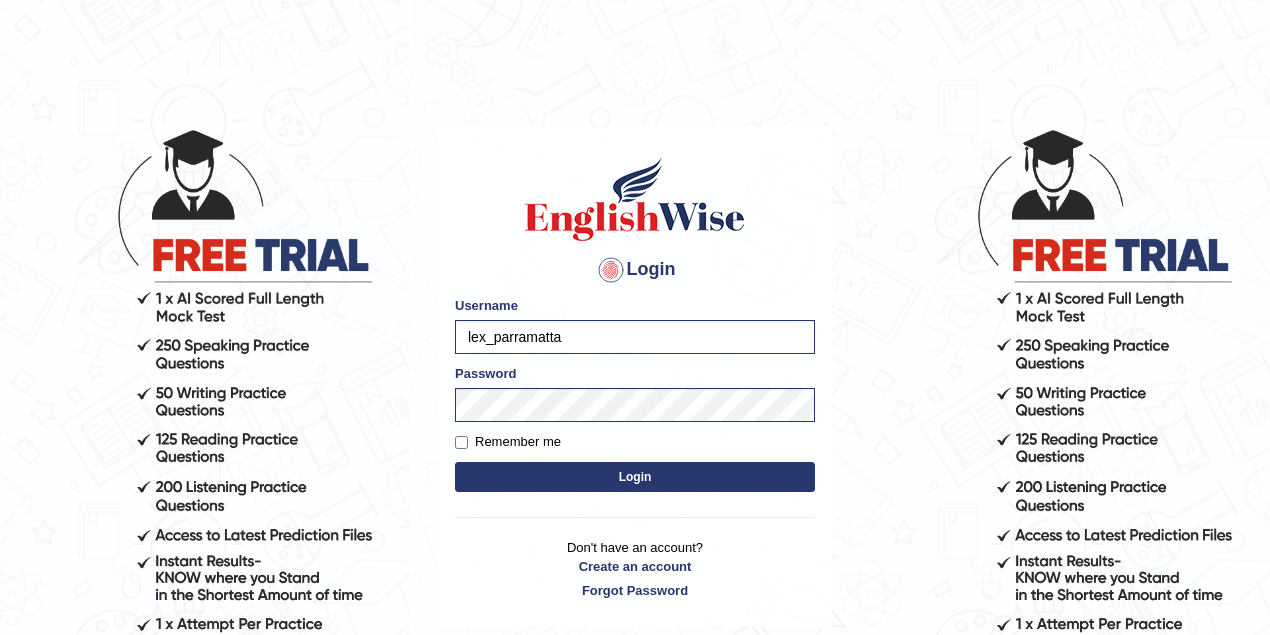 click on "Login" at bounding box center [635, 477] 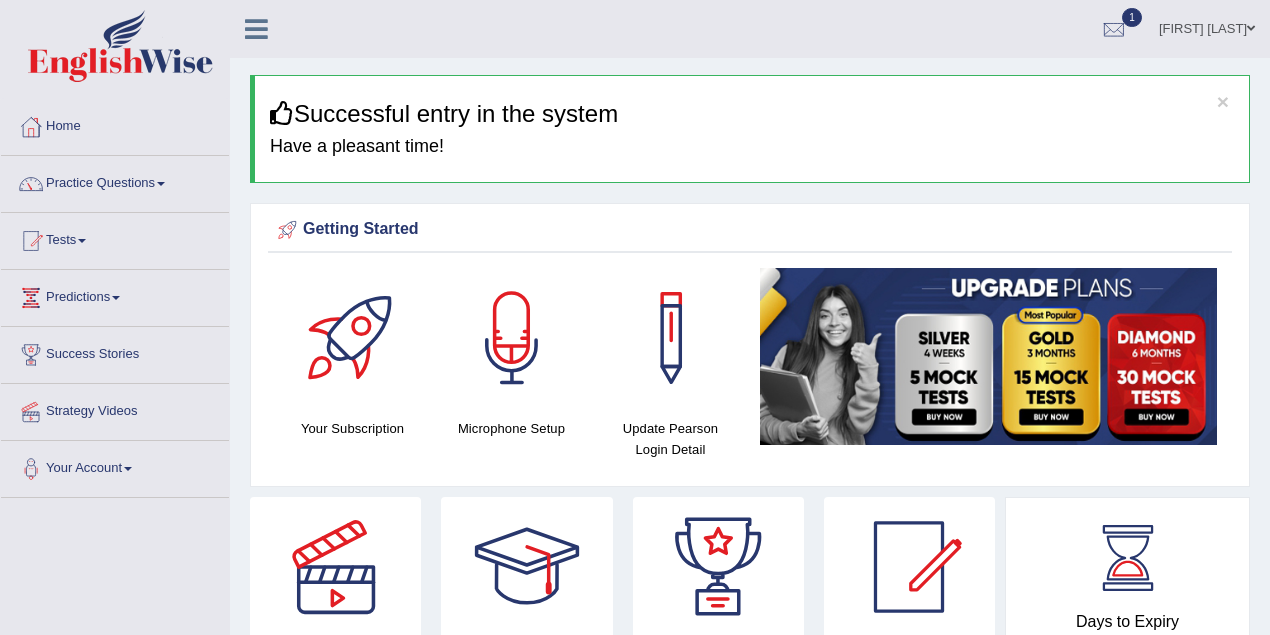 scroll, scrollTop: 0, scrollLeft: 0, axis: both 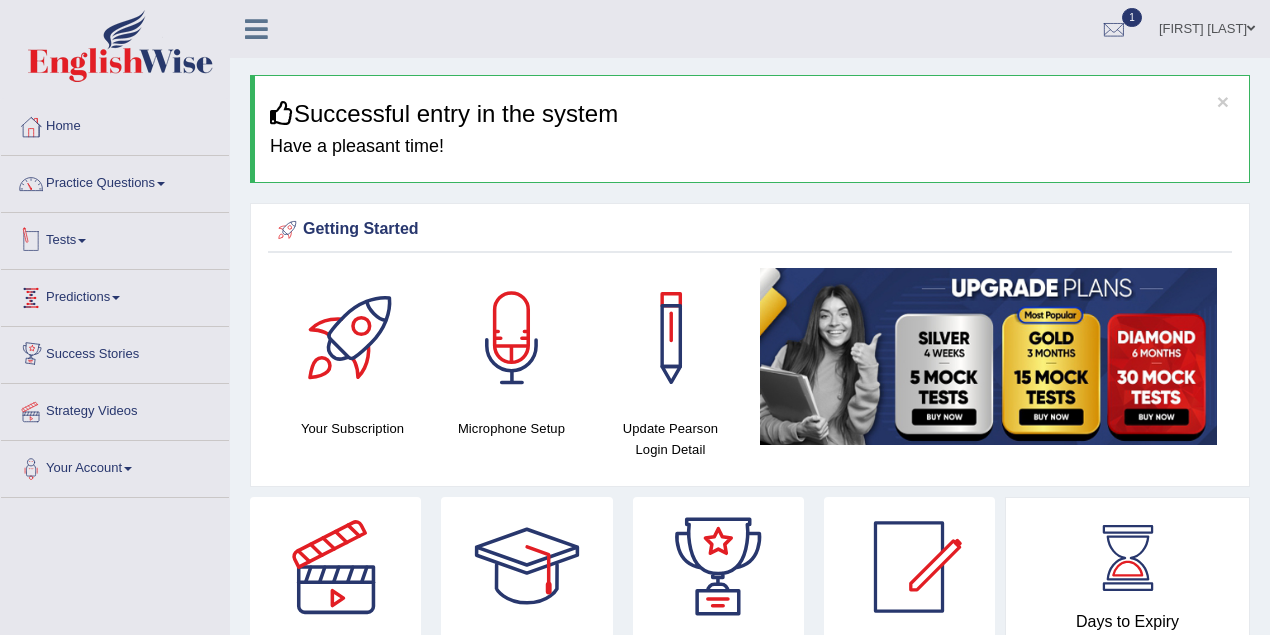 click on "Tests" at bounding box center (115, 238) 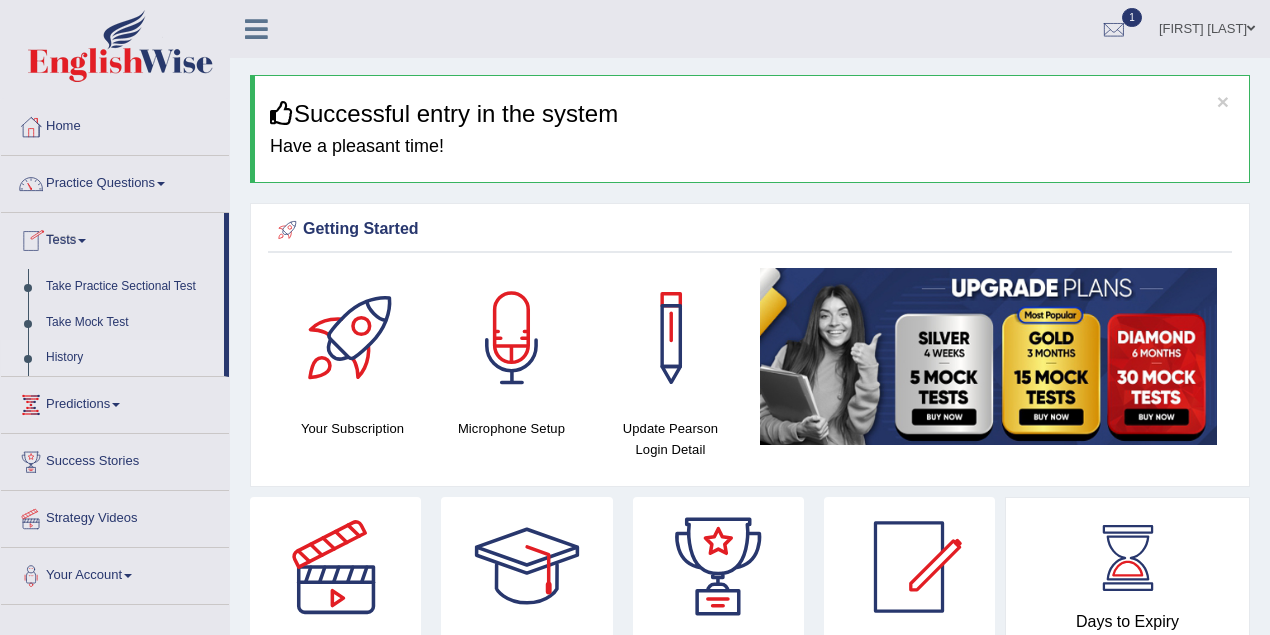 click on "History" at bounding box center (130, 358) 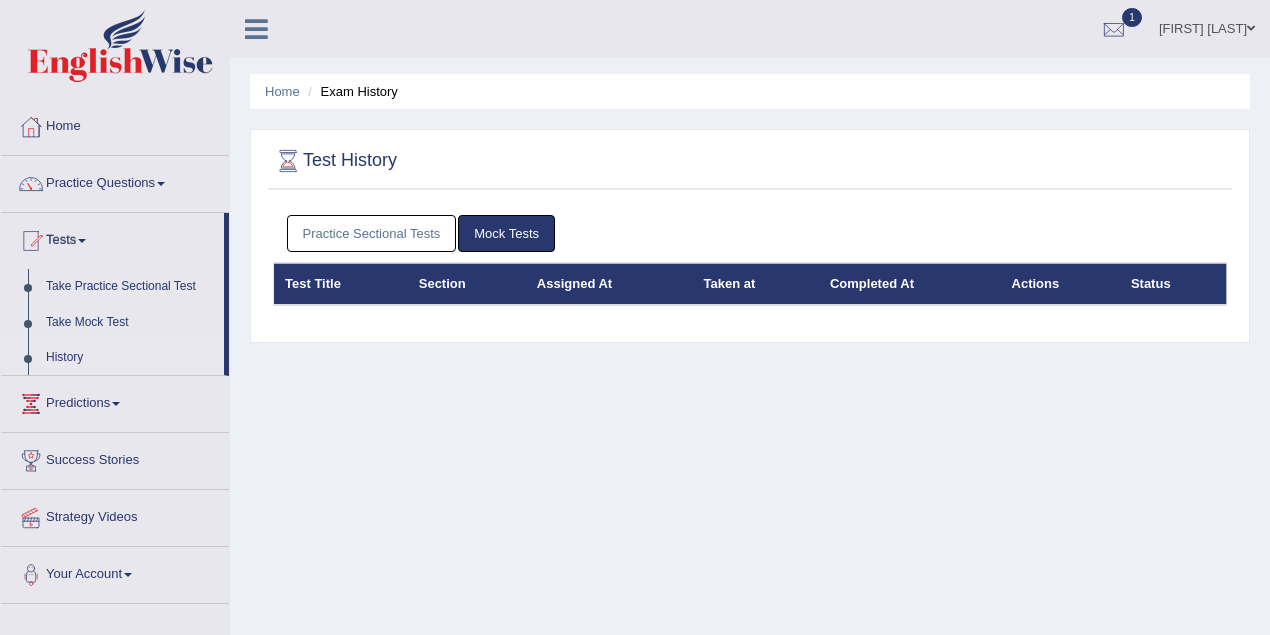 scroll, scrollTop: 0, scrollLeft: 0, axis: both 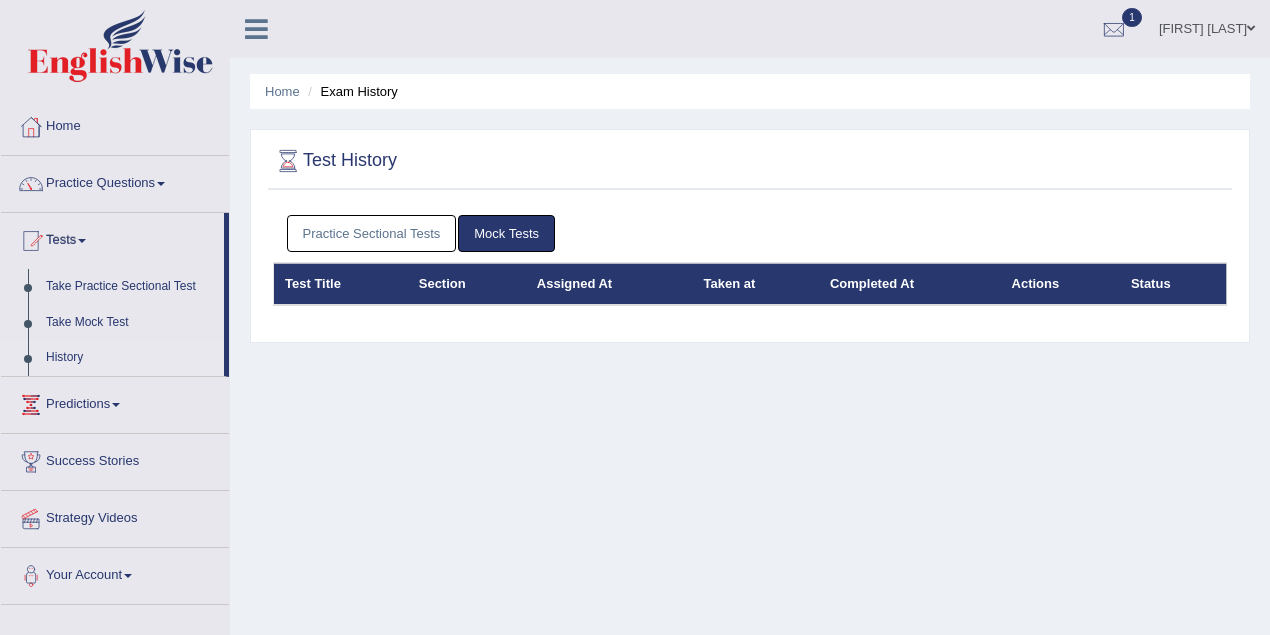 click on "Practice Sectional Tests" at bounding box center (372, 233) 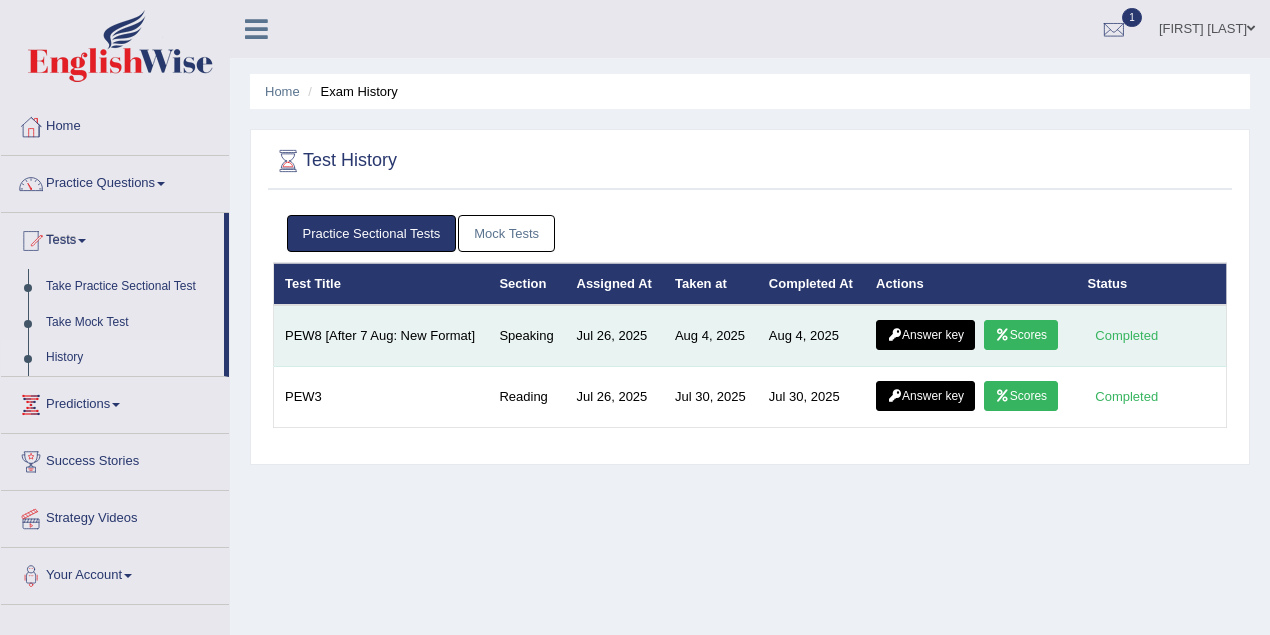 click on "Scores" at bounding box center (1021, 335) 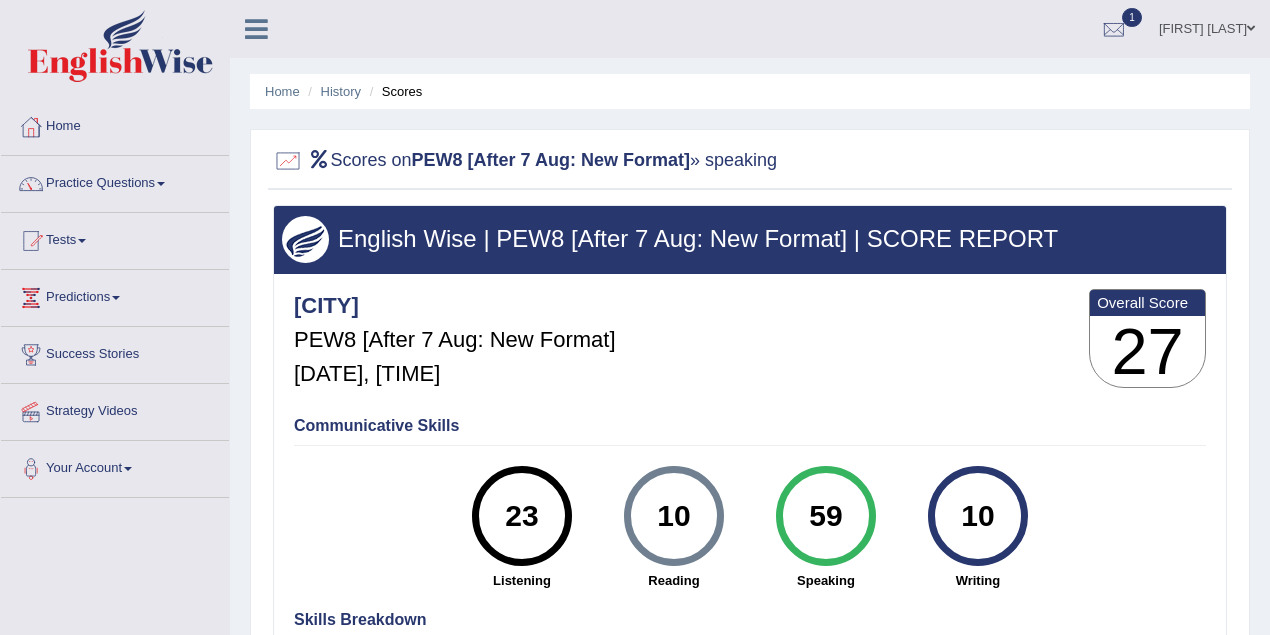 scroll, scrollTop: 0, scrollLeft: 0, axis: both 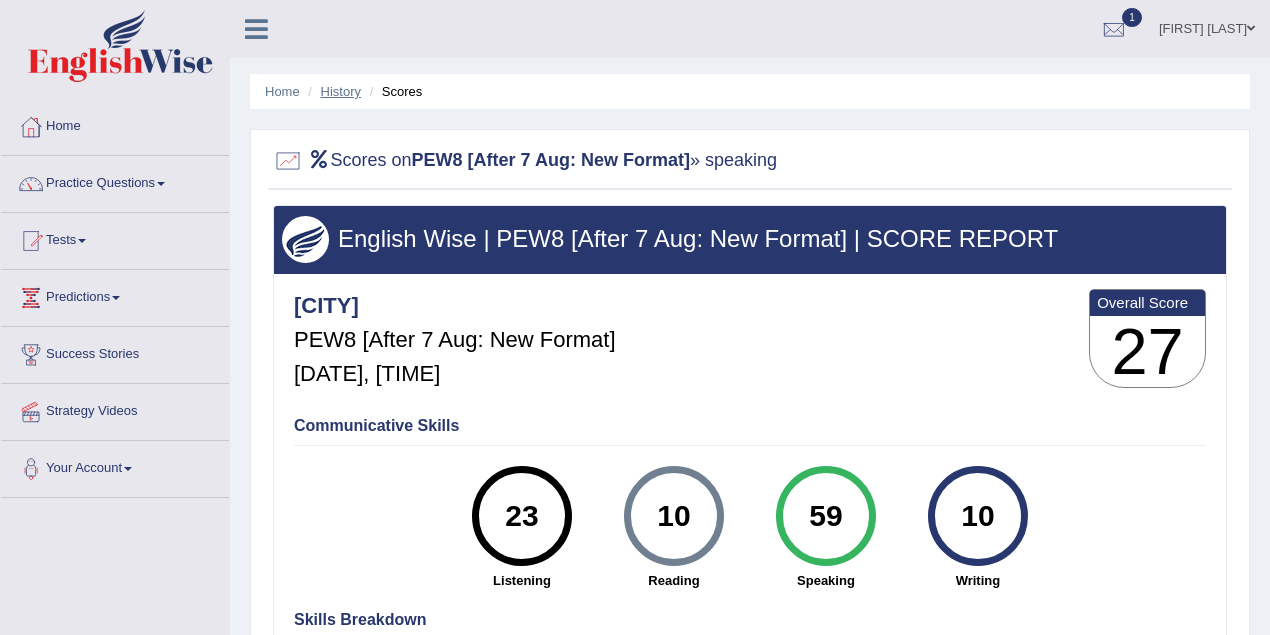 click on "History" at bounding box center [341, 91] 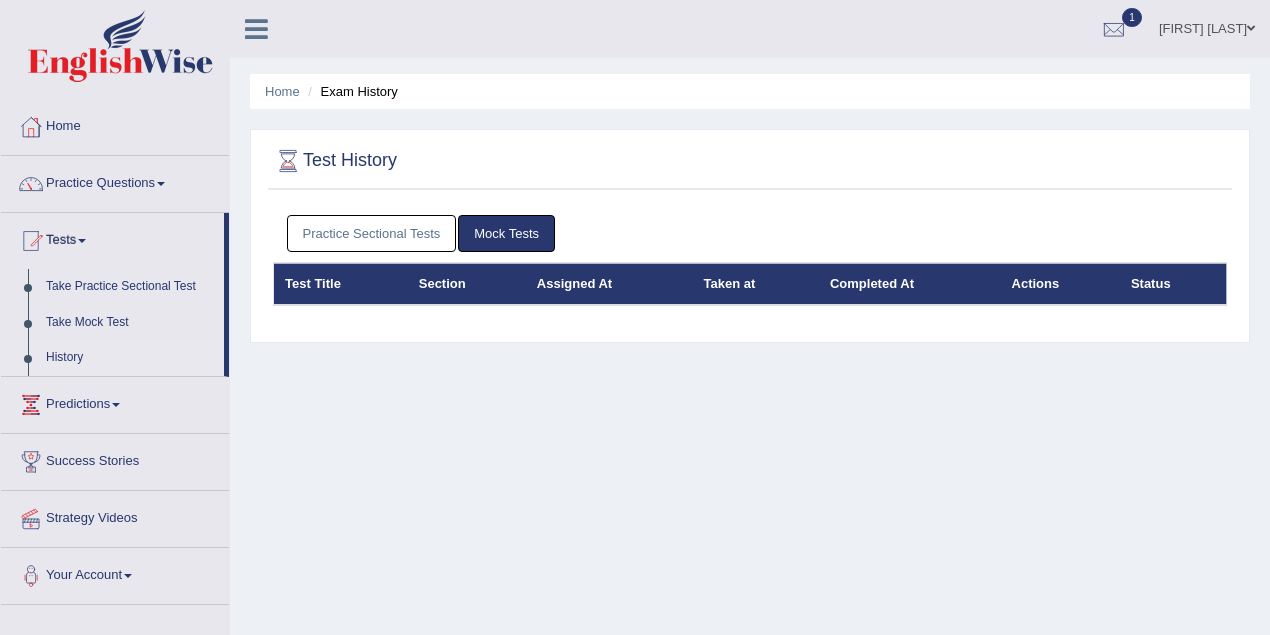 scroll, scrollTop: 0, scrollLeft: 0, axis: both 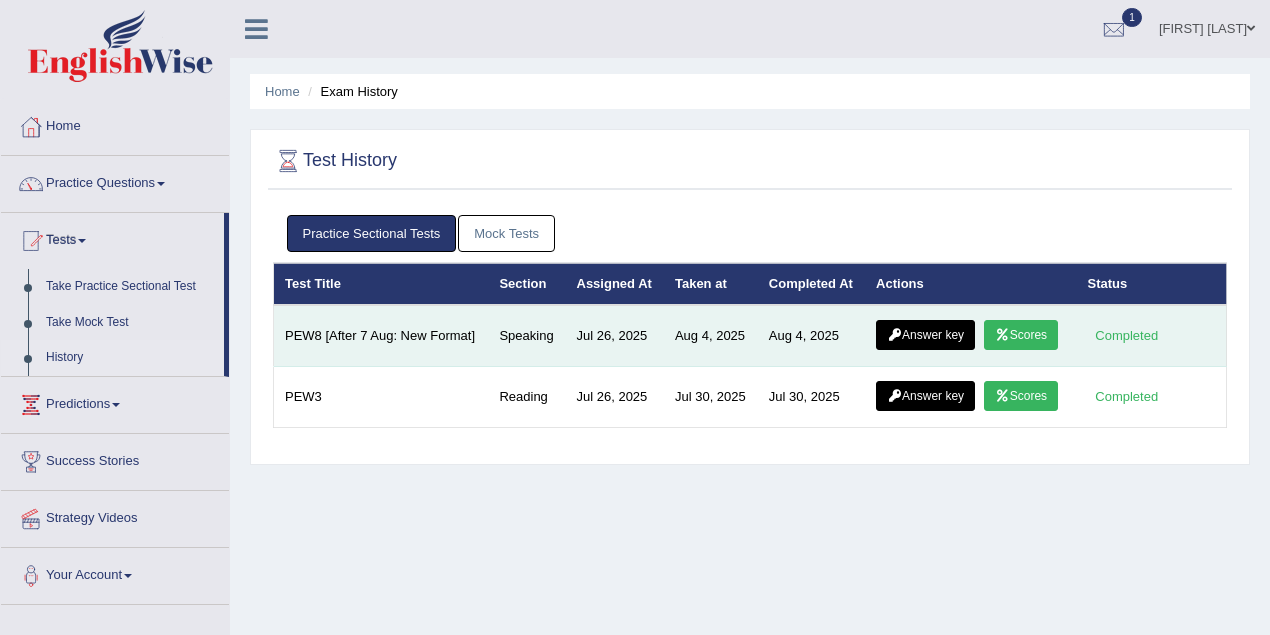 click on "Answer key" at bounding box center [925, 335] 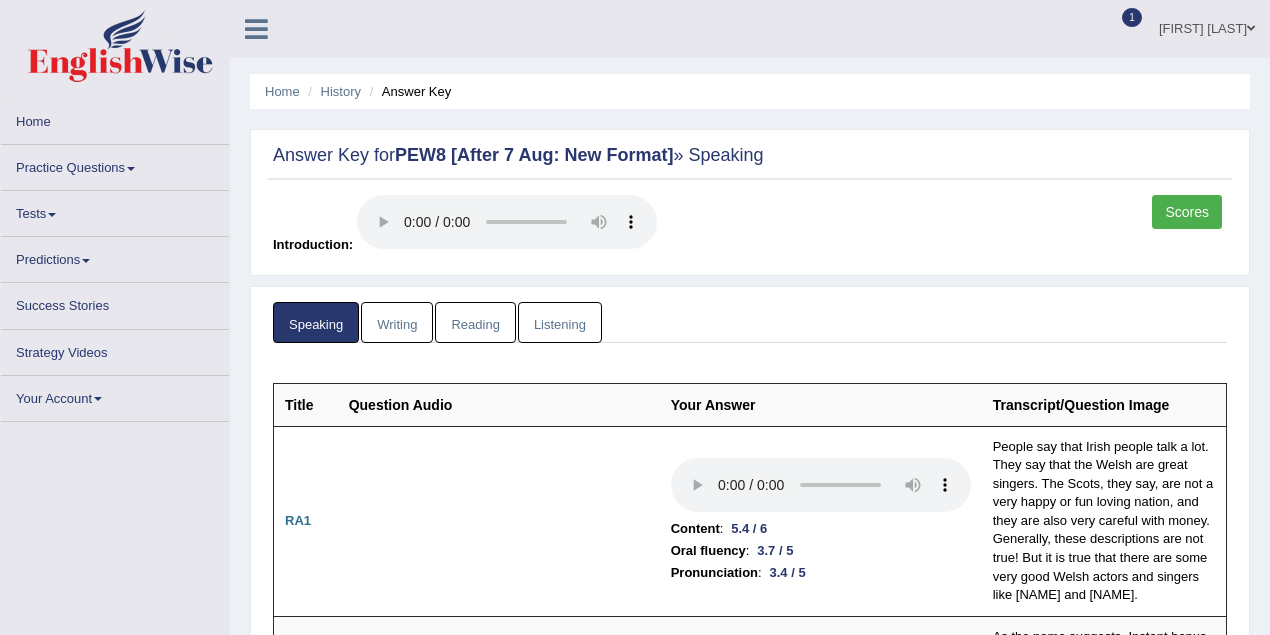 scroll, scrollTop: 0, scrollLeft: 0, axis: both 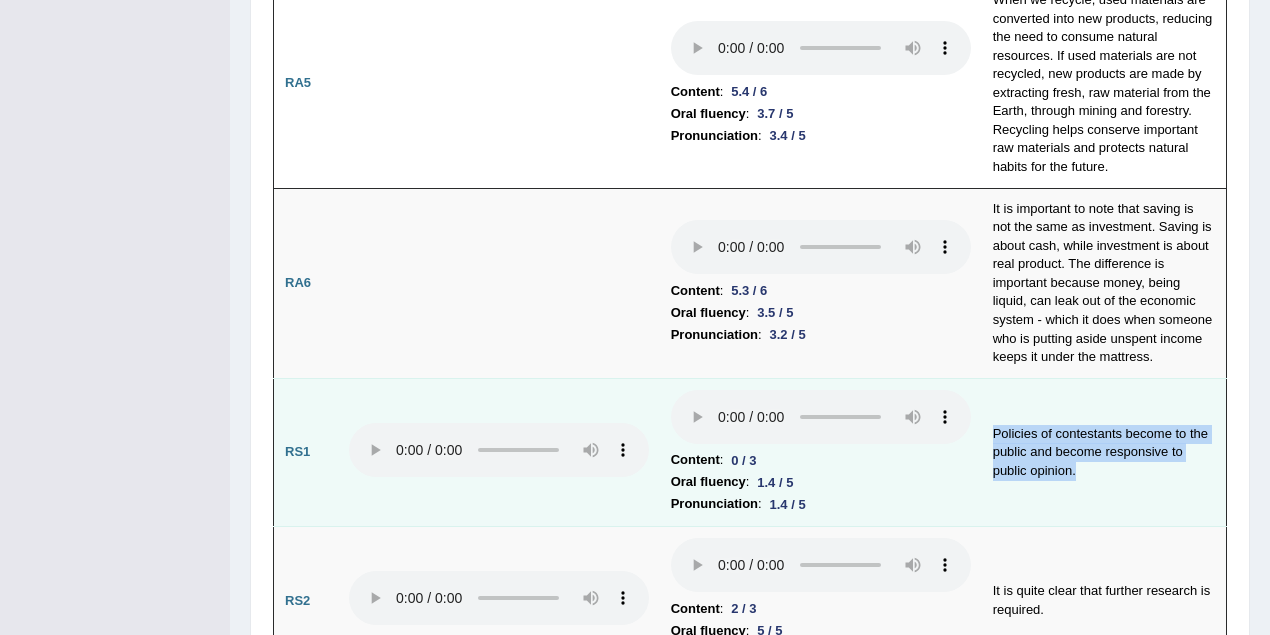 drag, startPoint x: 989, startPoint y: 429, endPoint x: 1087, endPoint y: 472, distance: 107.01869 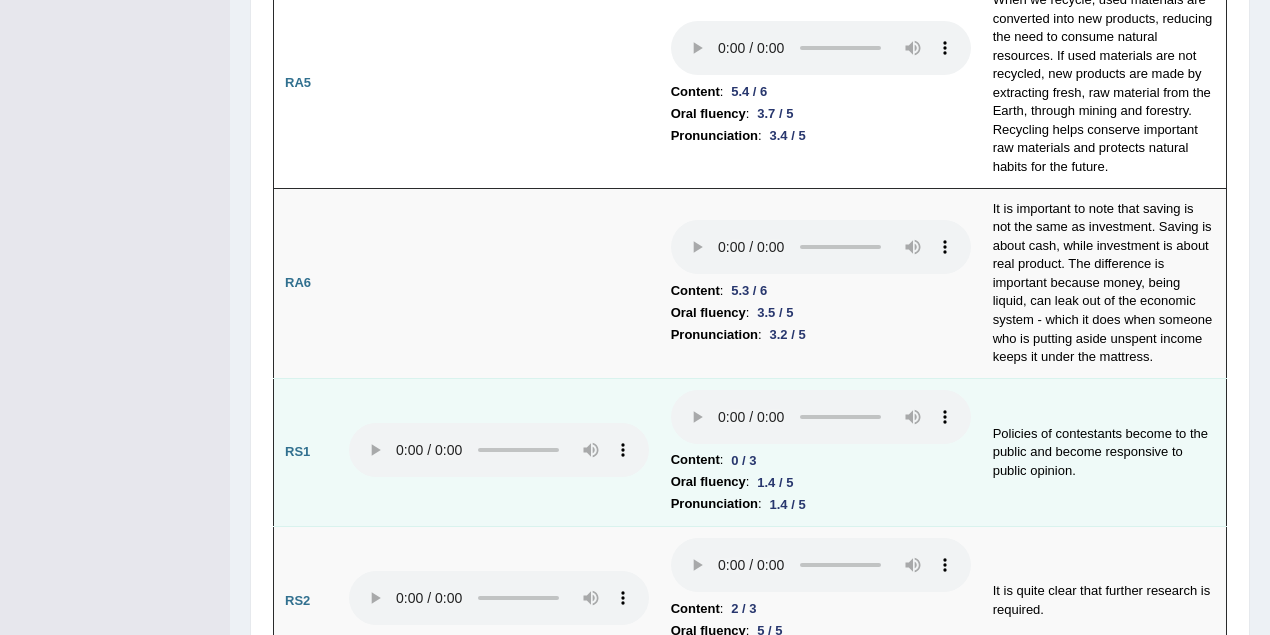 scroll, scrollTop: 1511, scrollLeft: 0, axis: vertical 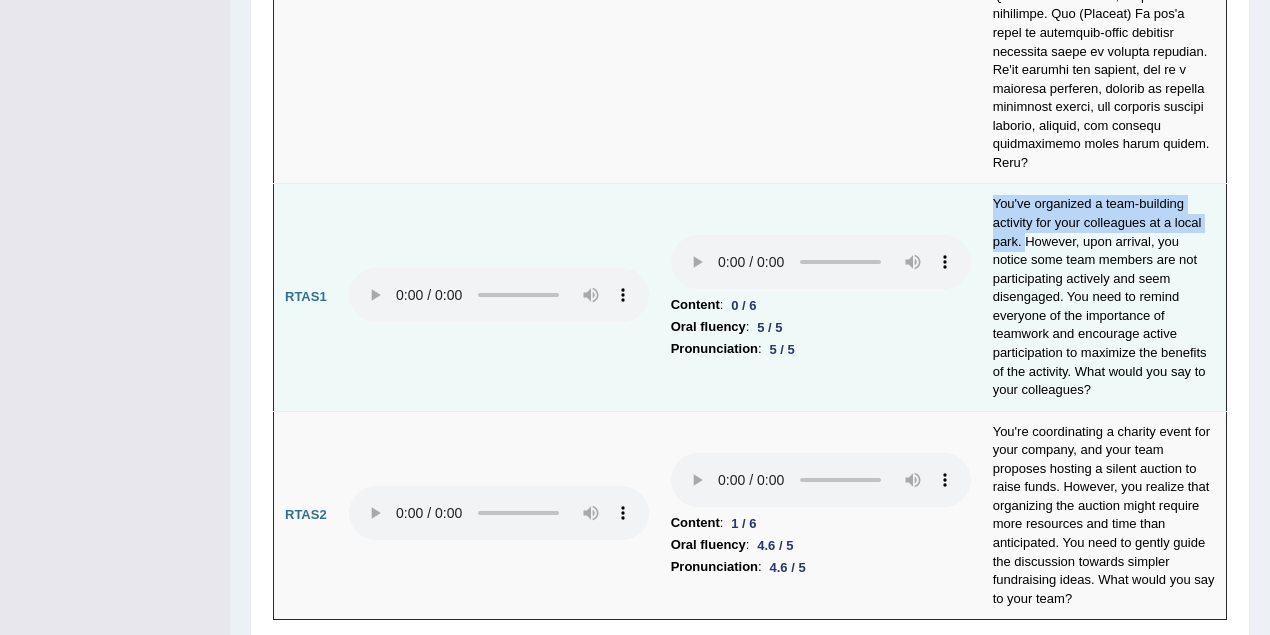 drag, startPoint x: 994, startPoint y: 118, endPoint x: 1024, endPoint y: 153, distance: 46.09772 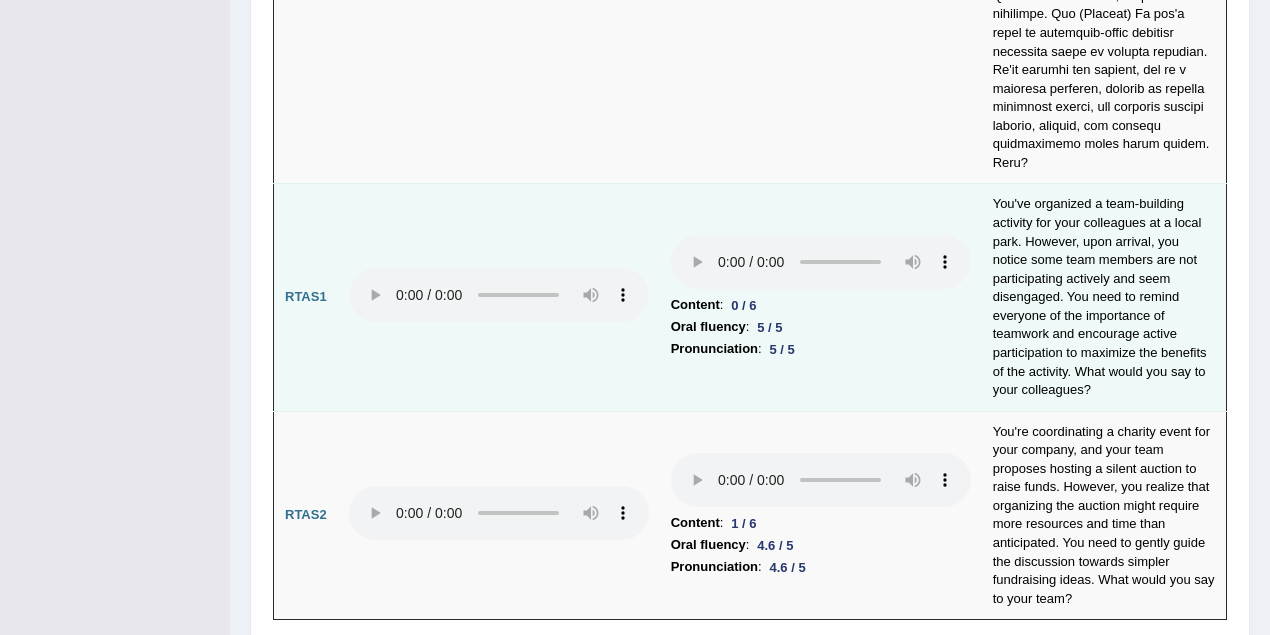 click on "Oral fluency  :  5 / 5" at bounding box center [821, 327] 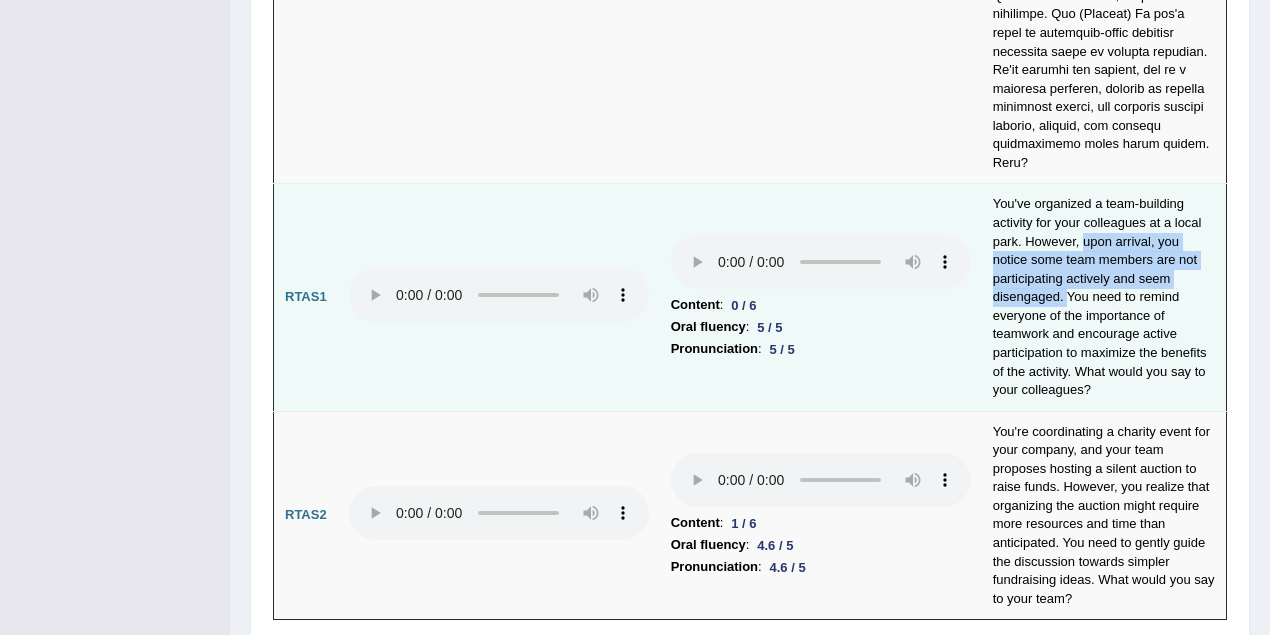 drag, startPoint x: 1080, startPoint y: 156, endPoint x: 1064, endPoint y: 206, distance: 52.49762 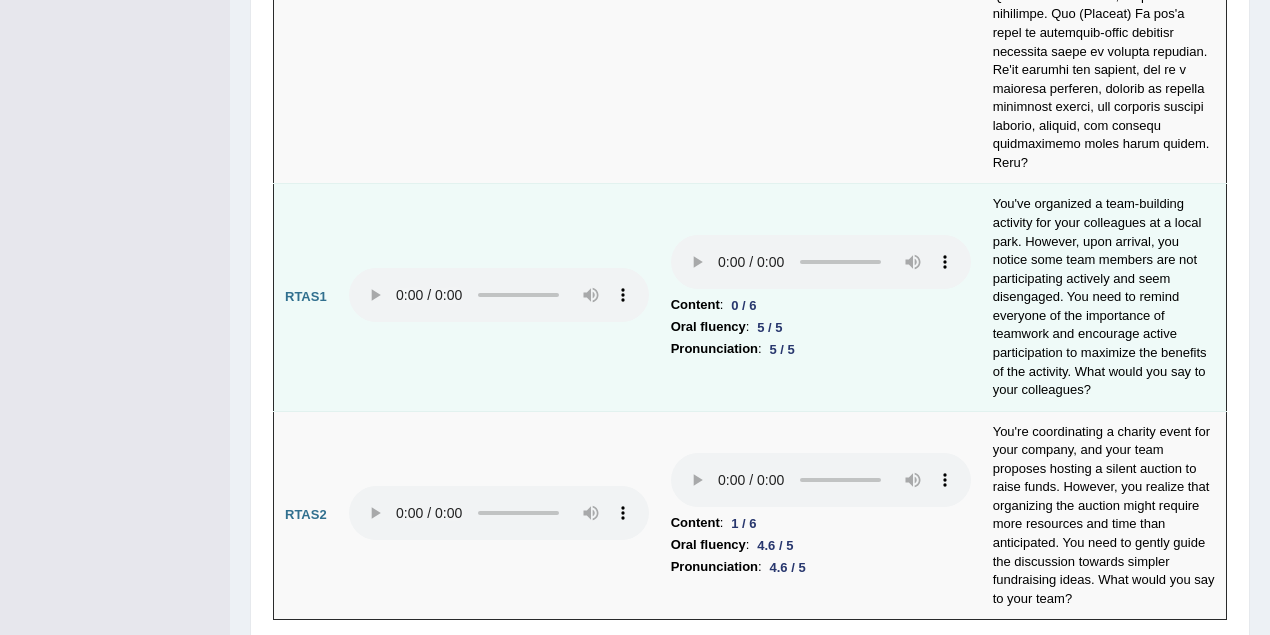 click on "You've organized a team-building activity for your colleagues at a local park. However, upon arrival, you notice some team members are not participating actively and seem disengaged. You need to remind everyone of the importance of teamwork and encourage active participation to maximize the benefits of the activity. What would you say to your colleagues?" at bounding box center [1104, 297] 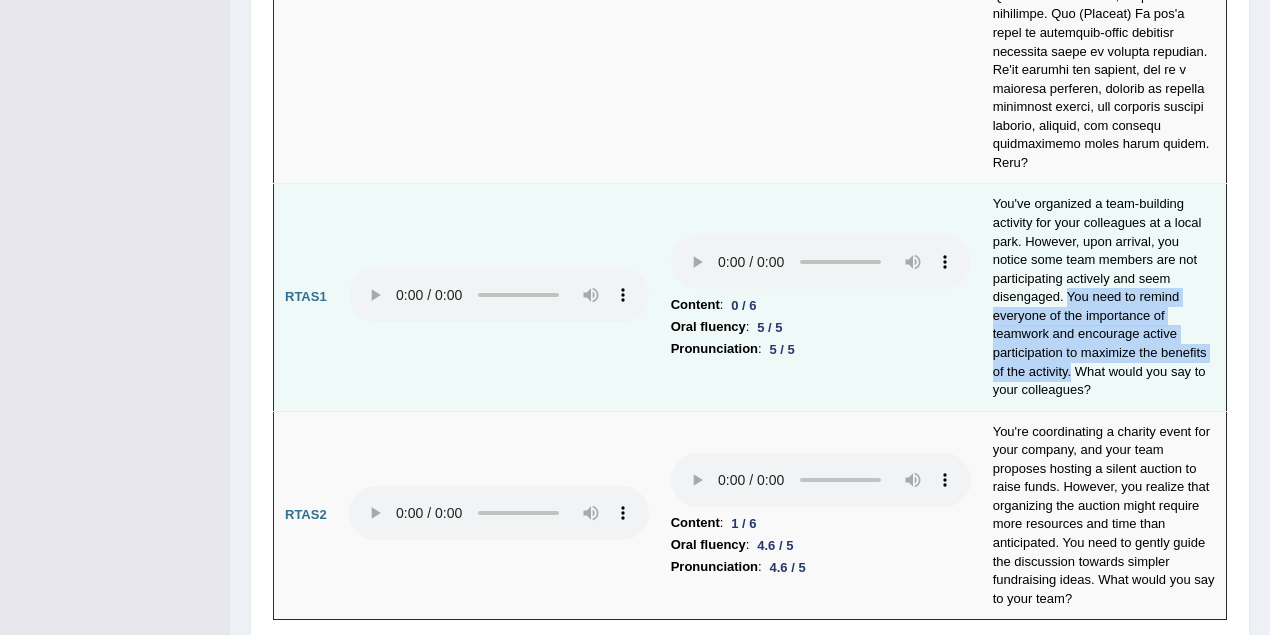 drag, startPoint x: 1065, startPoint y: 211, endPoint x: 1071, endPoint y: 284, distance: 73.24616 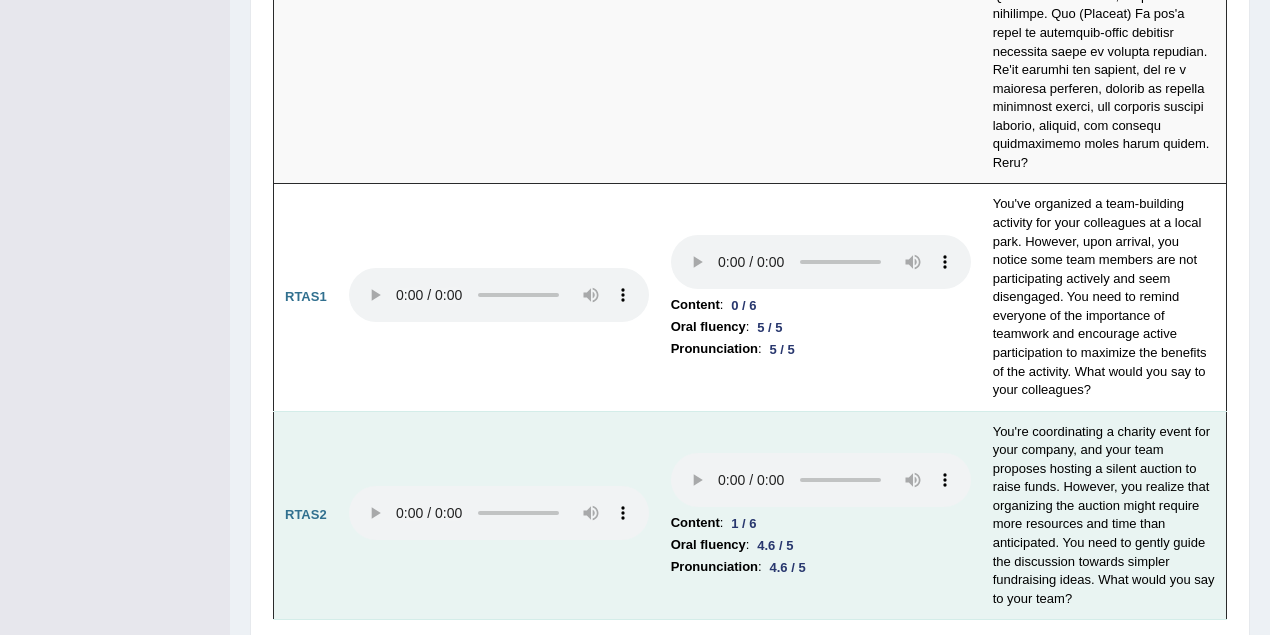 click on "Content  :  1 / 6" at bounding box center (821, 523) 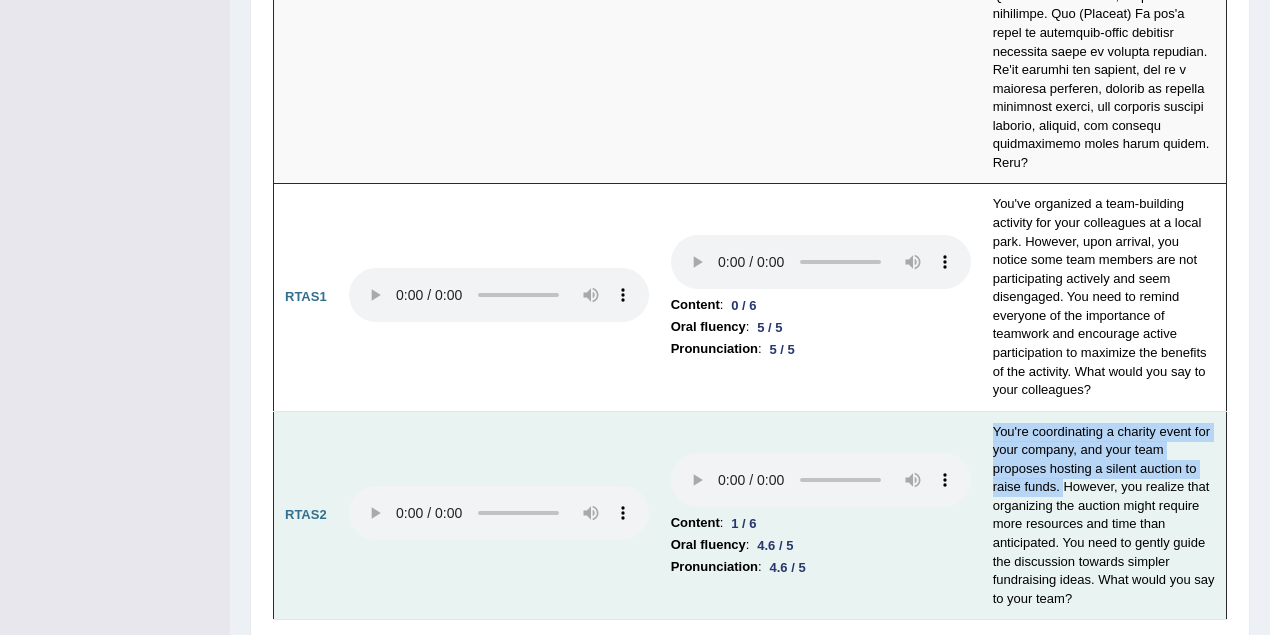 drag, startPoint x: 993, startPoint y: 344, endPoint x: 1061, endPoint y: 403, distance: 90.02777 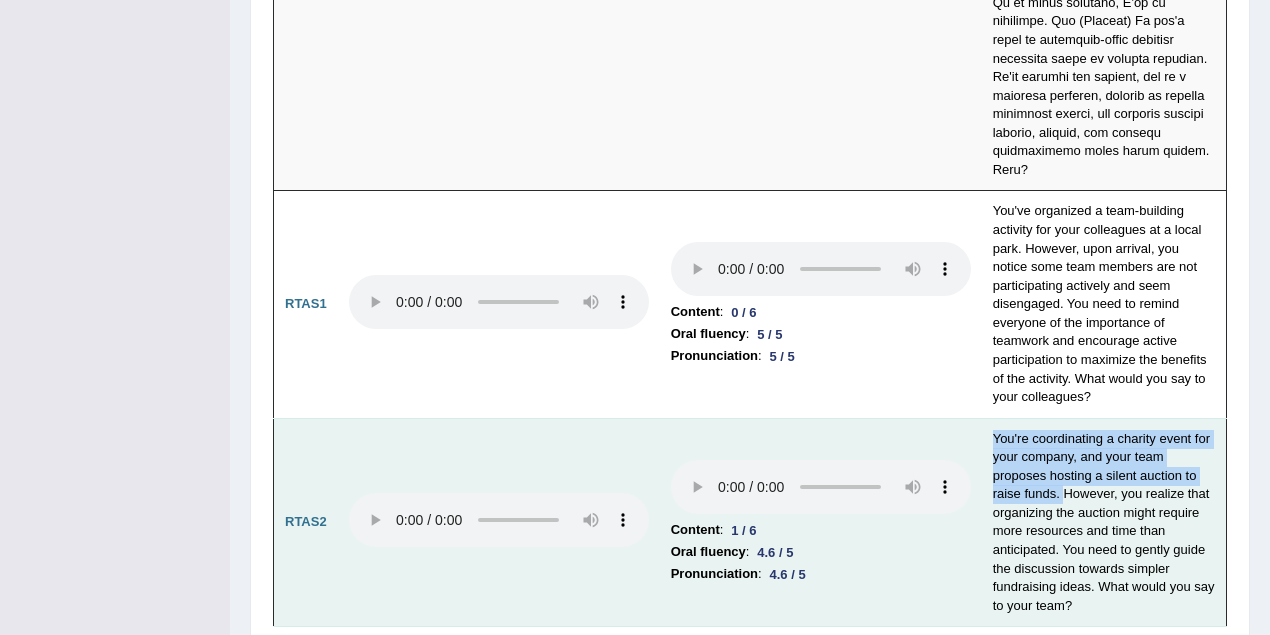 scroll, scrollTop: 8406, scrollLeft: 0, axis: vertical 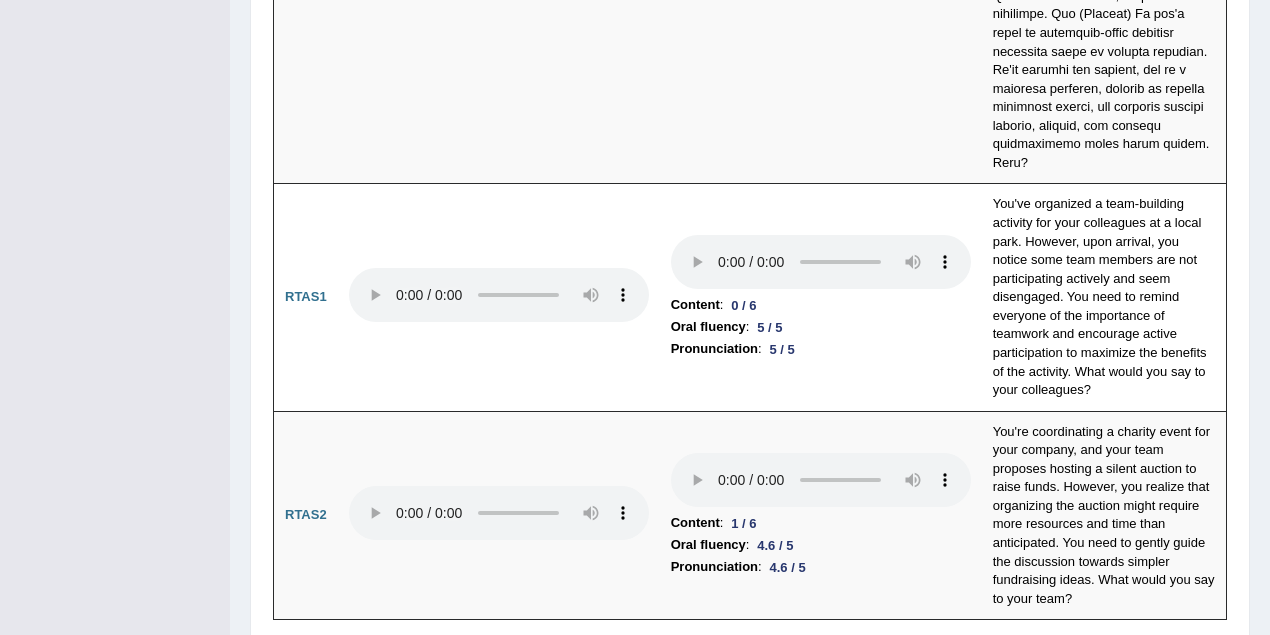click on "Speaking
Writing
Reading
Listening
Title Question Audio Your Answer Transcript/Question Image RA1
Content  :  5.4 / 6
Oral fluency  :  3.7 / 5
Pronunciation  :  3.4 / 5
People say that Irish people talk a lot. They say that the Welsh are great singers. The Scots, they say, are not a very happy or fun loving nation, and they are also very careful with money. Generally, these descriptions are not true! But it is true that there are some very good Welsh actors and singers like Anthony Hopkins and Tom Jones. RA2
Content  :  5.5 / 6
Oral fluency  :  3.8 / 5
:" at bounding box center [750, -3729] 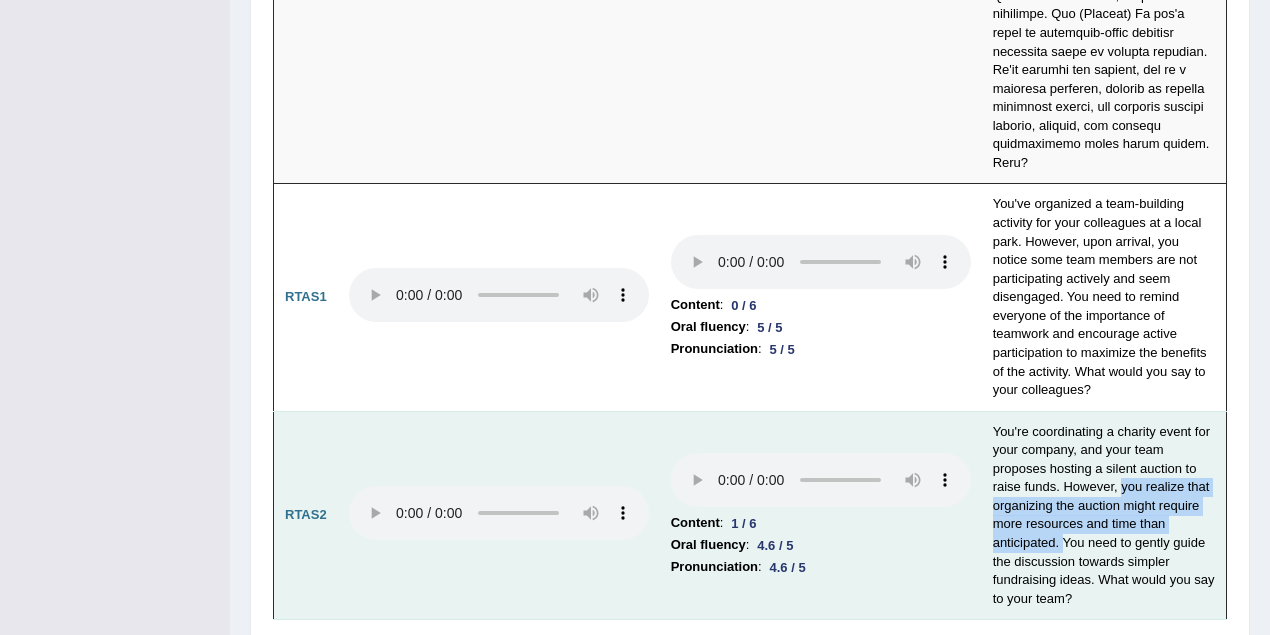 drag, startPoint x: 1141, startPoint y: 402, endPoint x: 1060, endPoint y: 461, distance: 100.20978 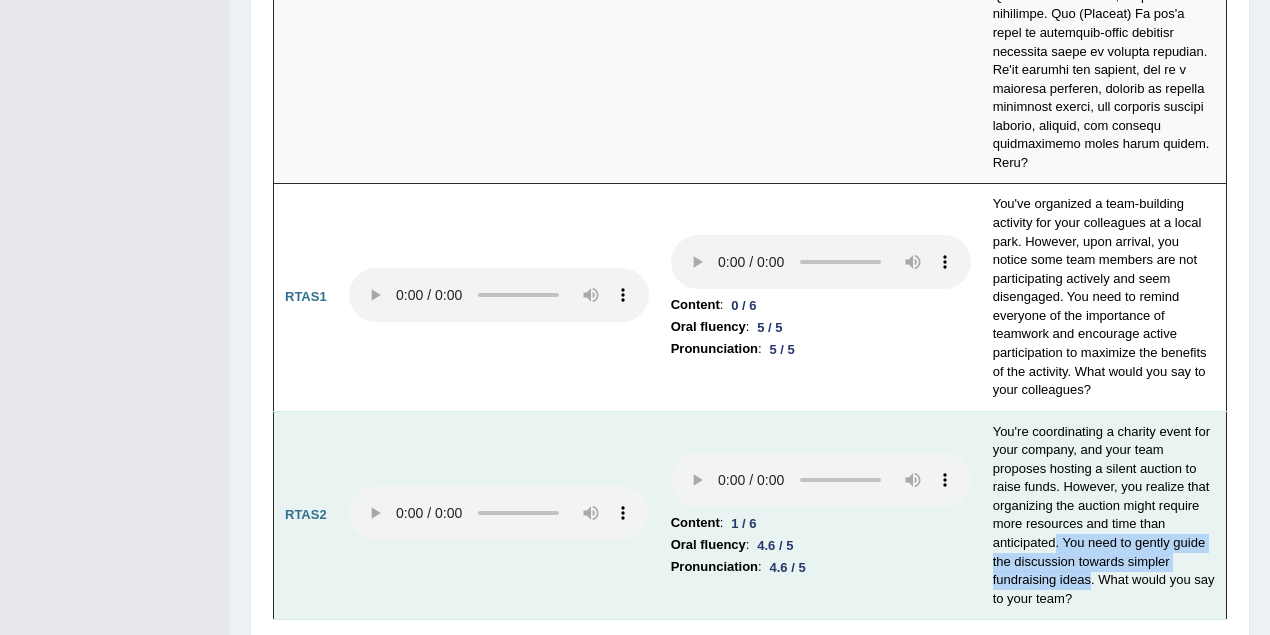 drag, startPoint x: 1052, startPoint y: 458, endPoint x: 1091, endPoint y: 493, distance: 52.40229 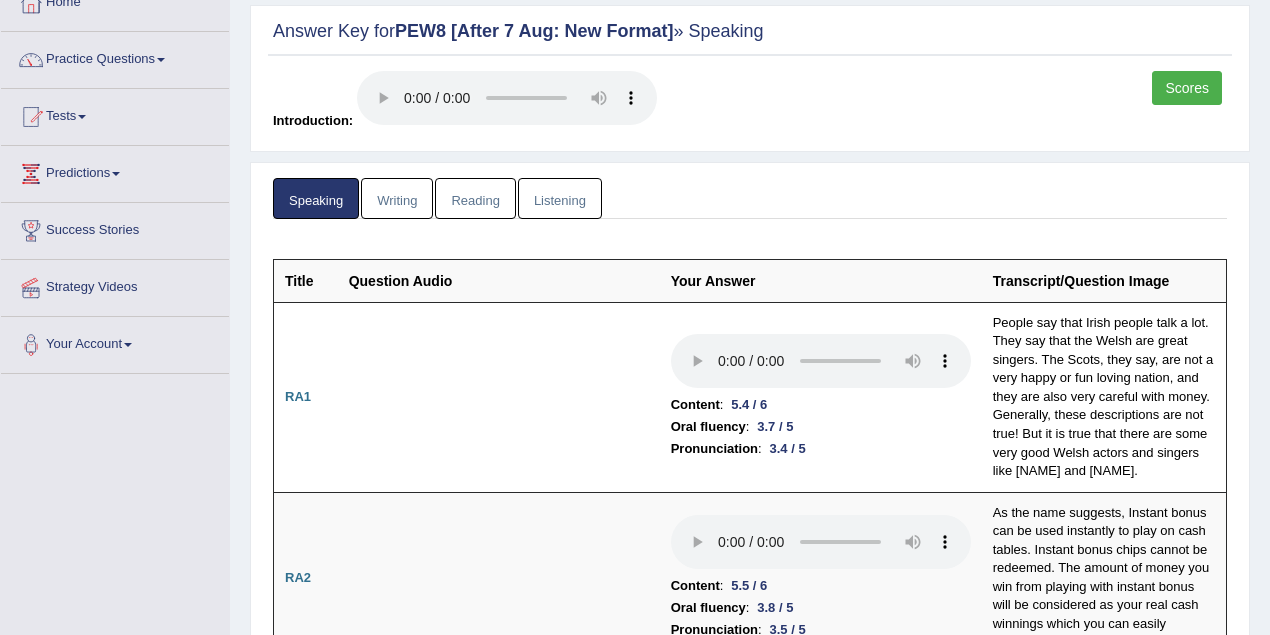 scroll, scrollTop: 0, scrollLeft: 0, axis: both 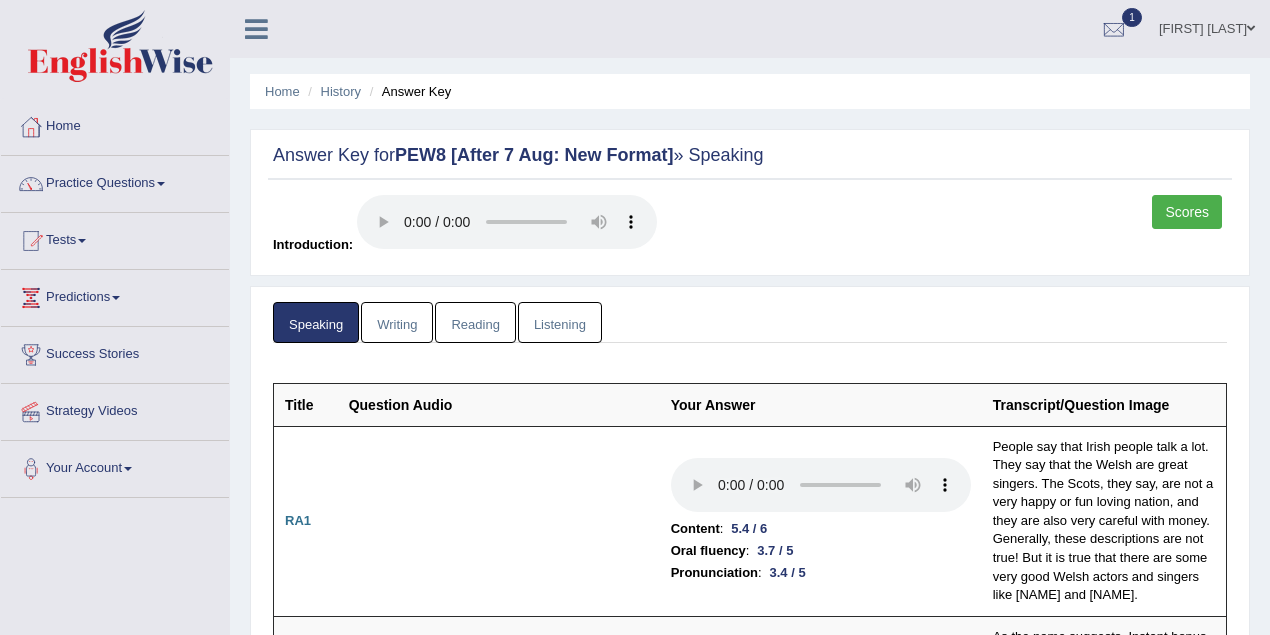 click on "Answer Key for  PEW8 [After 7 Aug: New Format]   » Speaking
Scores
Introduction:" at bounding box center [750, 202] 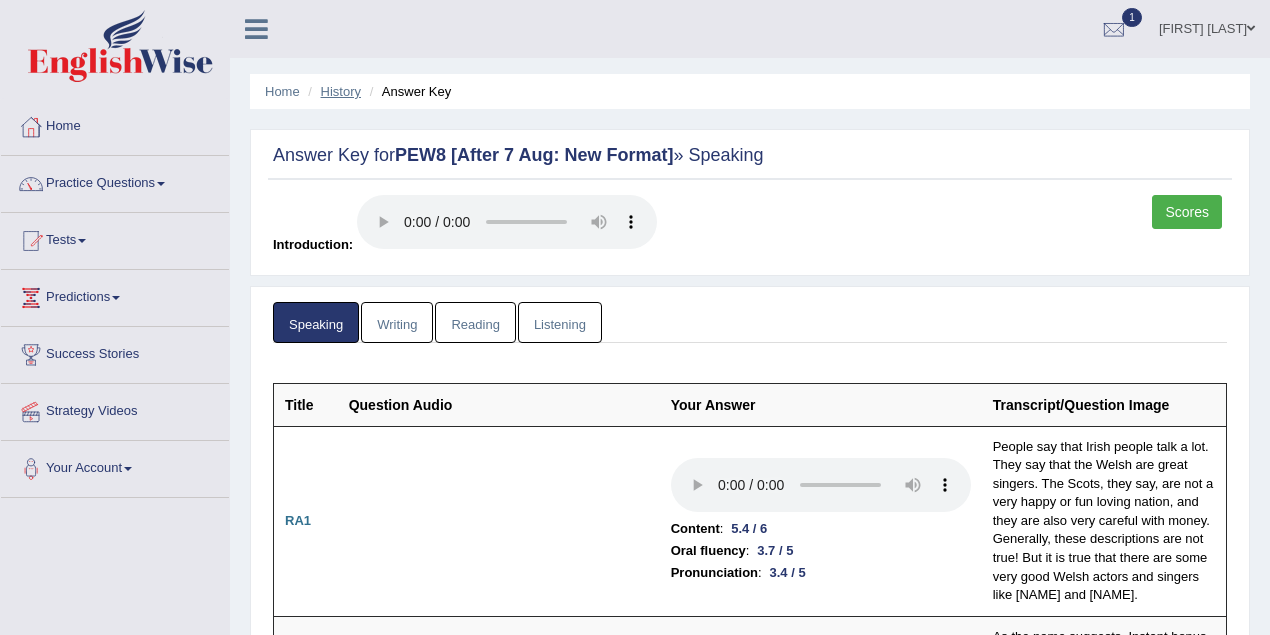 click on "History" at bounding box center [341, 91] 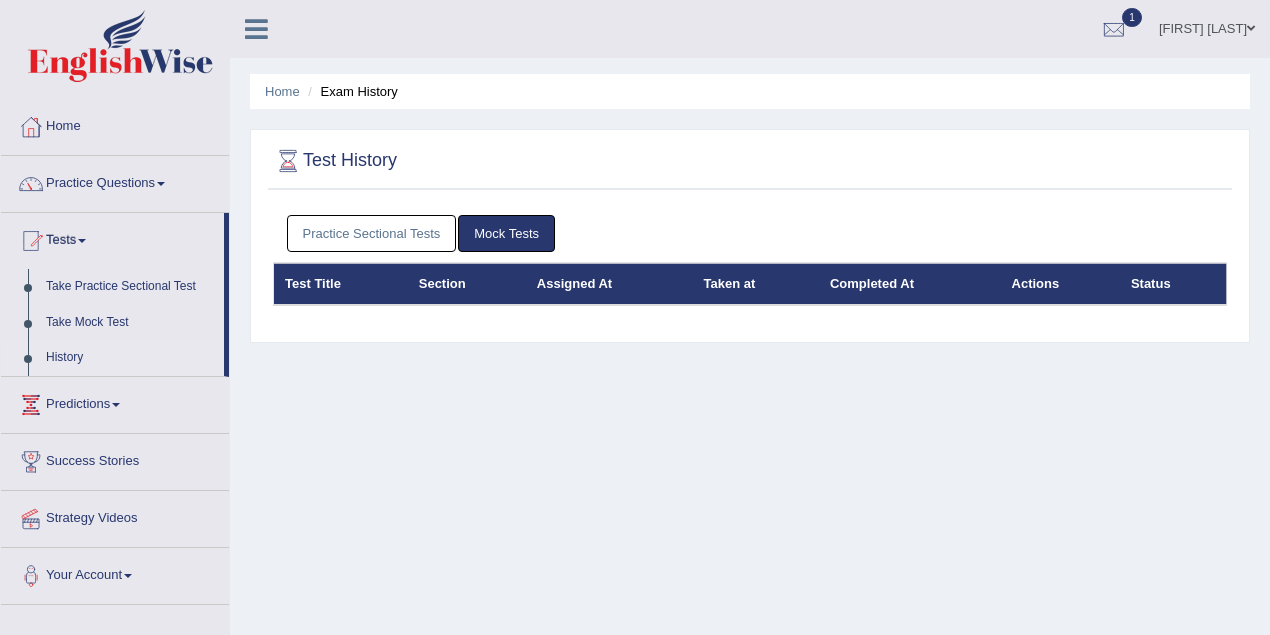 scroll, scrollTop: 0, scrollLeft: 0, axis: both 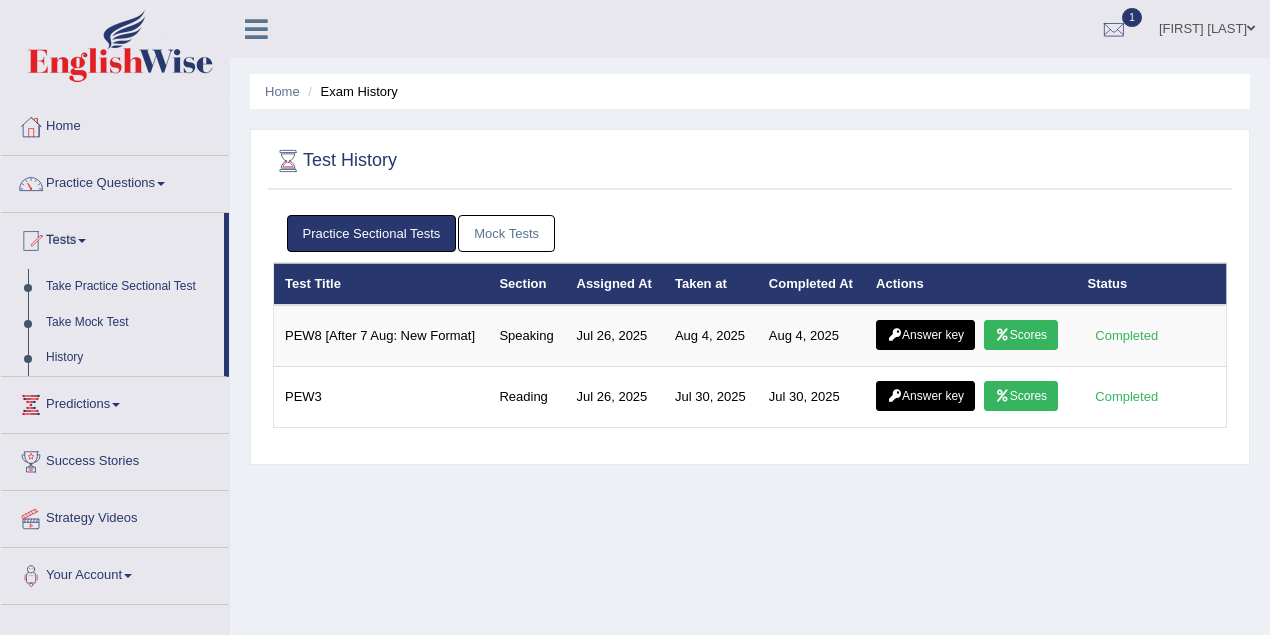 click at bounding box center (750, 161) 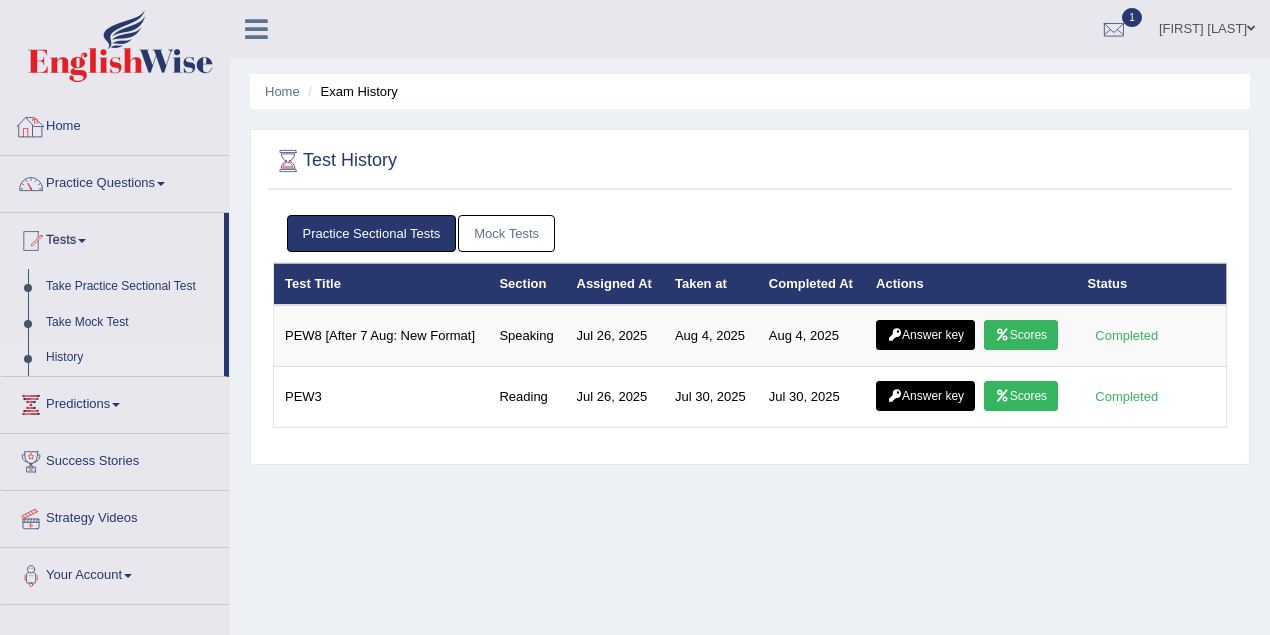 click on "Home" at bounding box center (115, 124) 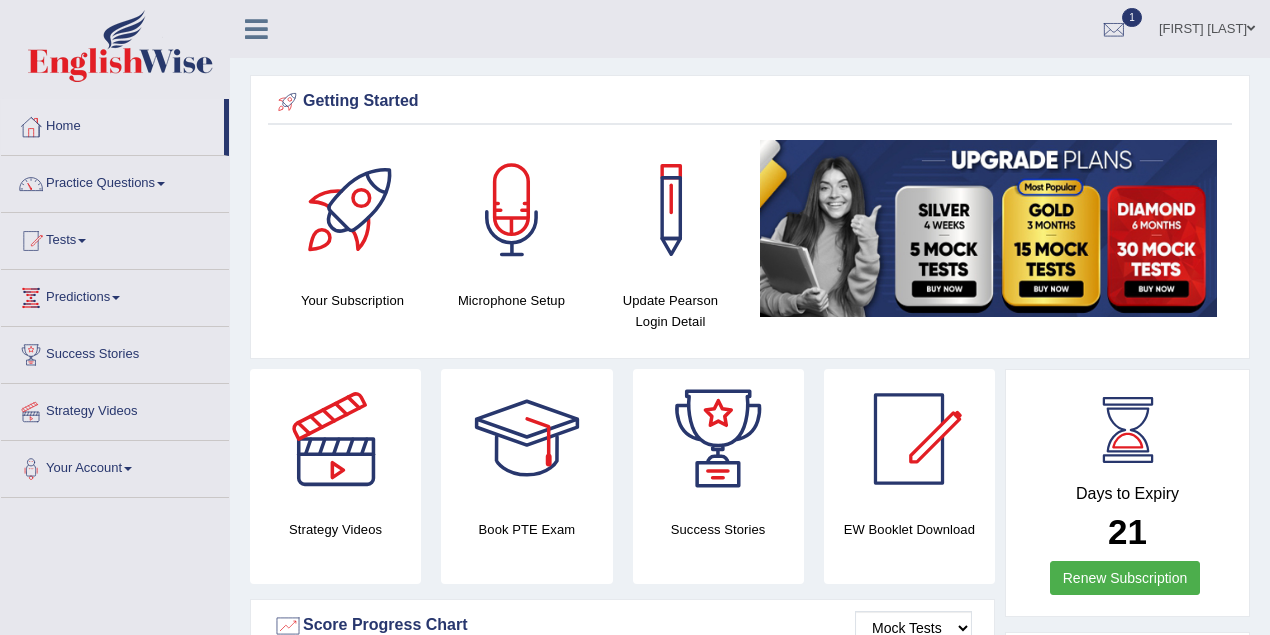 scroll, scrollTop: 0, scrollLeft: 0, axis: both 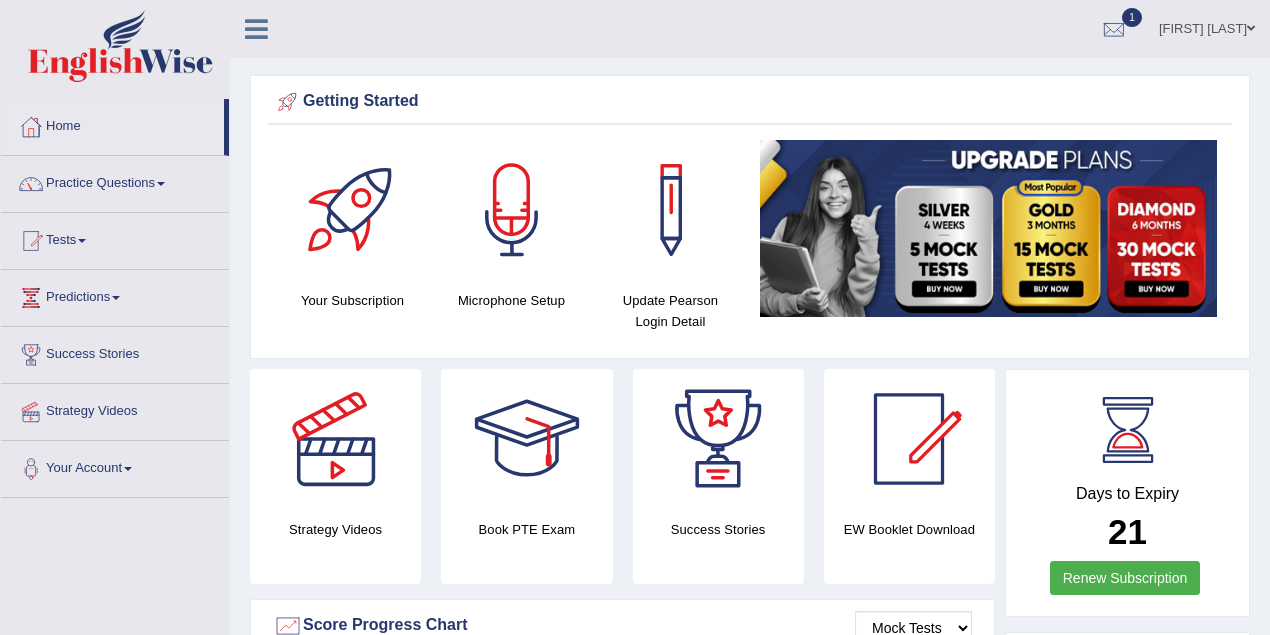 click on "Lex Cajayon" at bounding box center [1207, 26] 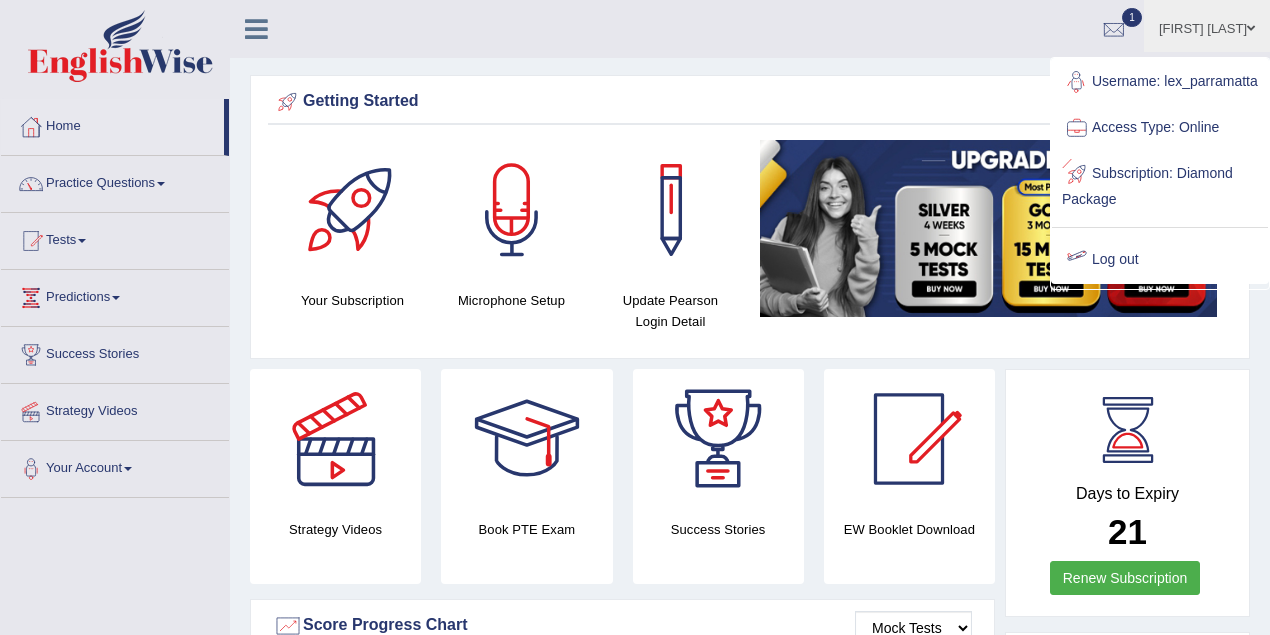click on "Log out" at bounding box center (1160, 260) 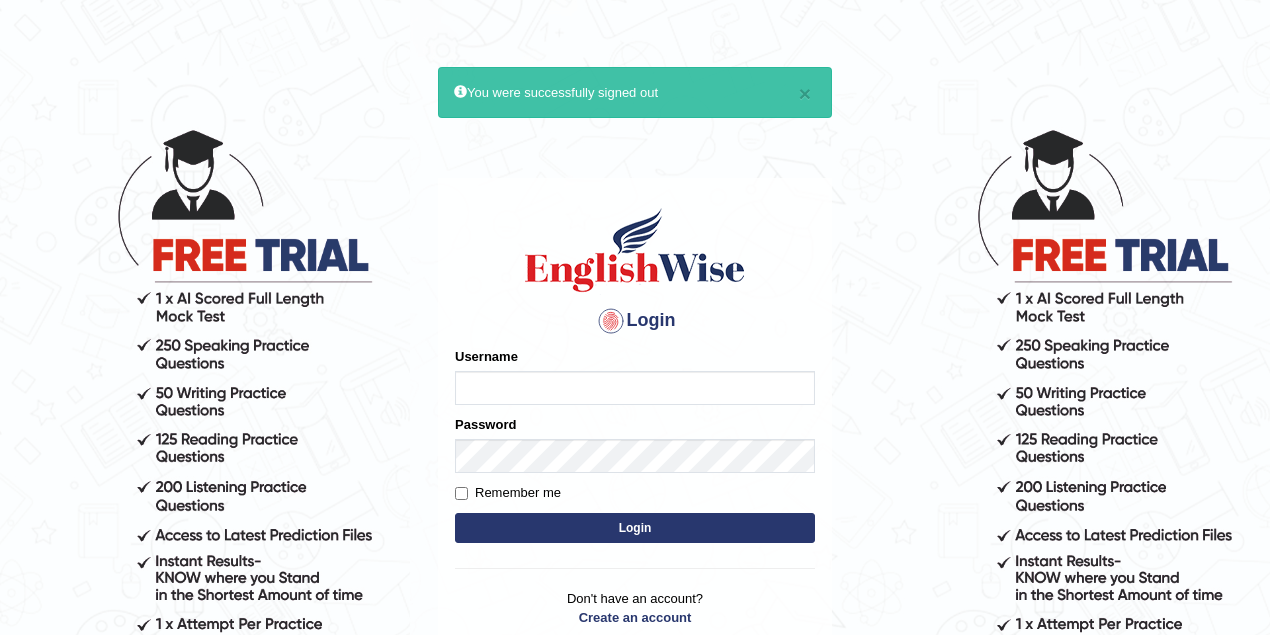 scroll, scrollTop: 0, scrollLeft: 0, axis: both 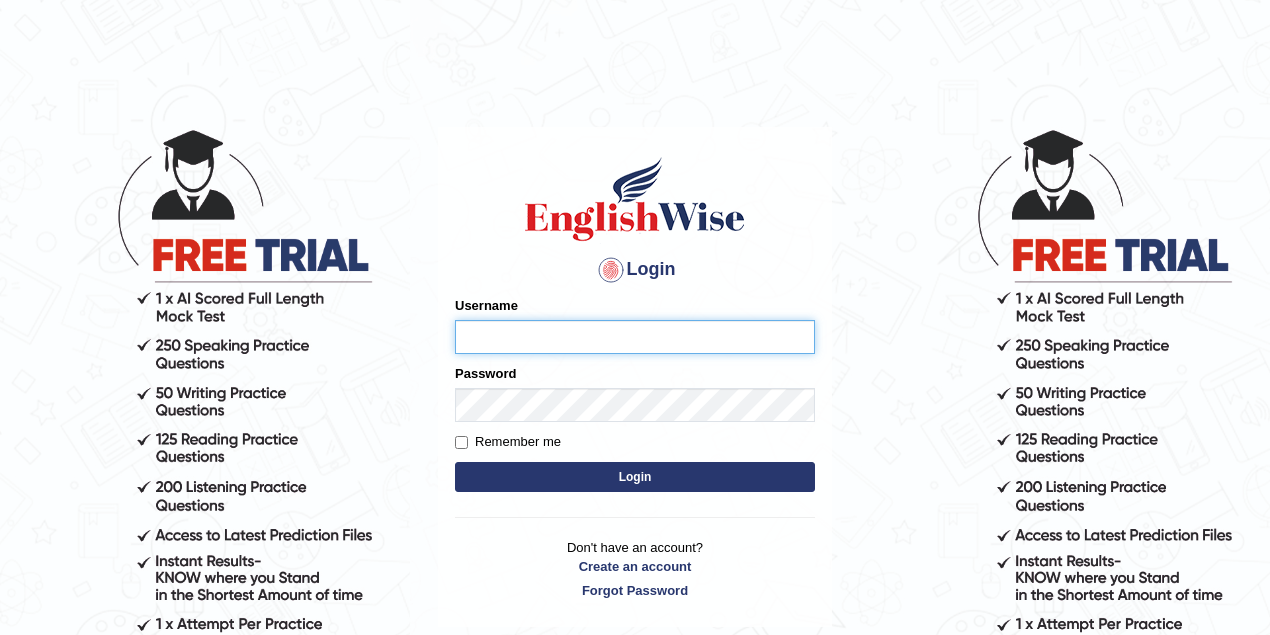 type on "[USERNAME]" 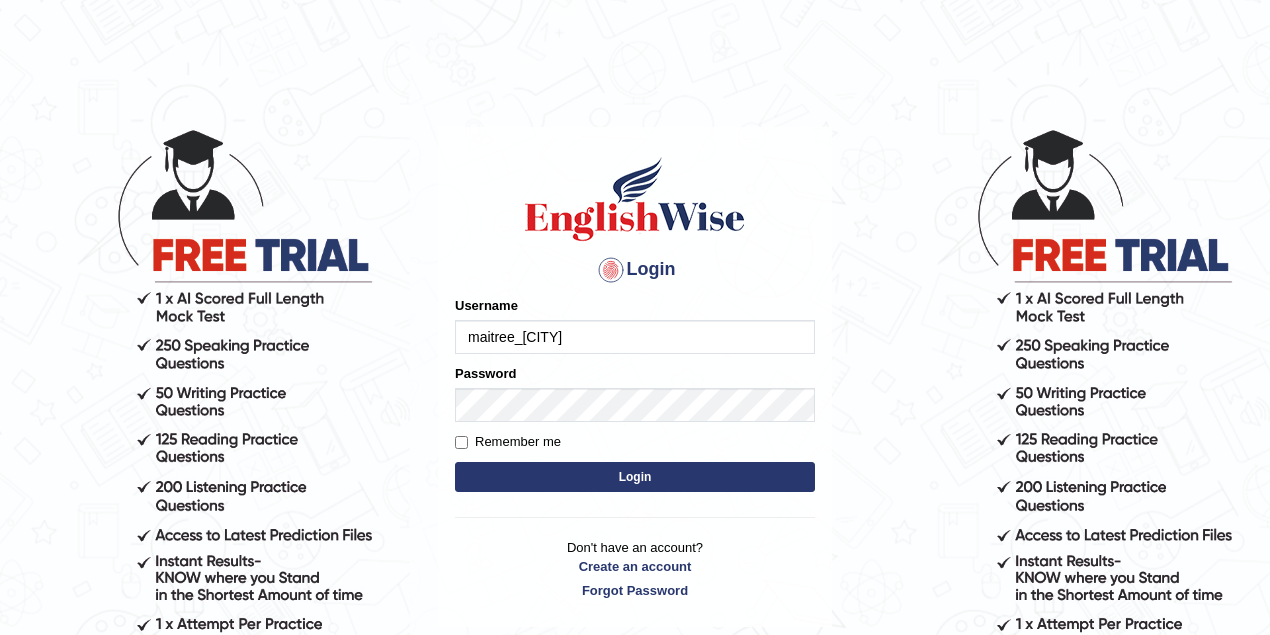 drag, startPoint x: 660, startPoint y: 336, endPoint x: 292, endPoint y: 349, distance: 368.22955 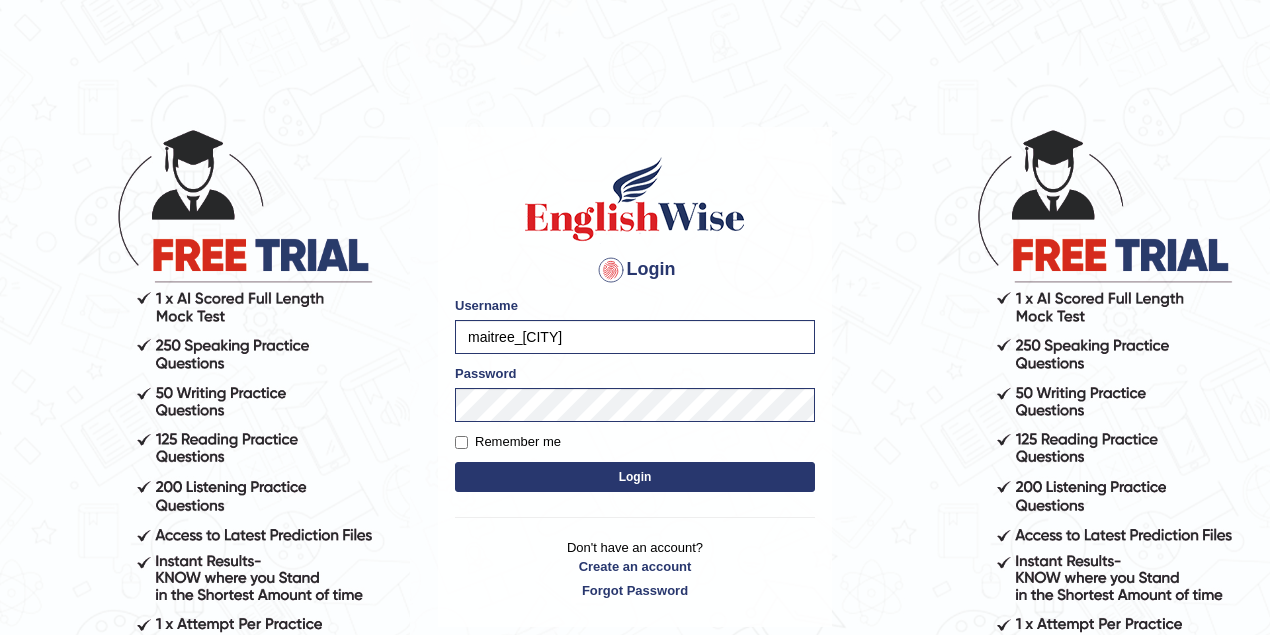 type 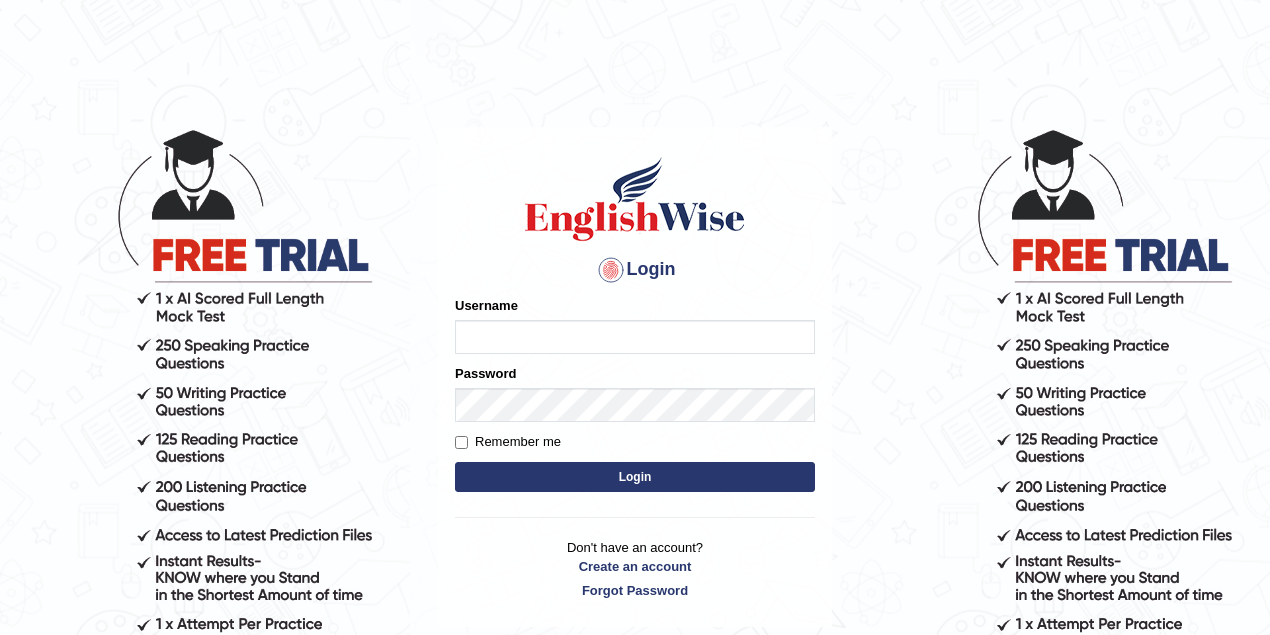 scroll, scrollTop: 0, scrollLeft: 0, axis: both 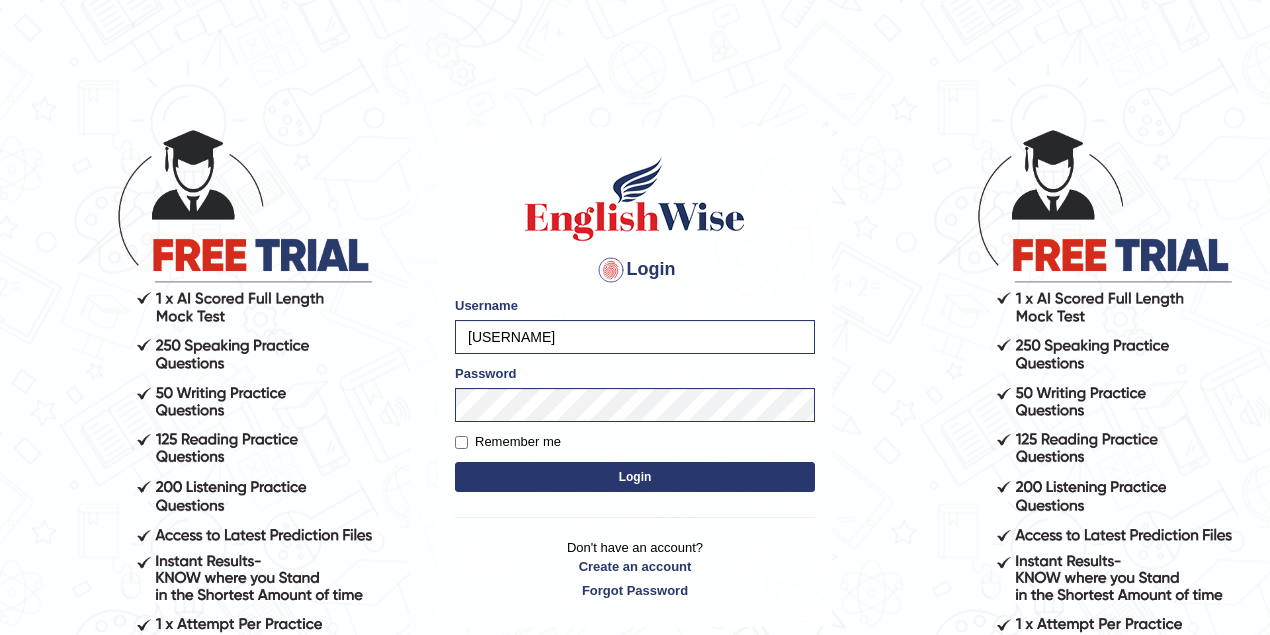 type on "[USERNAME]" 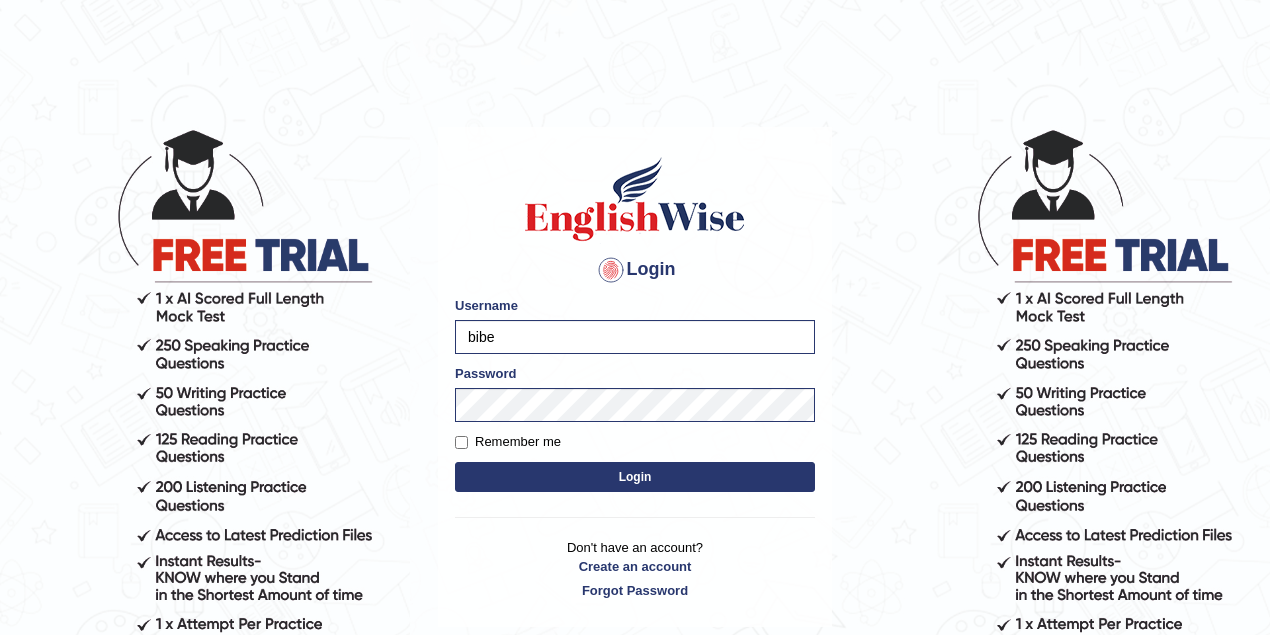 type on "[USERNAME]" 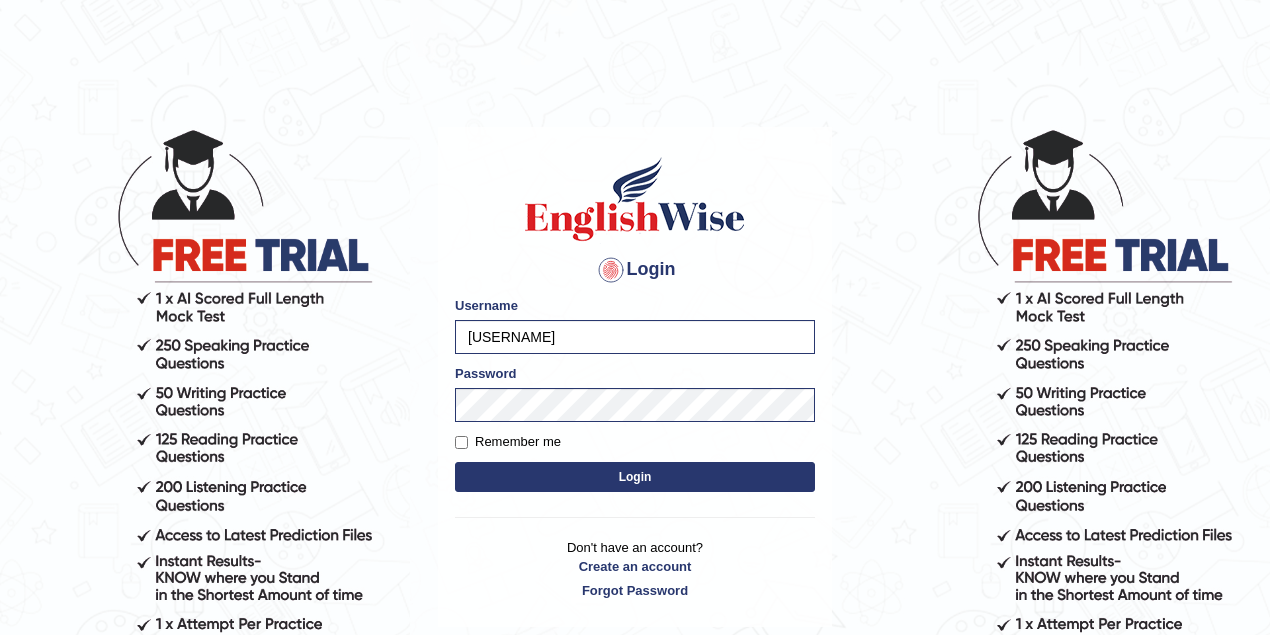 click on "Login" at bounding box center [635, 477] 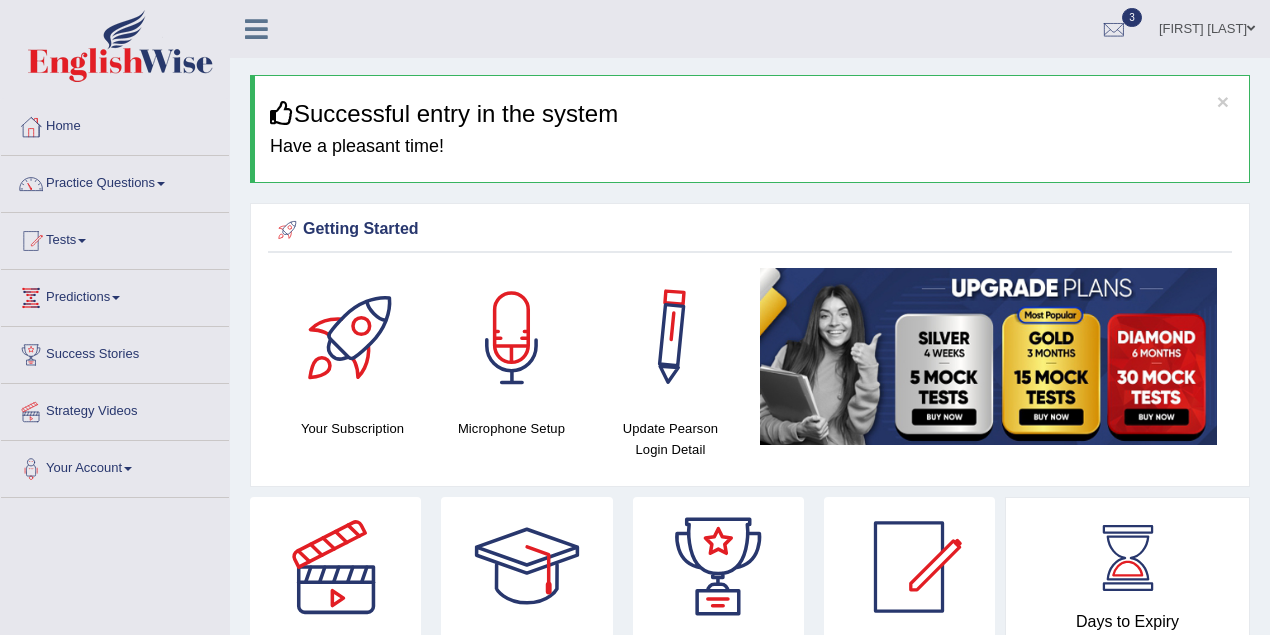 scroll, scrollTop: 0, scrollLeft: 0, axis: both 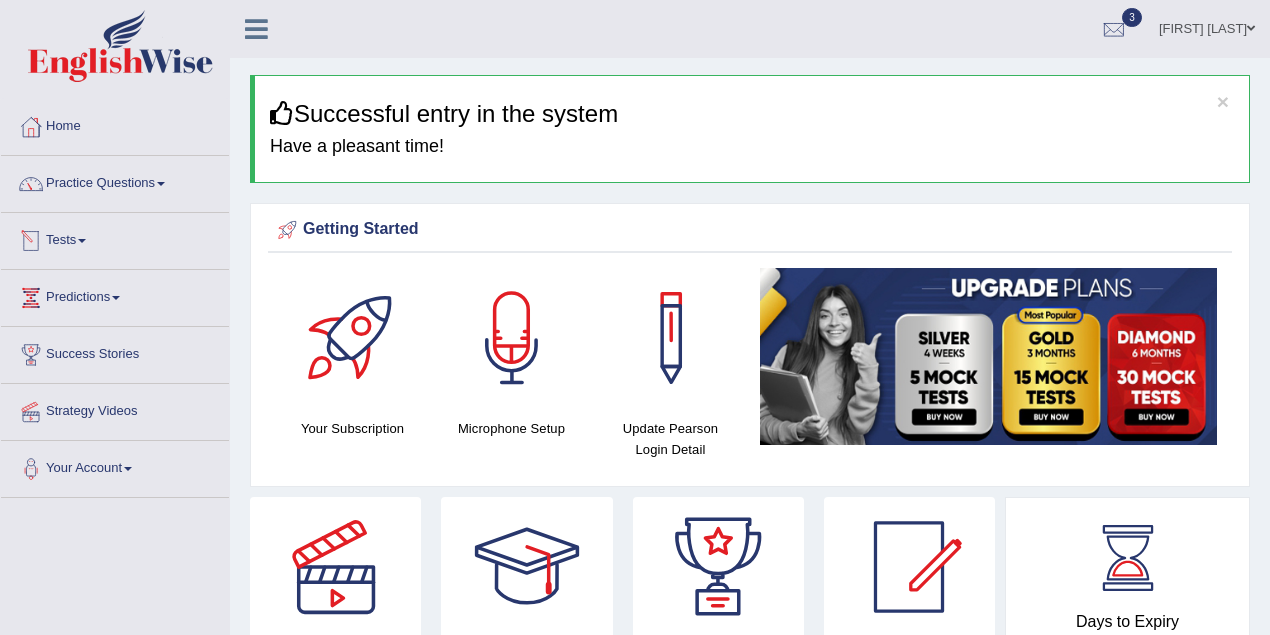 click on "Tests" at bounding box center [115, 238] 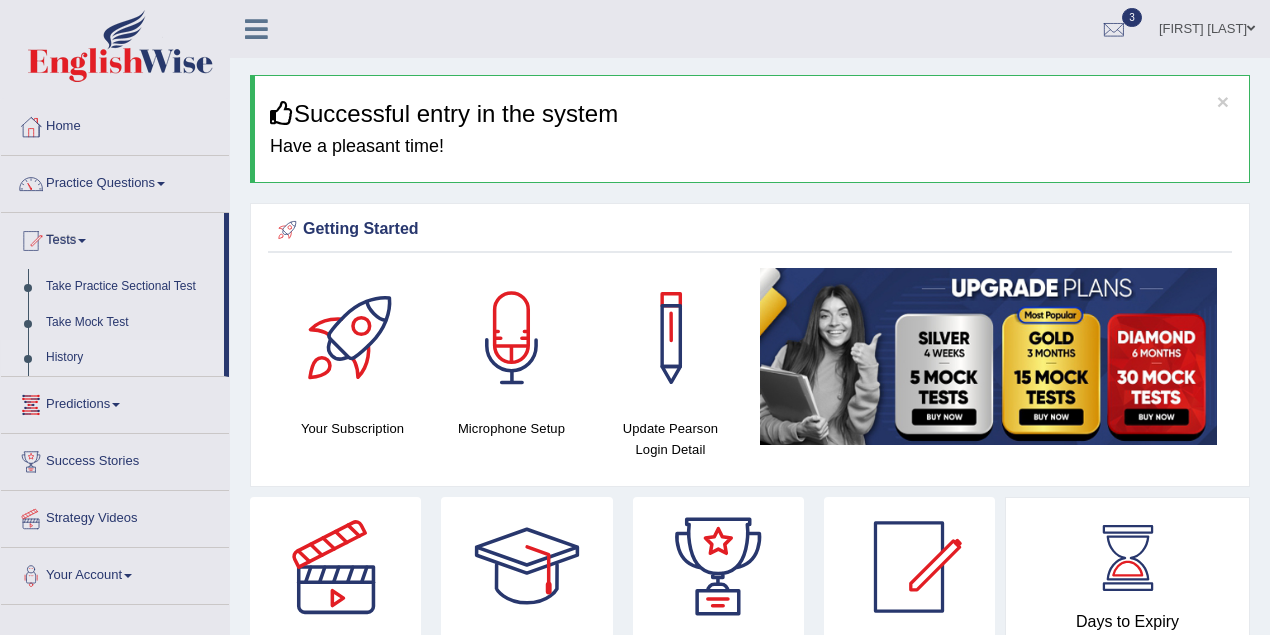 click on "History" at bounding box center (130, 358) 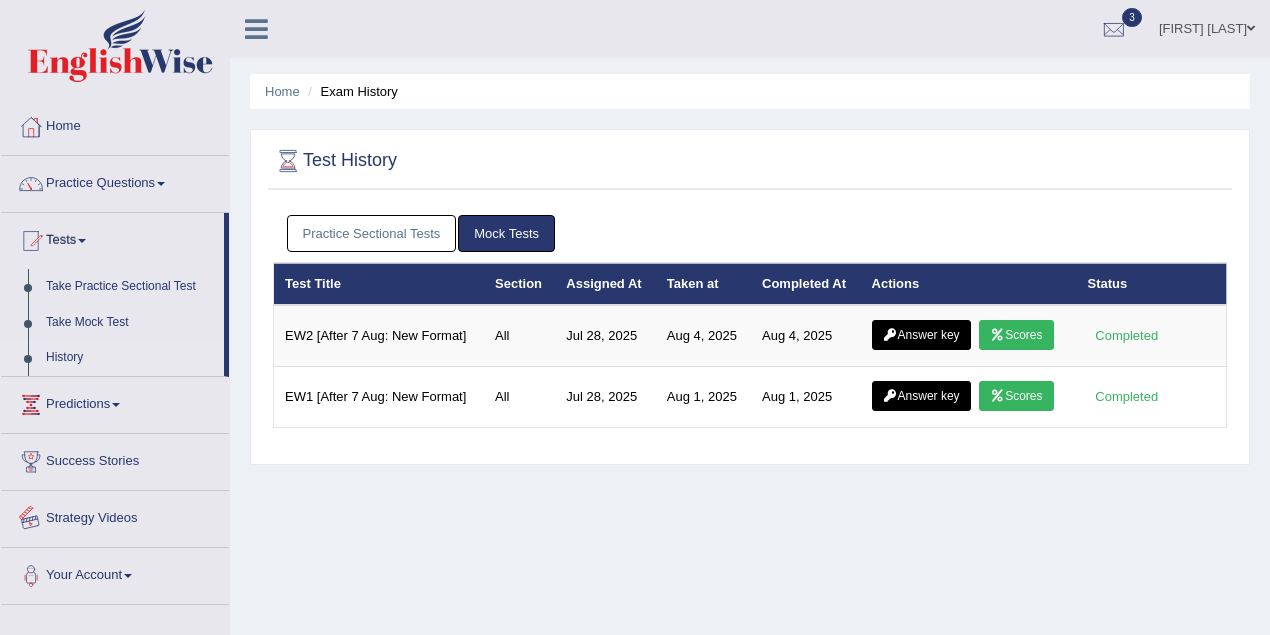 scroll, scrollTop: 0, scrollLeft: 0, axis: both 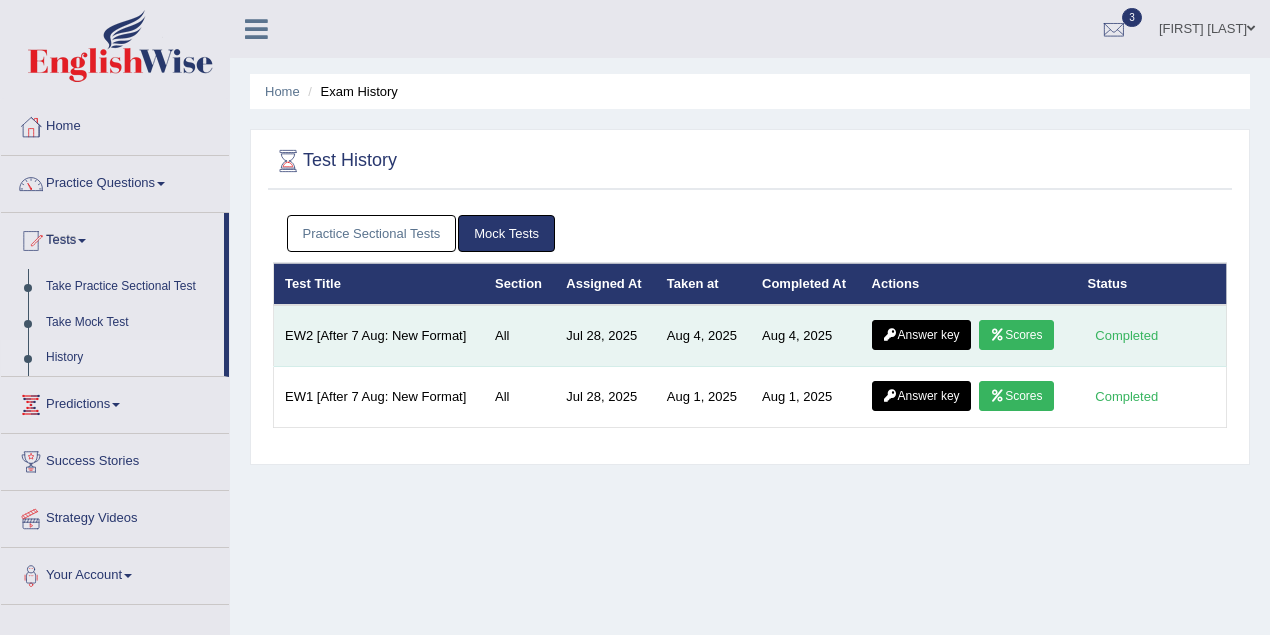 click on "Scores" at bounding box center [1016, 335] 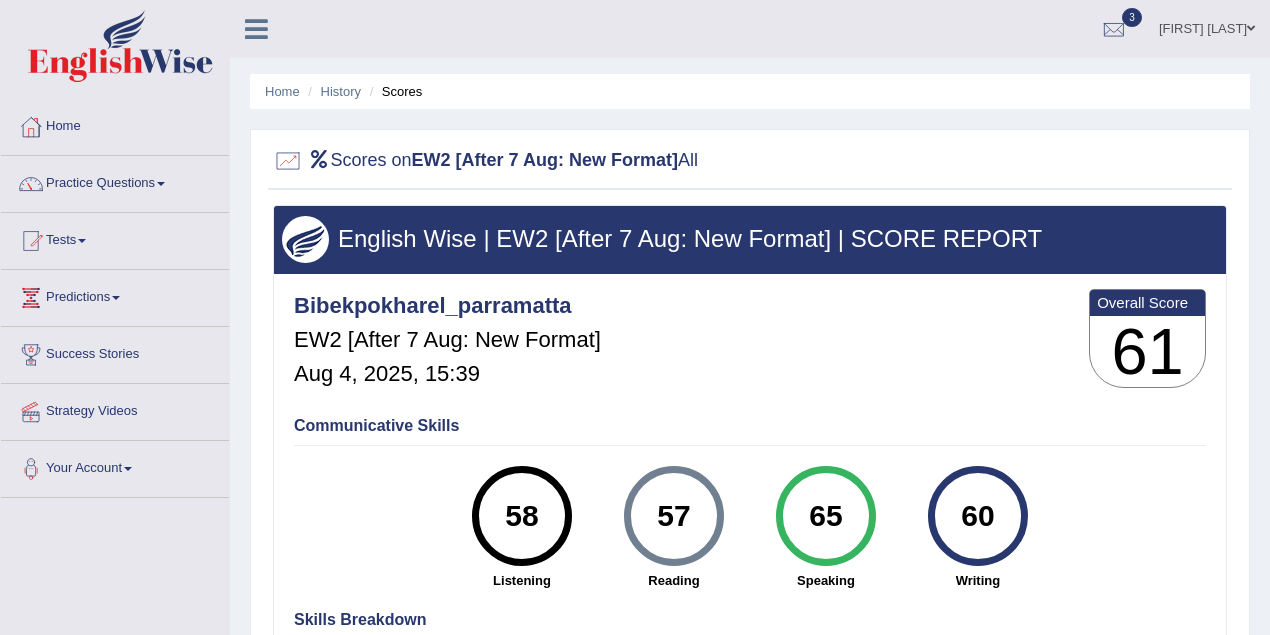 scroll, scrollTop: 0, scrollLeft: 0, axis: both 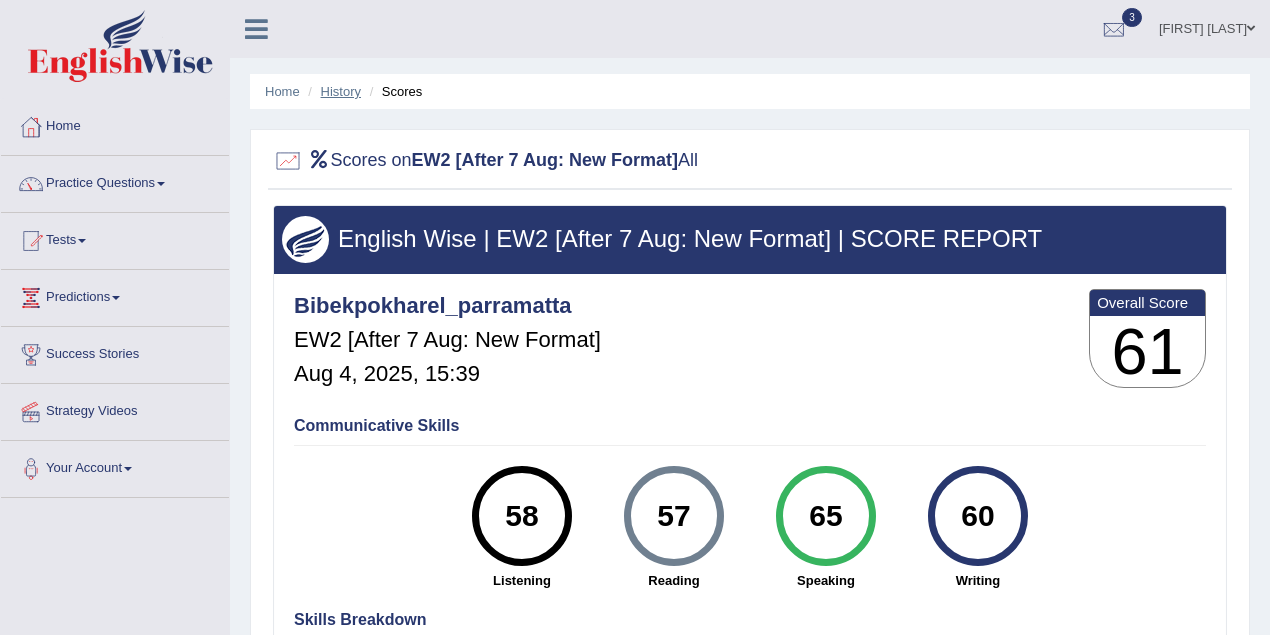 click on "History" at bounding box center [341, 91] 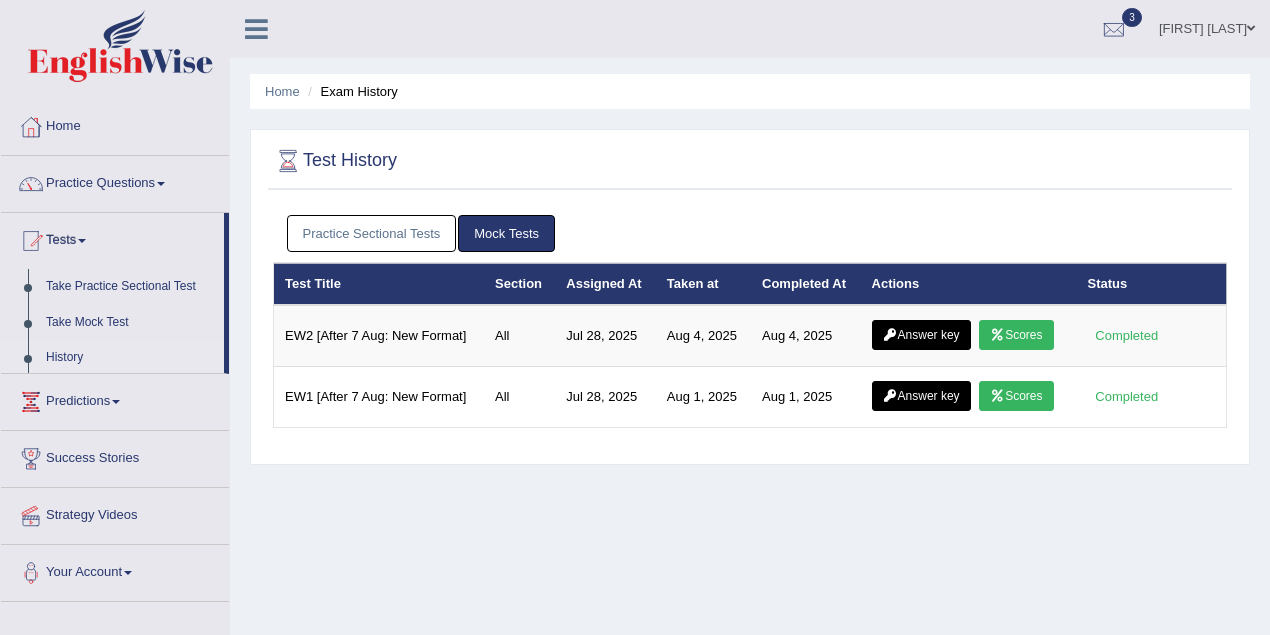 scroll, scrollTop: 0, scrollLeft: 0, axis: both 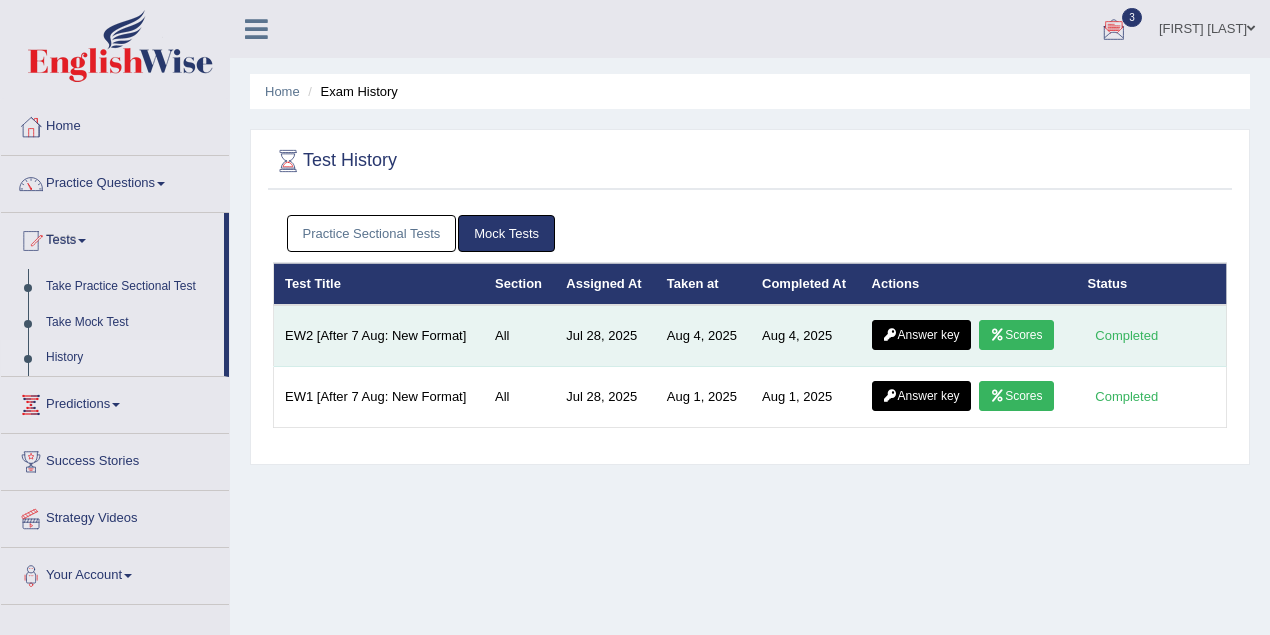 click at bounding box center (890, 335) 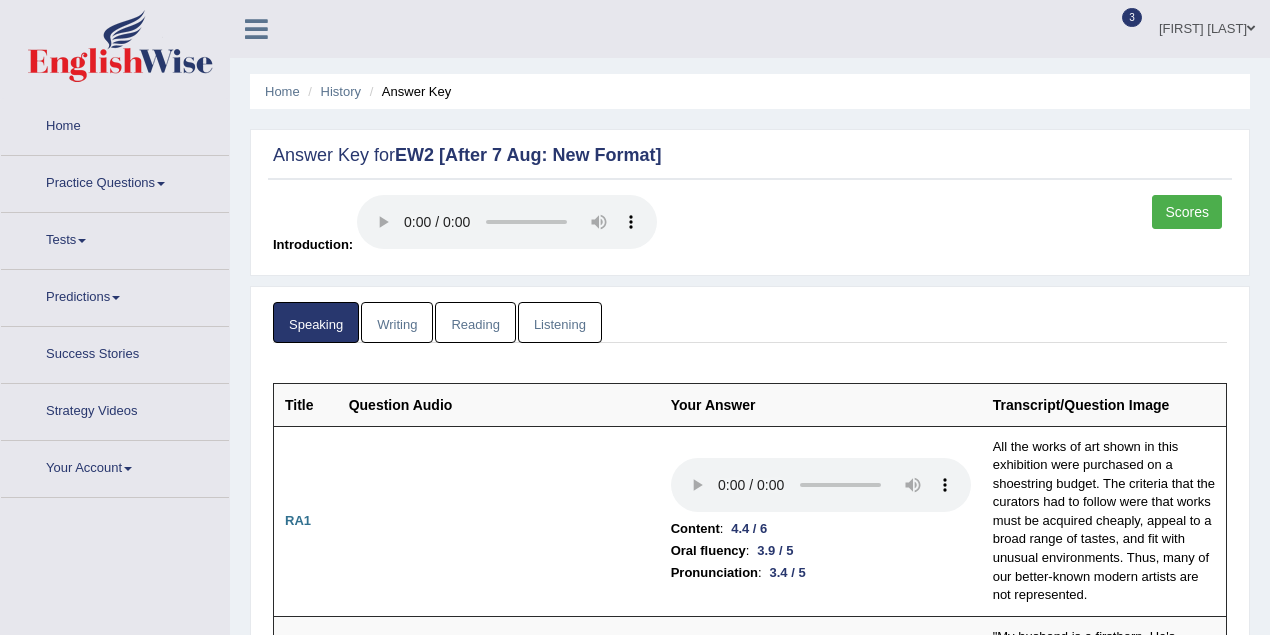 scroll, scrollTop: 0, scrollLeft: 0, axis: both 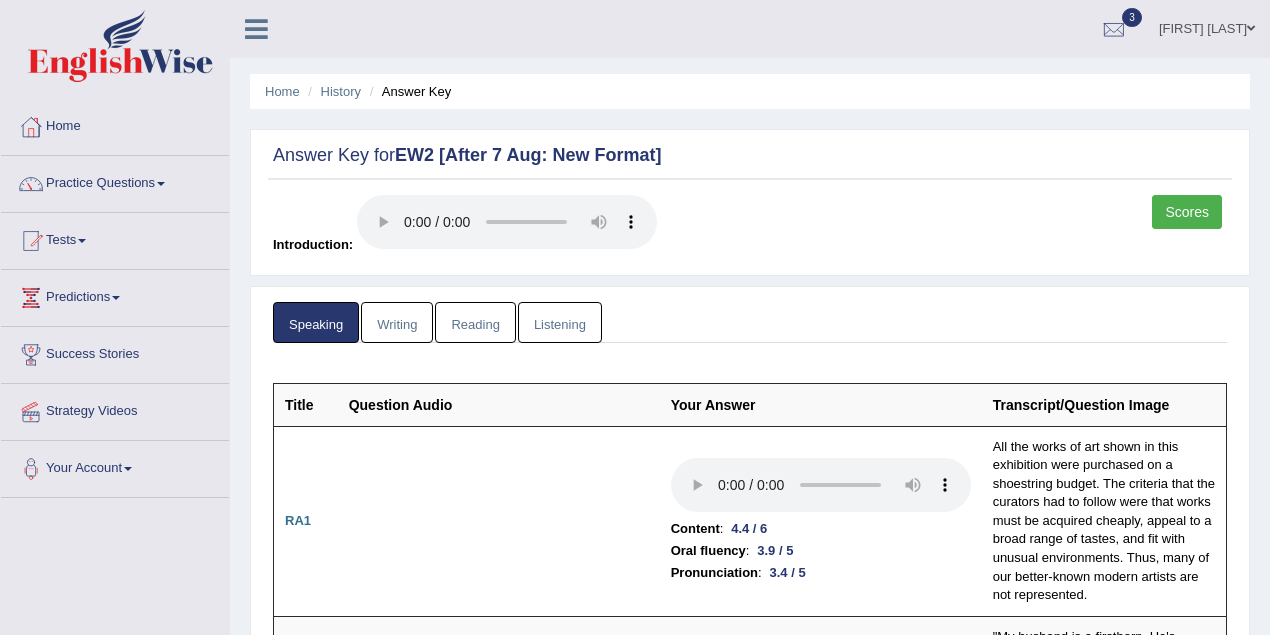 click on "Listening" at bounding box center (560, 322) 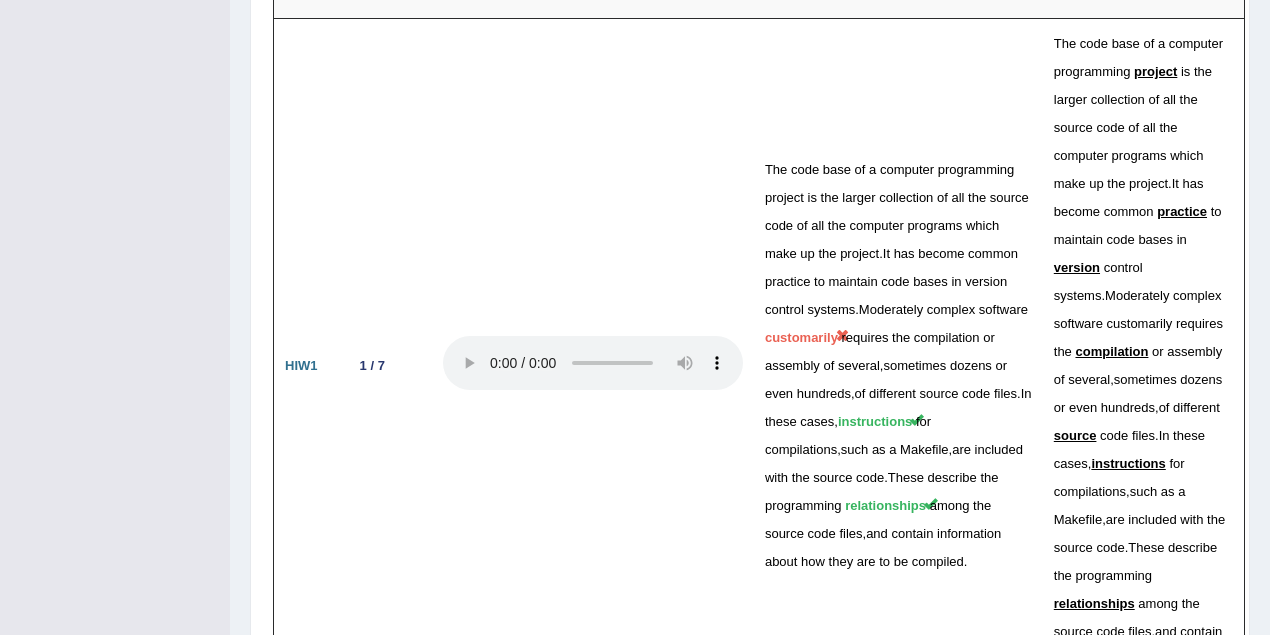 scroll, scrollTop: 4705, scrollLeft: 0, axis: vertical 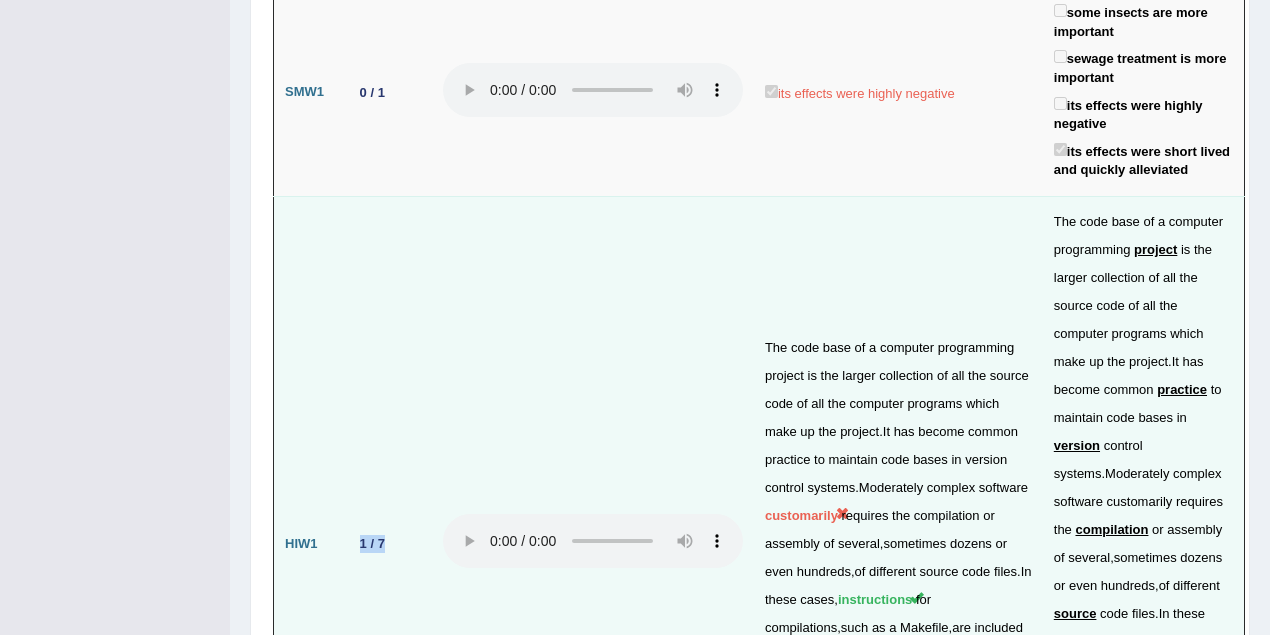 drag, startPoint x: 355, startPoint y: 292, endPoint x: 409, endPoint y: 292, distance: 54 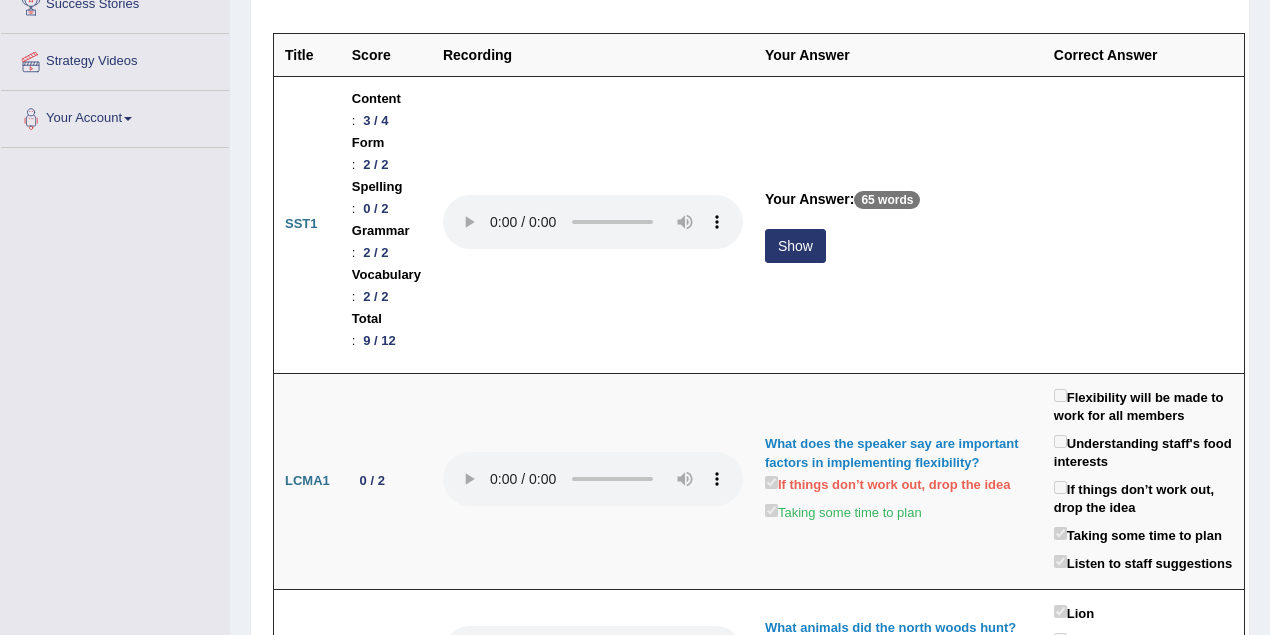 scroll, scrollTop: 83, scrollLeft: 0, axis: vertical 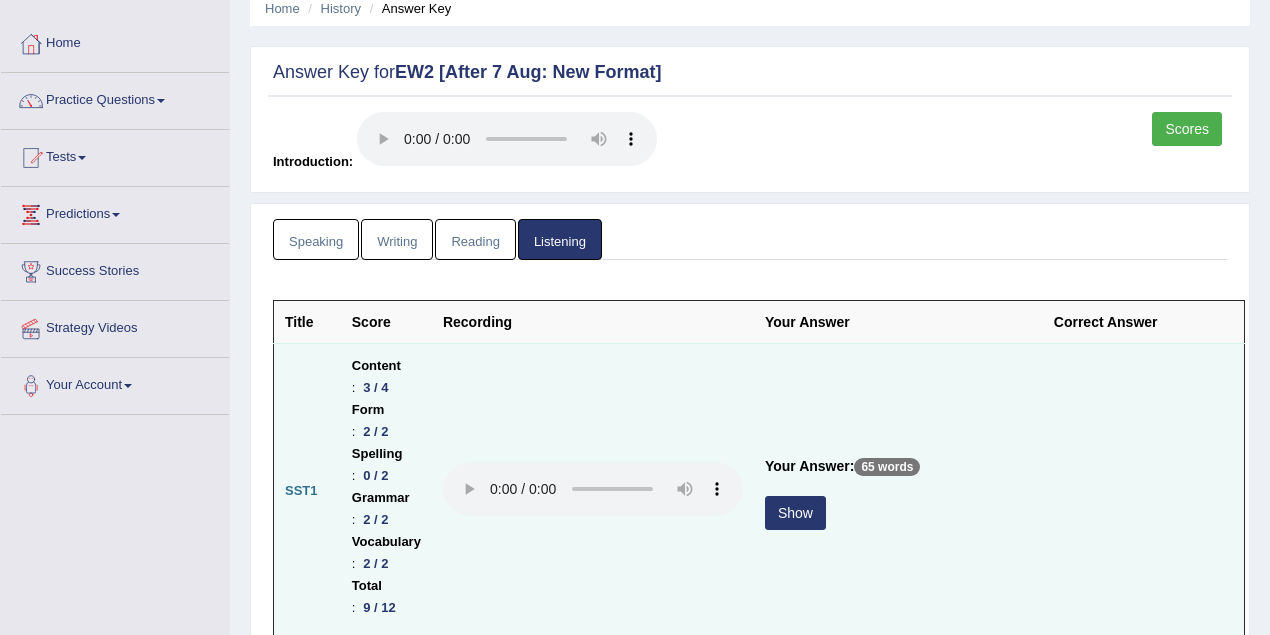click on "Show" at bounding box center (795, 513) 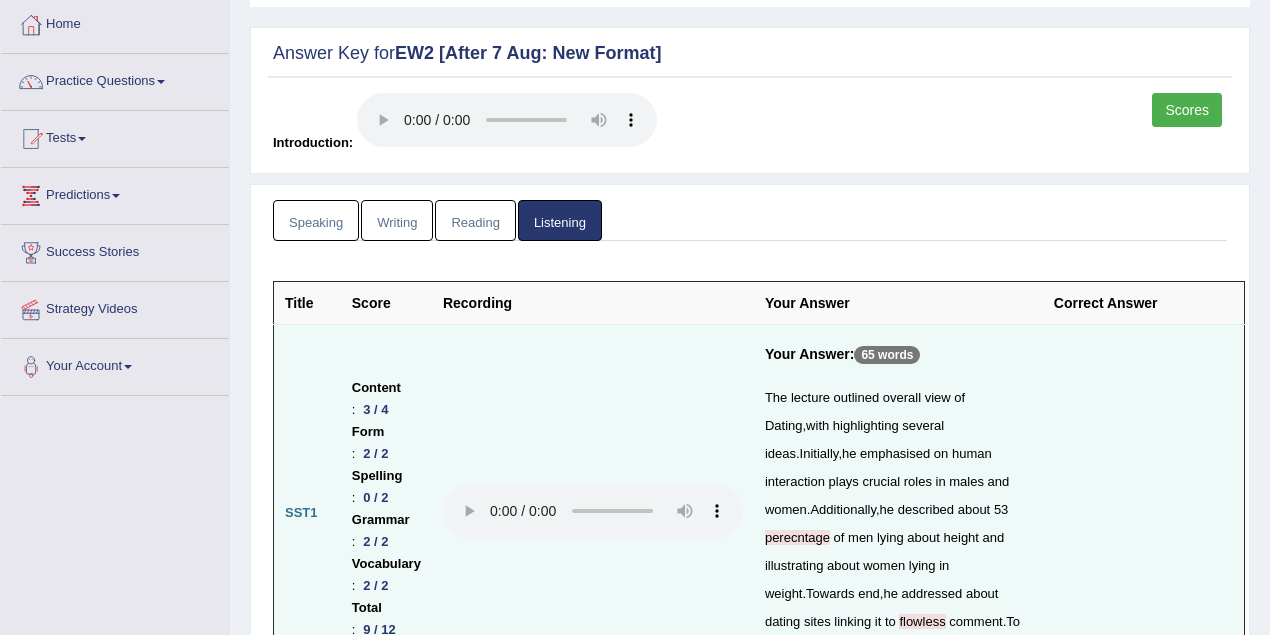 scroll, scrollTop: 83, scrollLeft: 0, axis: vertical 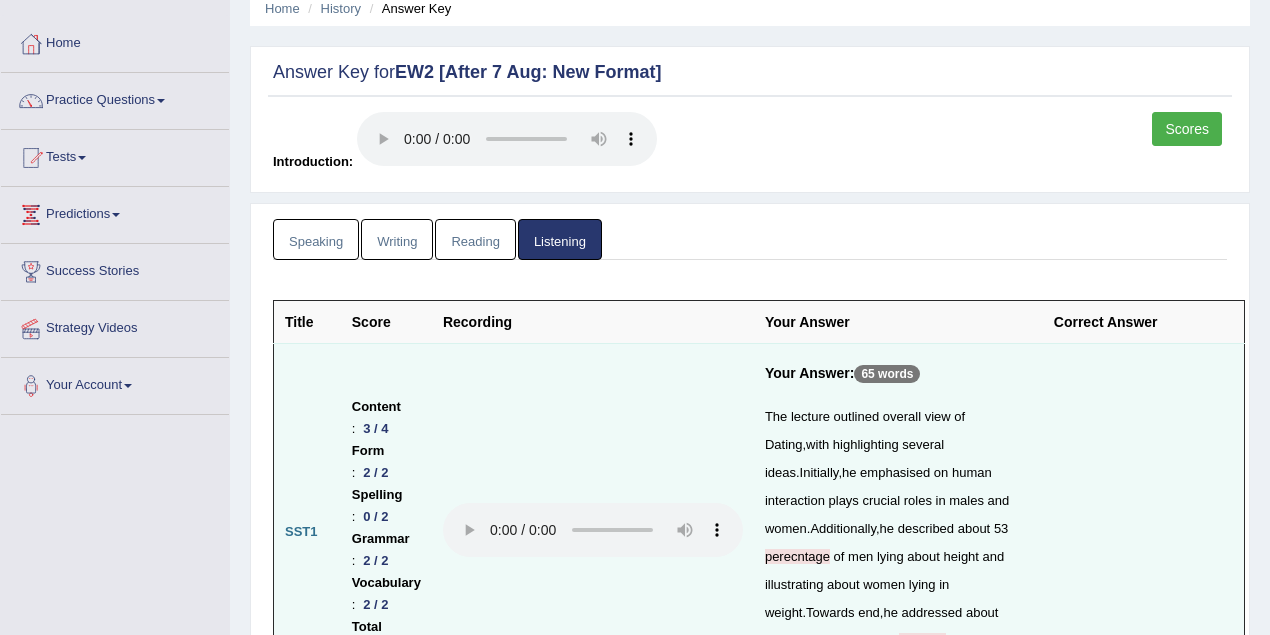 click on "Reading" at bounding box center (475, 239) 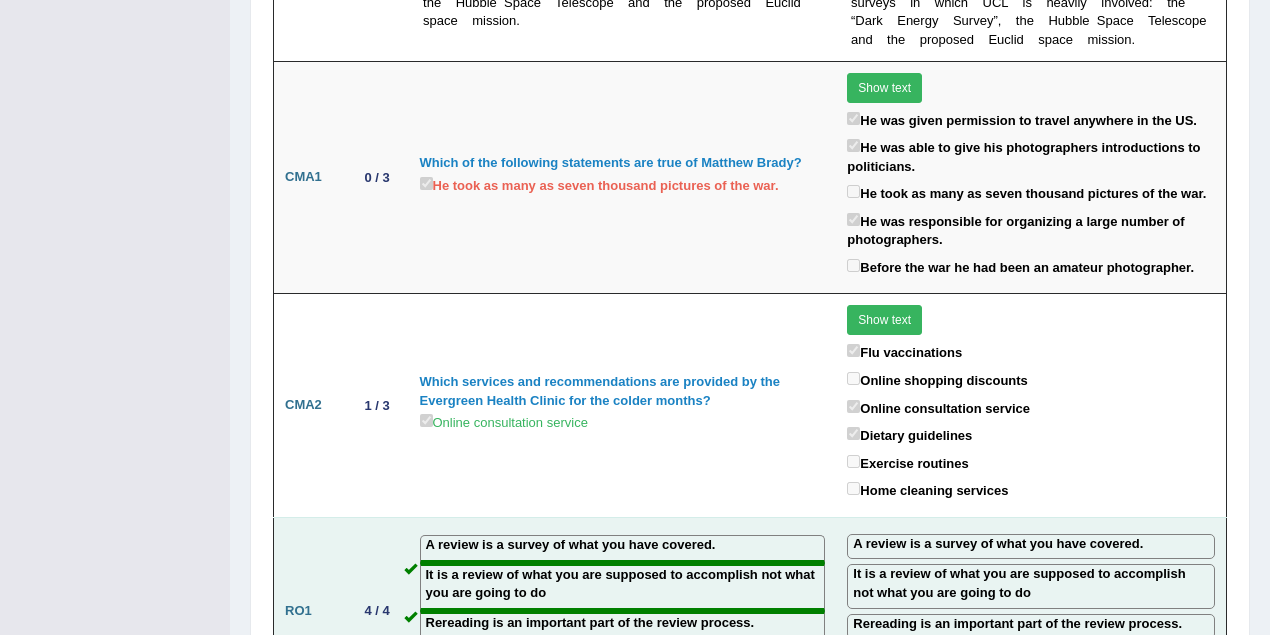 scroll, scrollTop: 2484, scrollLeft: 0, axis: vertical 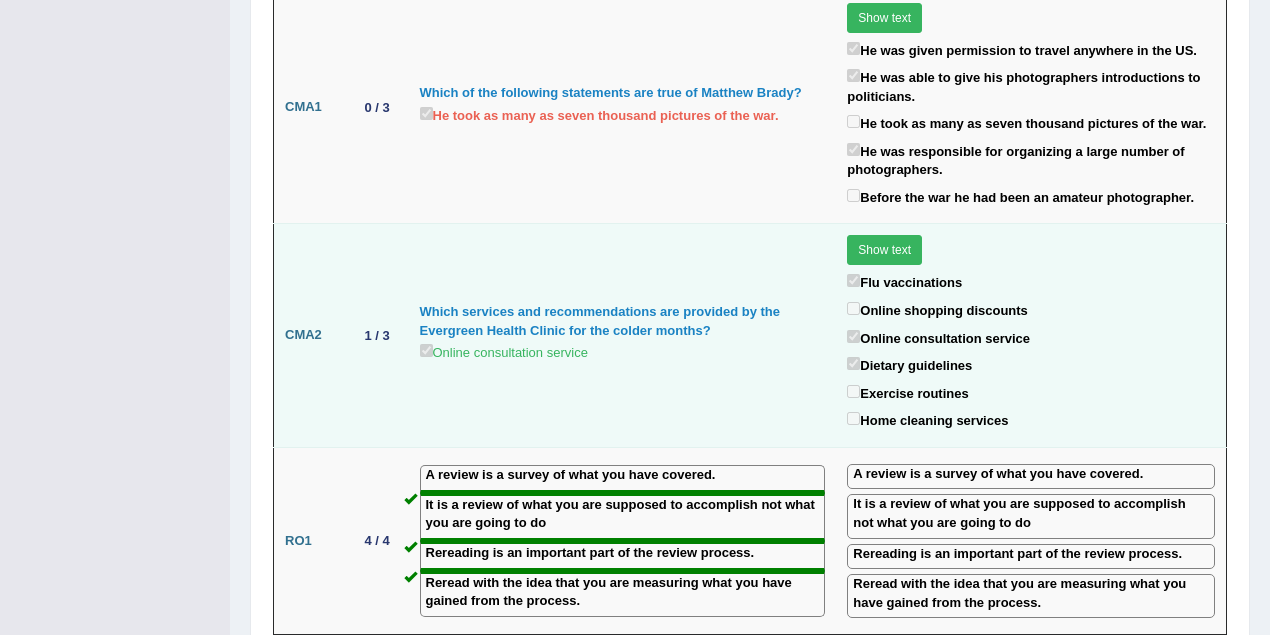 click on "Which services and recommendations are provided by the Evergreen Health Clinic for the colder months?  Online consultation service" at bounding box center (623, 335) 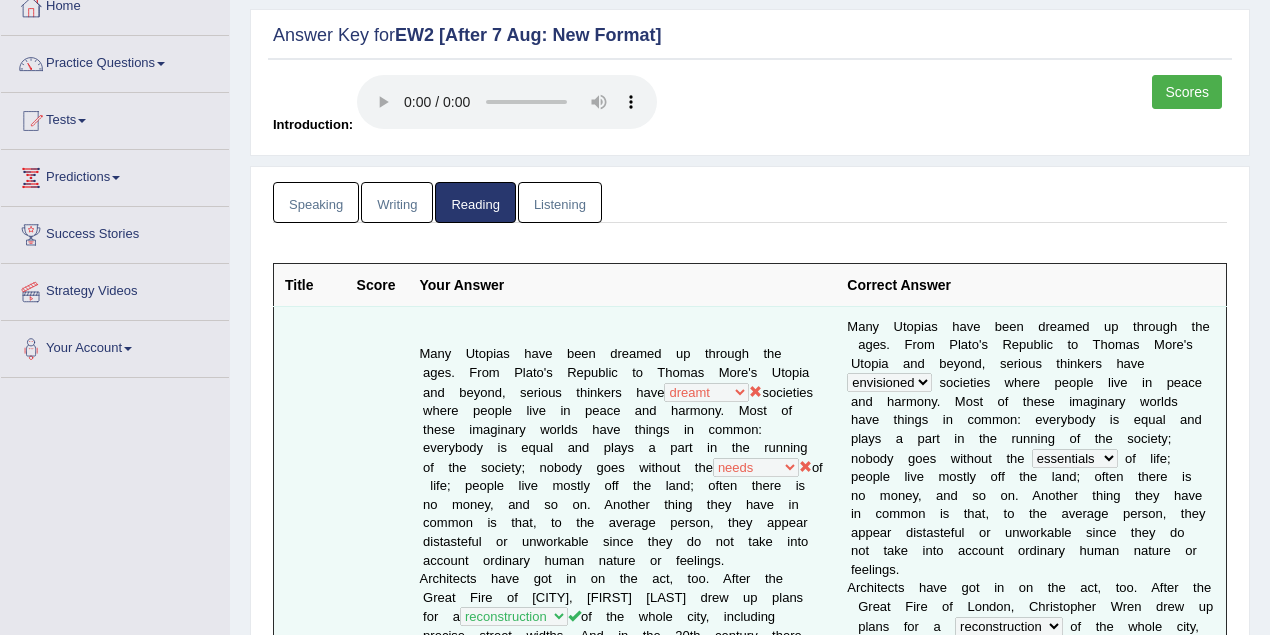 scroll, scrollTop: 84, scrollLeft: 0, axis: vertical 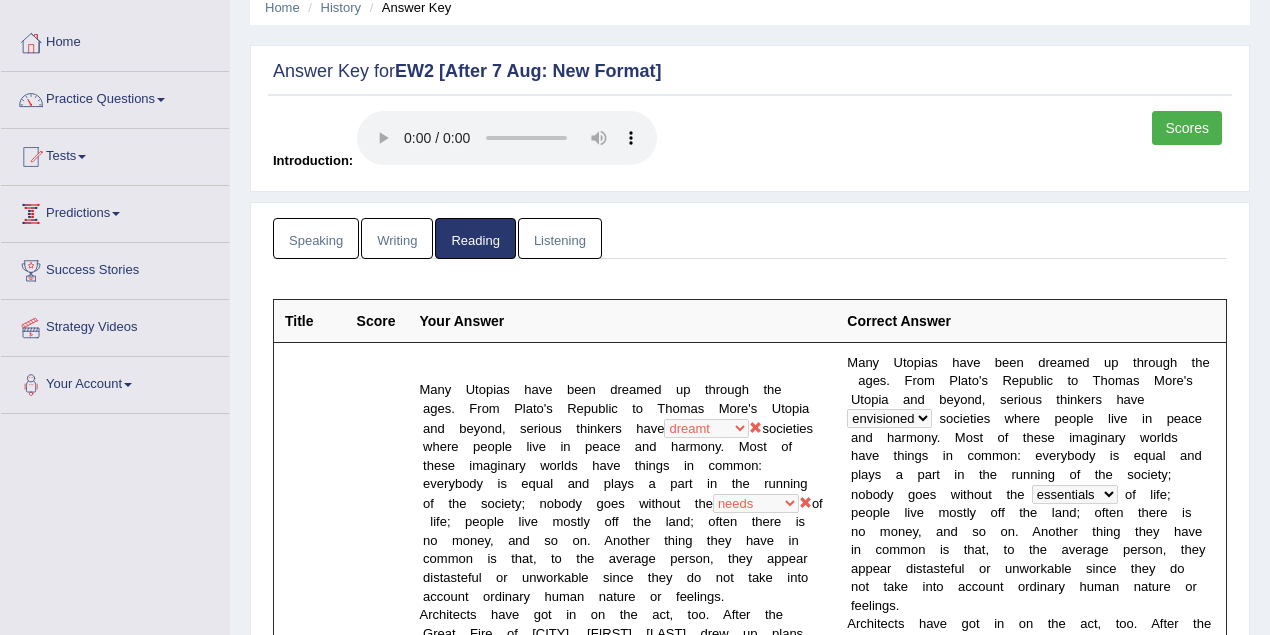 click on "Writing" at bounding box center (397, 238) 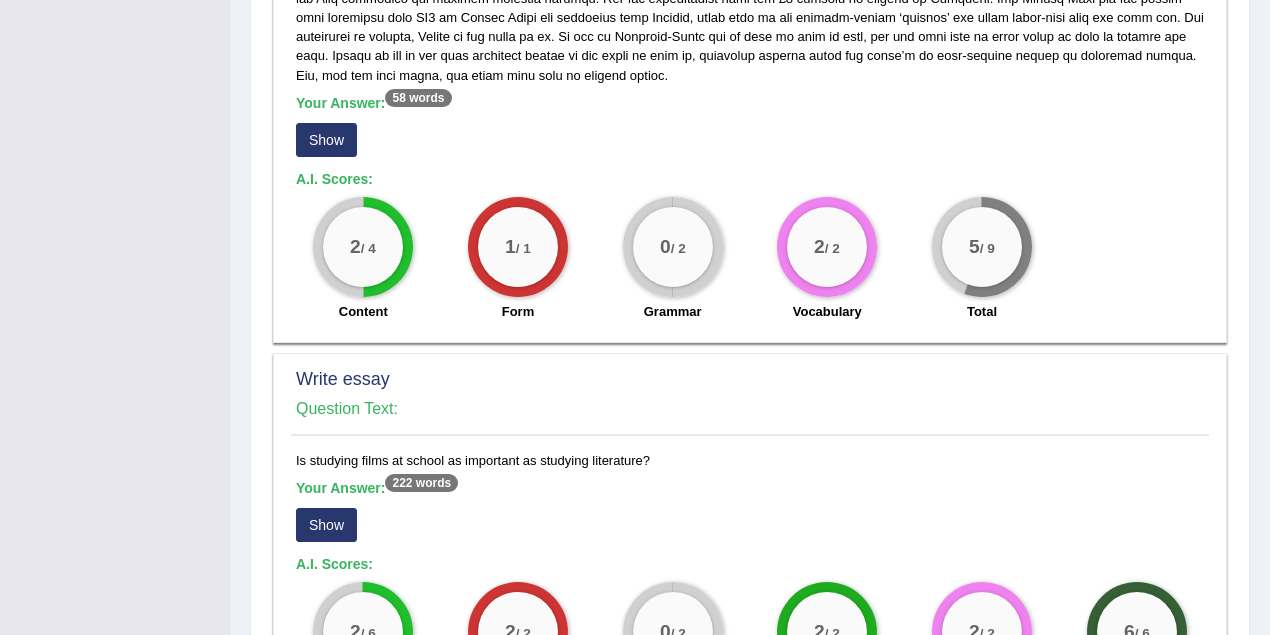 scroll, scrollTop: 1506, scrollLeft: 0, axis: vertical 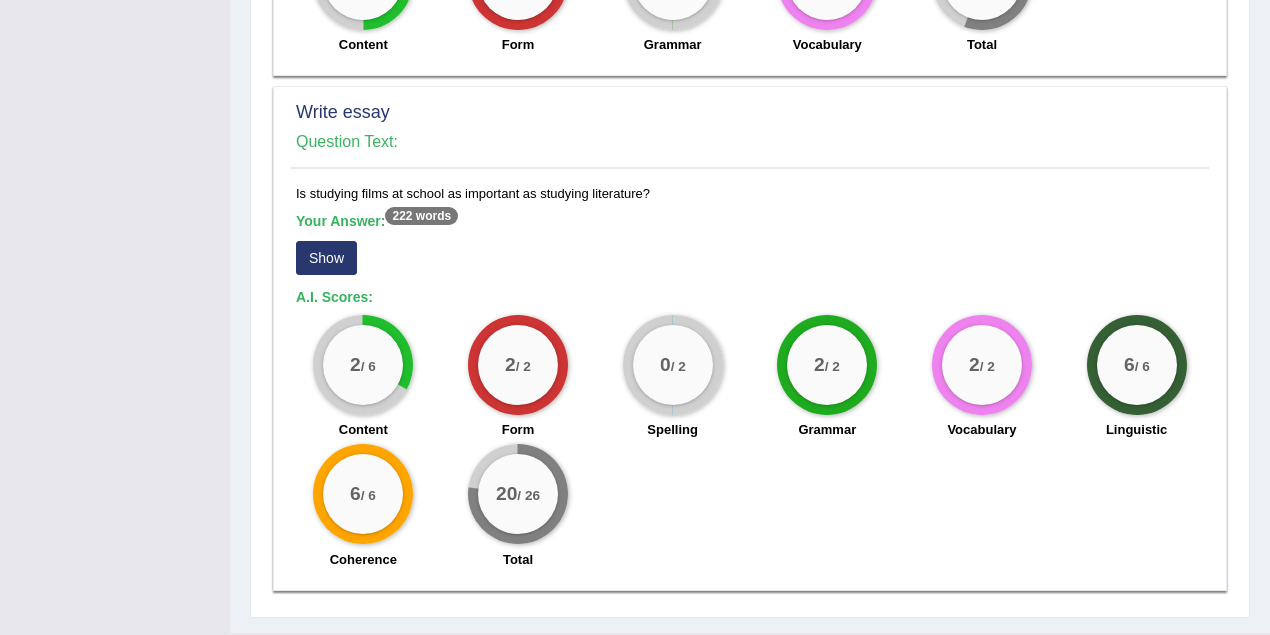 click on "Show" at bounding box center [326, 258] 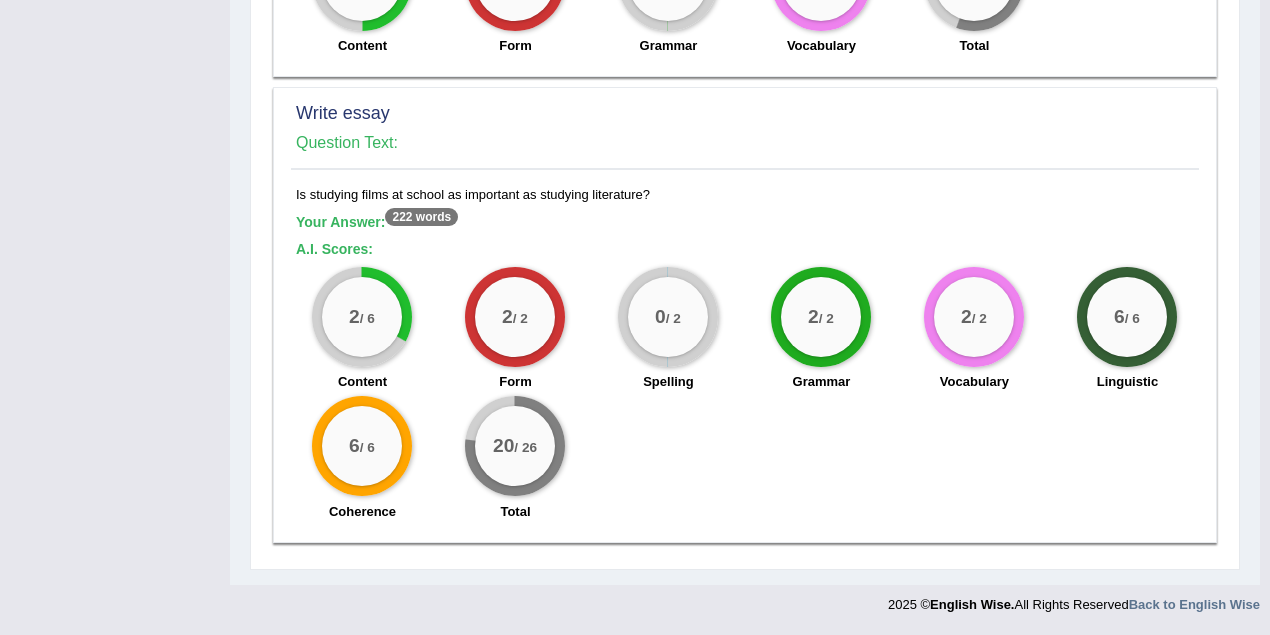 scroll, scrollTop: 1498, scrollLeft: 0, axis: vertical 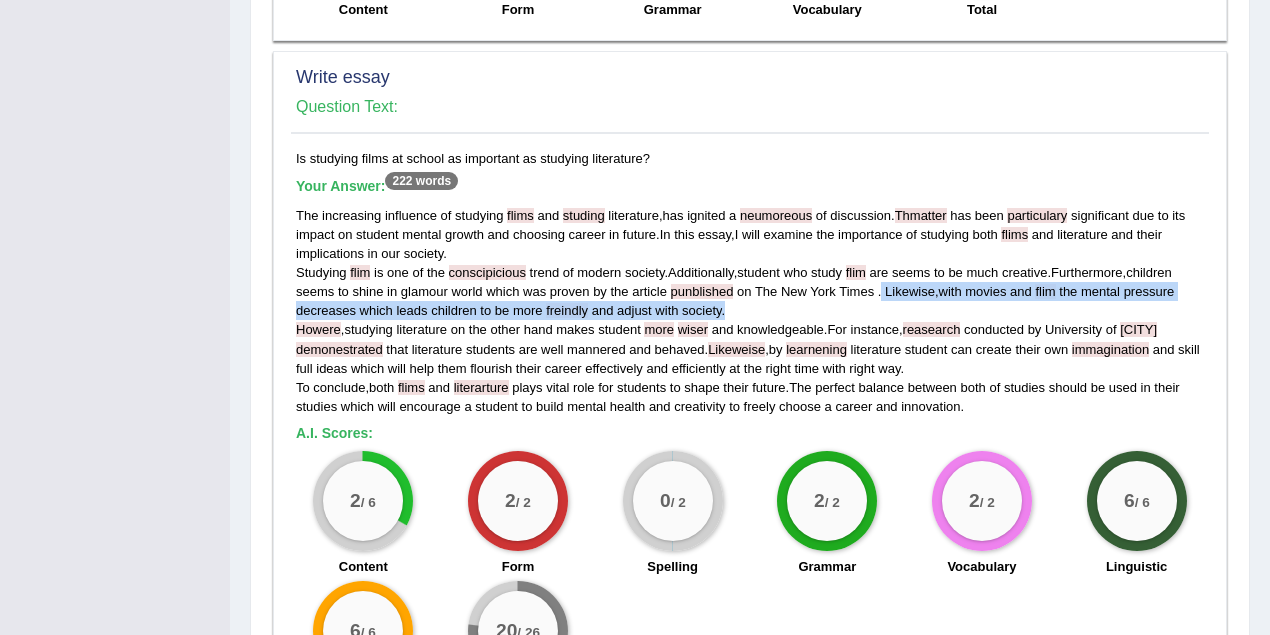 drag, startPoint x: 881, startPoint y: 291, endPoint x: 860, endPoint y: 298, distance: 22.135944 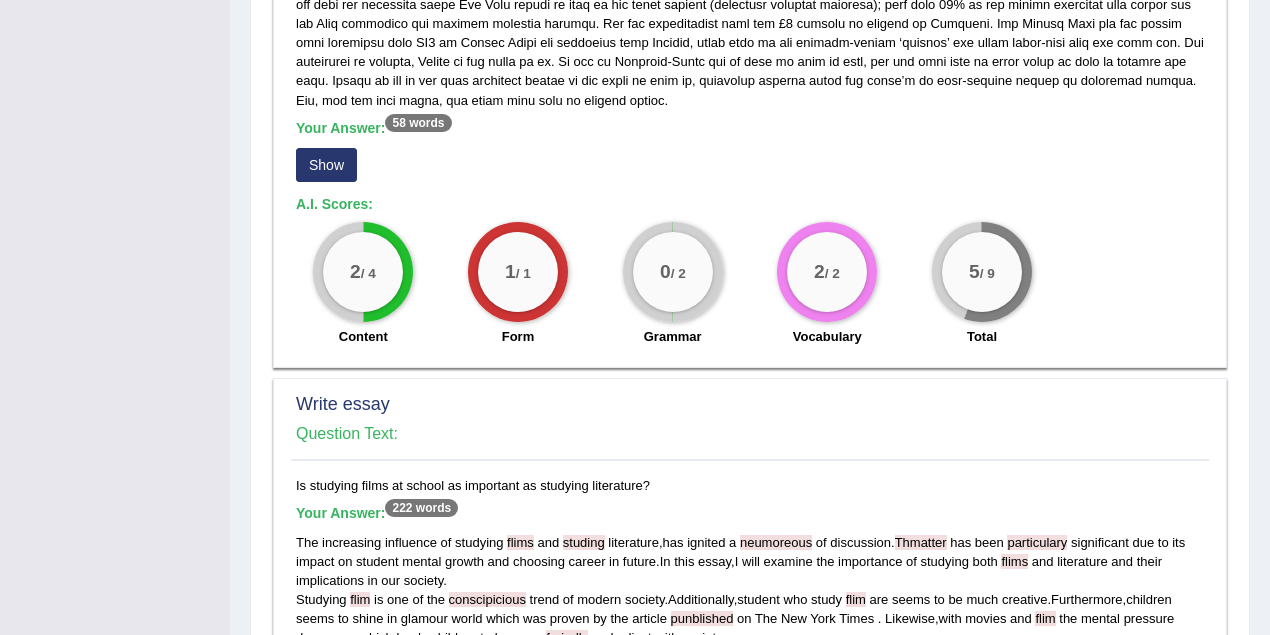 scroll, scrollTop: 1186, scrollLeft: 0, axis: vertical 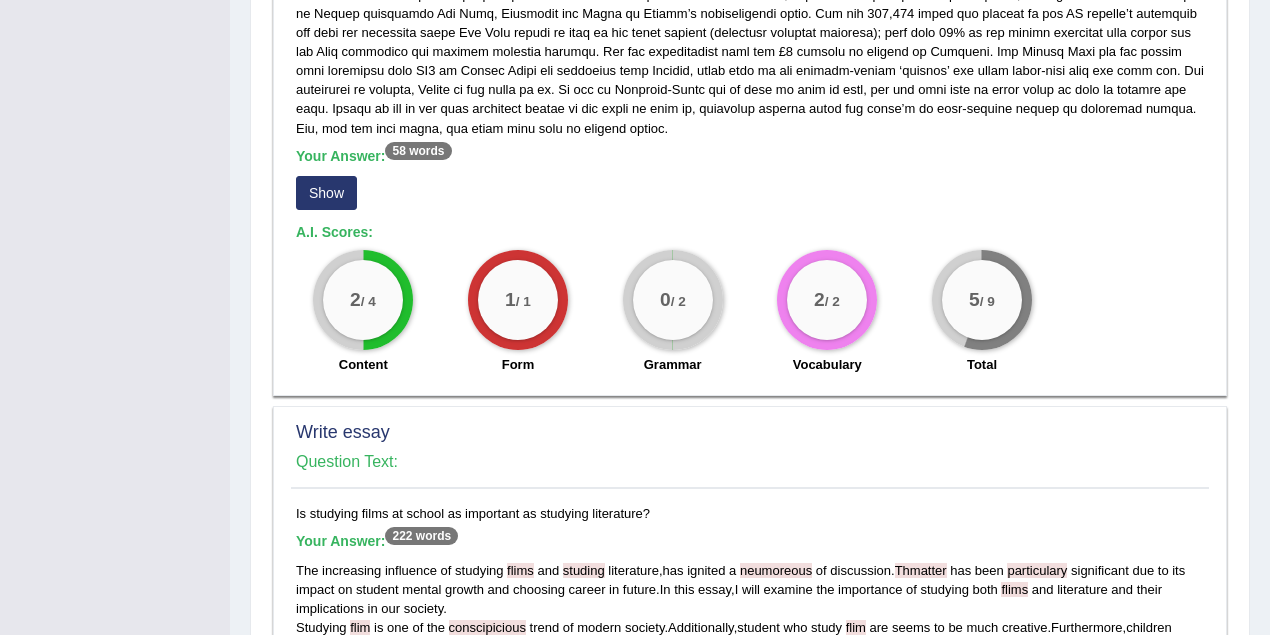 click on "Show" at bounding box center (326, 193) 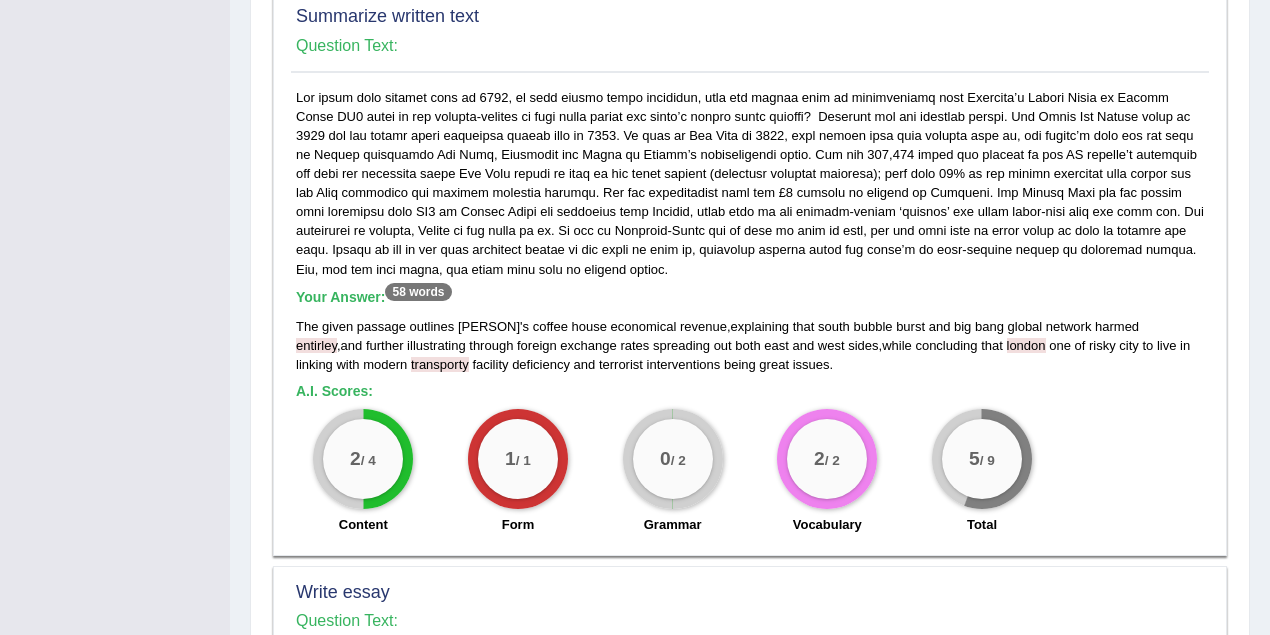 scroll, scrollTop: 1008, scrollLeft: 0, axis: vertical 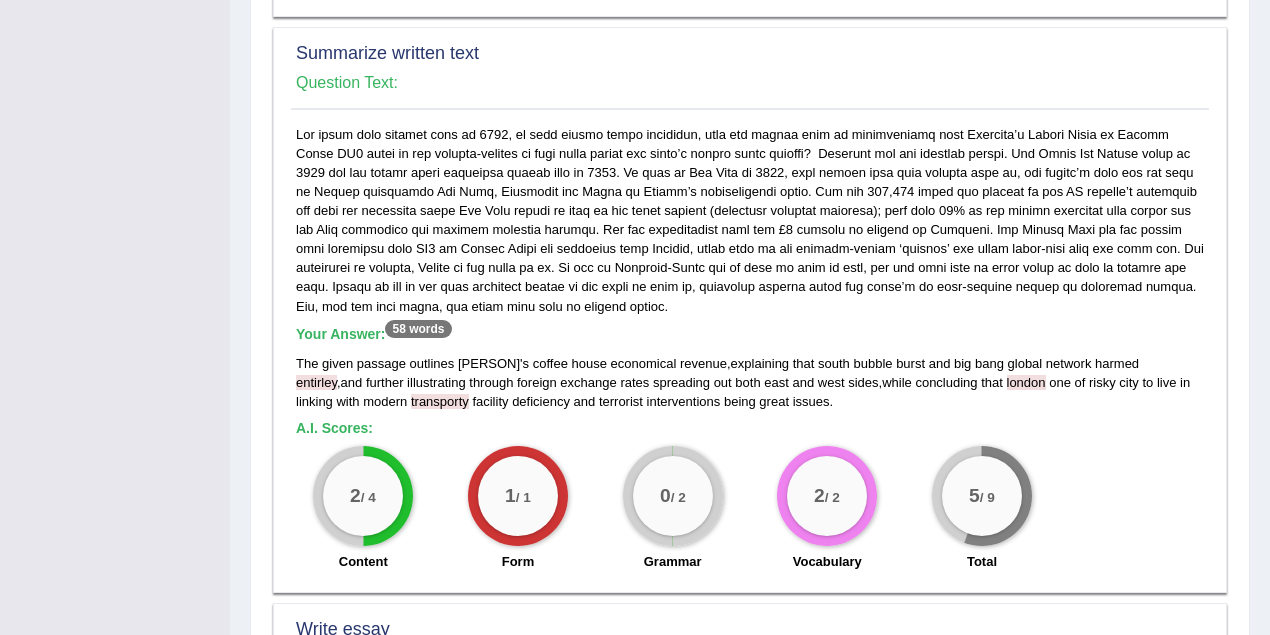 drag, startPoint x: 806, startPoint y: 458, endPoint x: 722, endPoint y: 433, distance: 87.64131 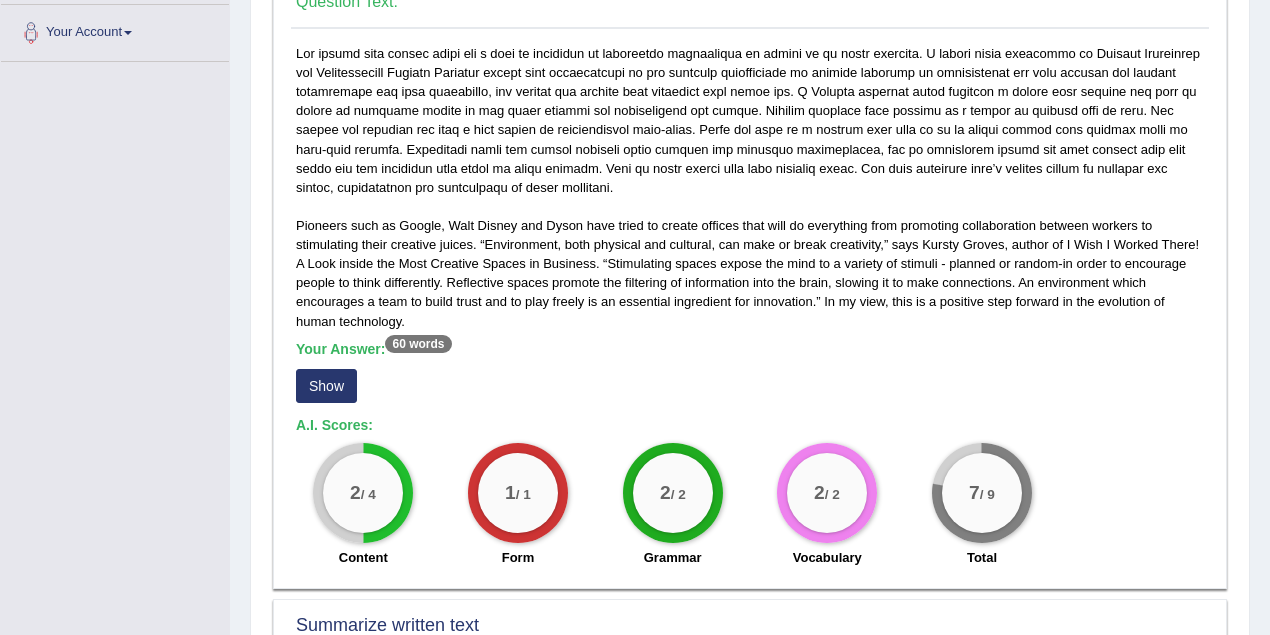 scroll, scrollTop: 386, scrollLeft: 0, axis: vertical 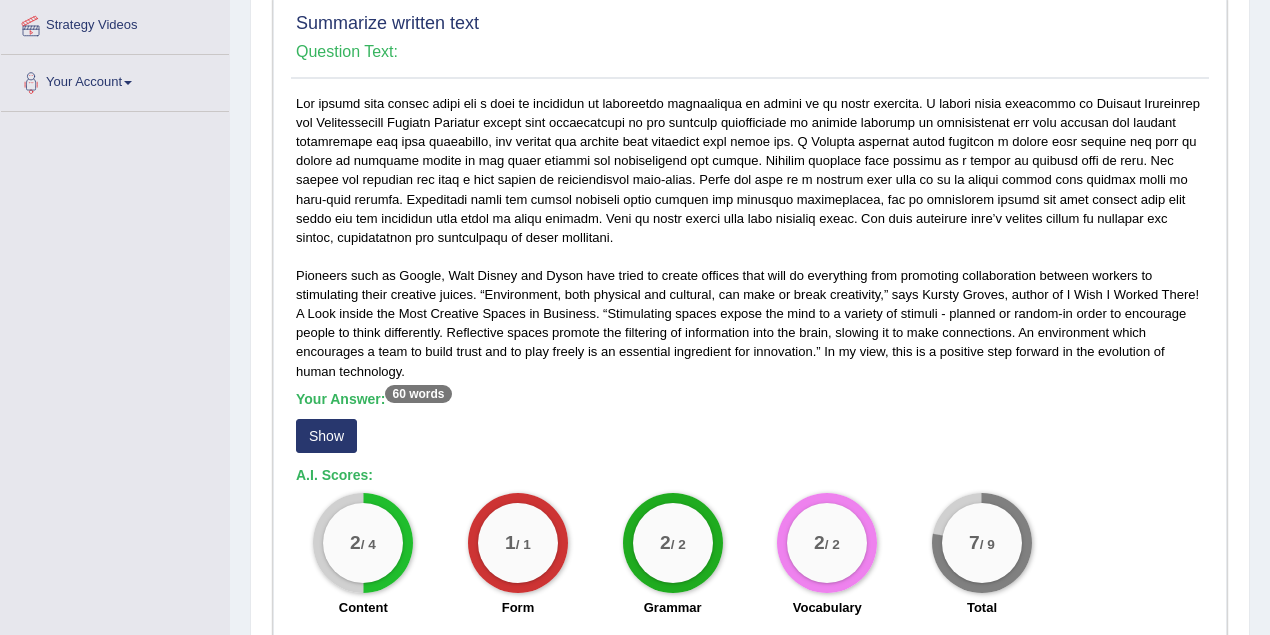 click on "Show" at bounding box center [326, 436] 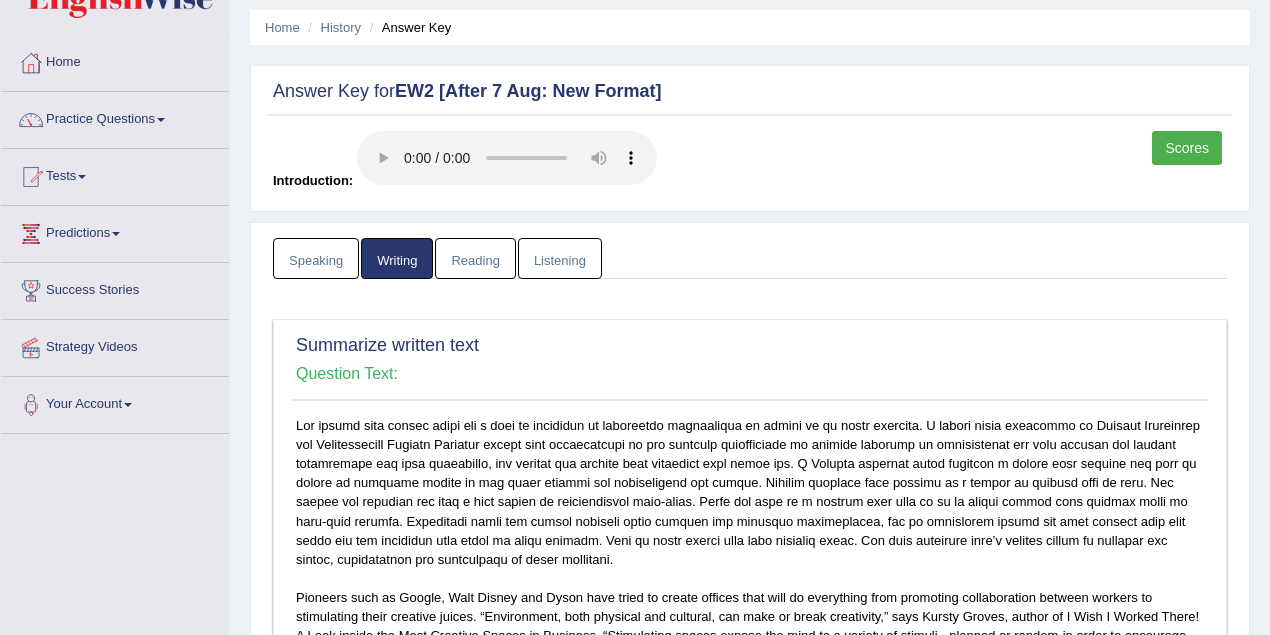 scroll, scrollTop: 30, scrollLeft: 0, axis: vertical 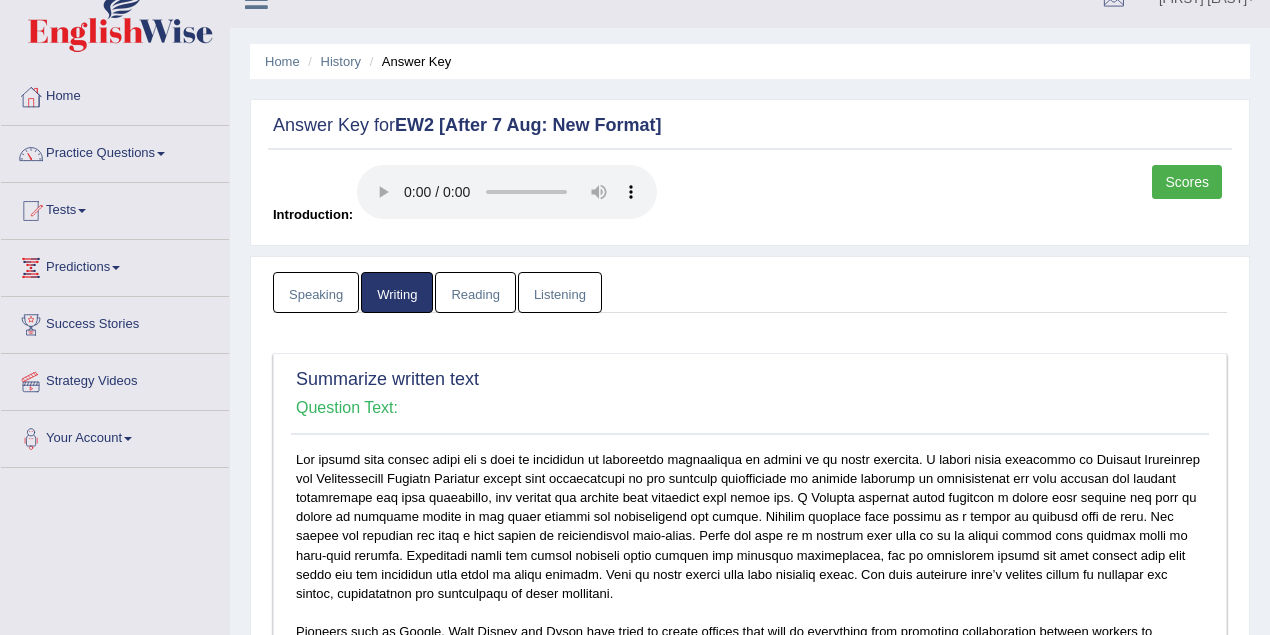 click on "Speaking" at bounding box center [316, 292] 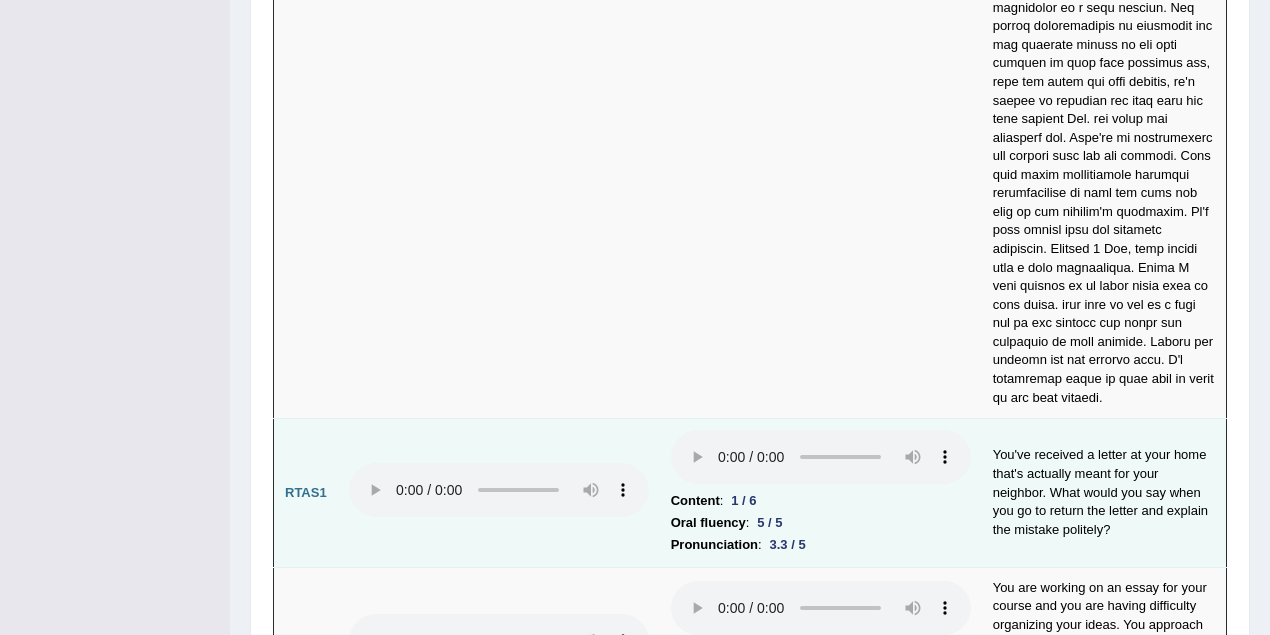 scroll, scrollTop: 8106, scrollLeft: 0, axis: vertical 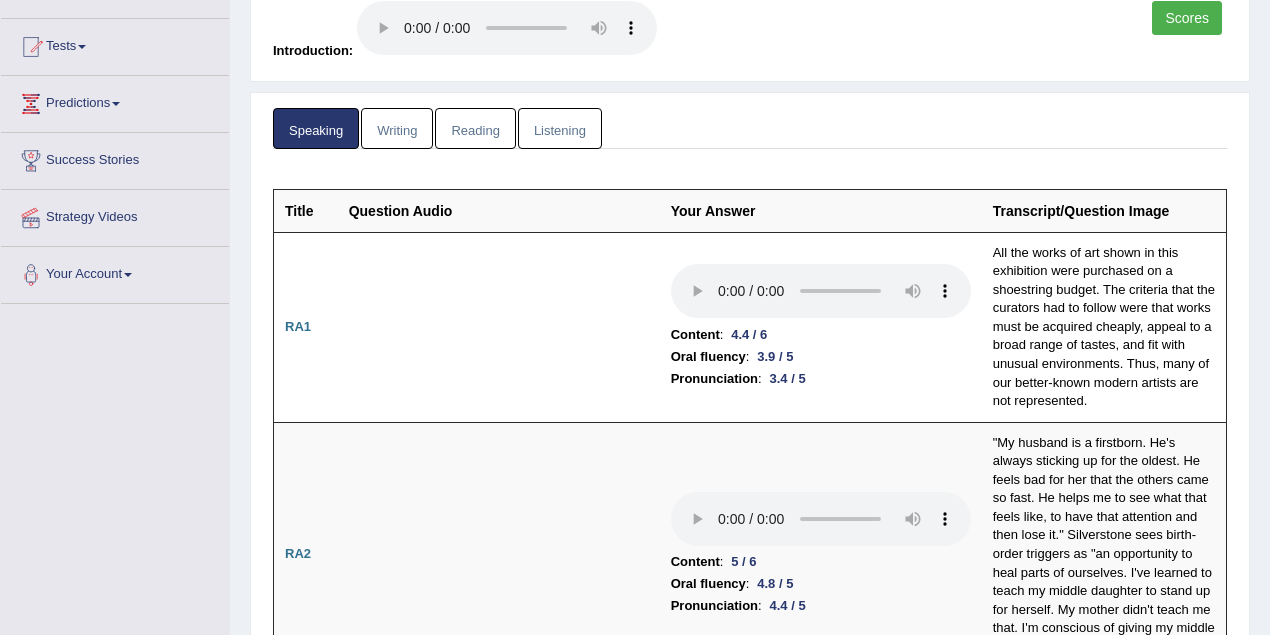 click on "Speaking
Writing
Reading
Listening
Title Question Audio Your Answer Transcript/Question Image RA1
Content  :  4.4 / 6
Oral fluency  :  3.9 / 5
Pronunciation  :  3.4 / 5
All the works of art shown in this exhibition were purchased on a shoestring budget. The criteria that the curators had to follow were that works must be acquired cheaply, appeal to a broad range of tastes, and fit with unusual environments. Thus, many of our better-known modern artists are not represented. RA2
Content  :  5 / 6
Oral fluency  :  4.8 / 5
Pronunciation  :" at bounding box center [750, 4361] 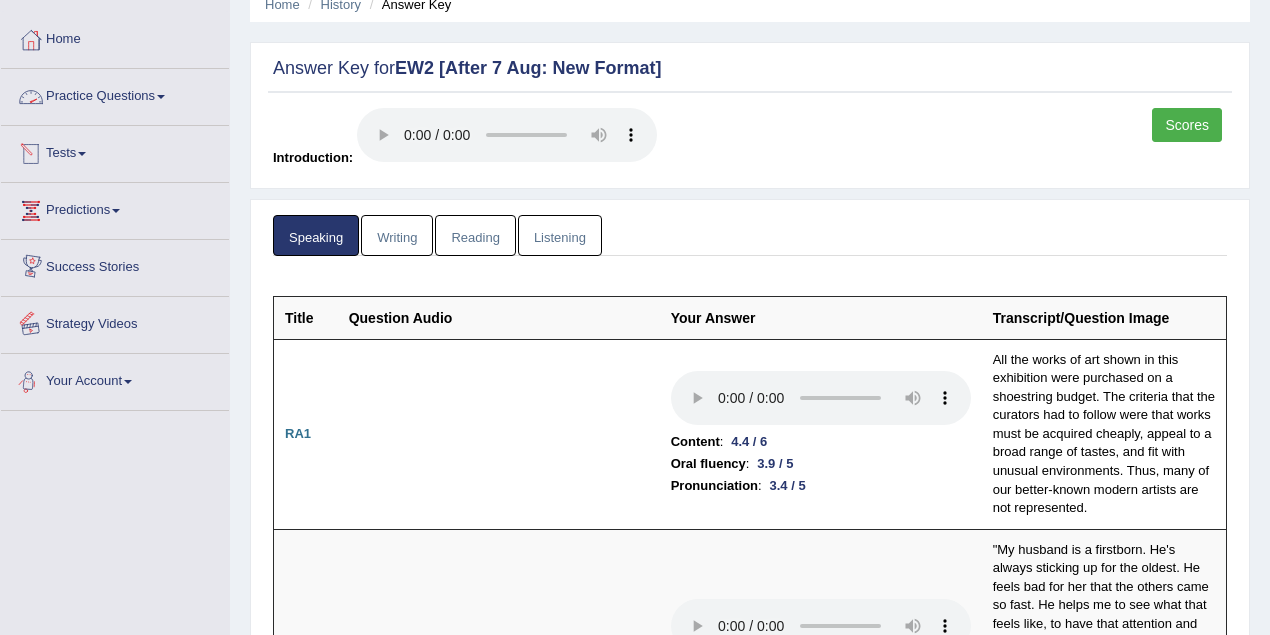 scroll, scrollTop: 0, scrollLeft: 0, axis: both 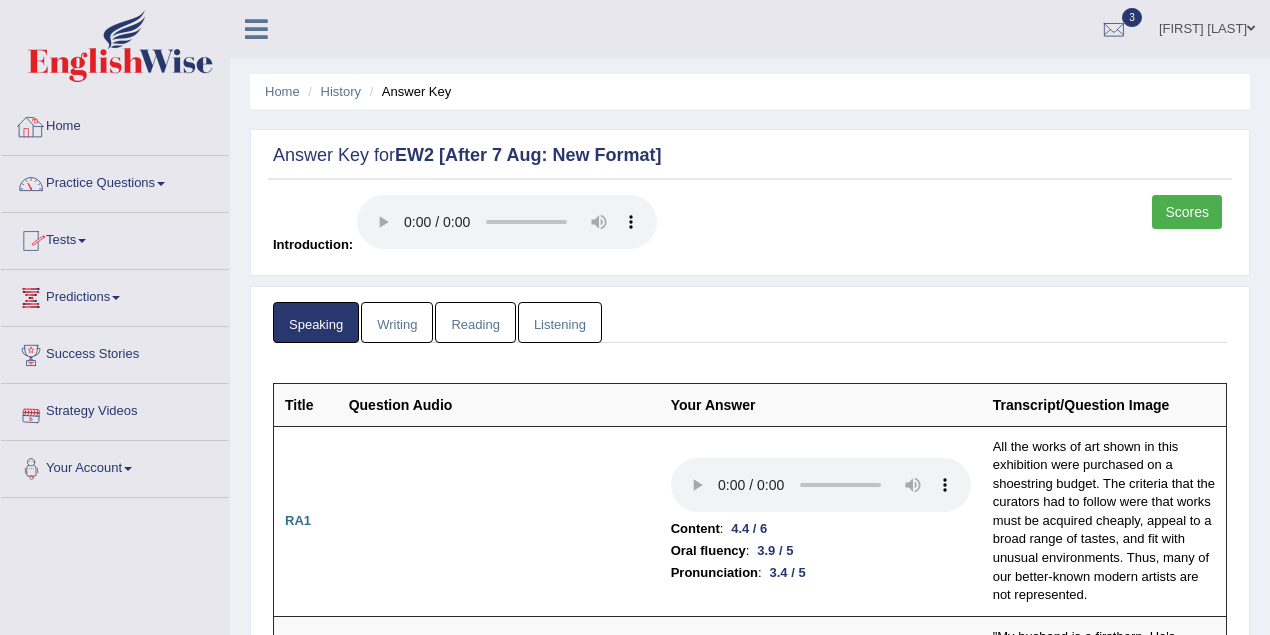 click on "Home" at bounding box center (115, 124) 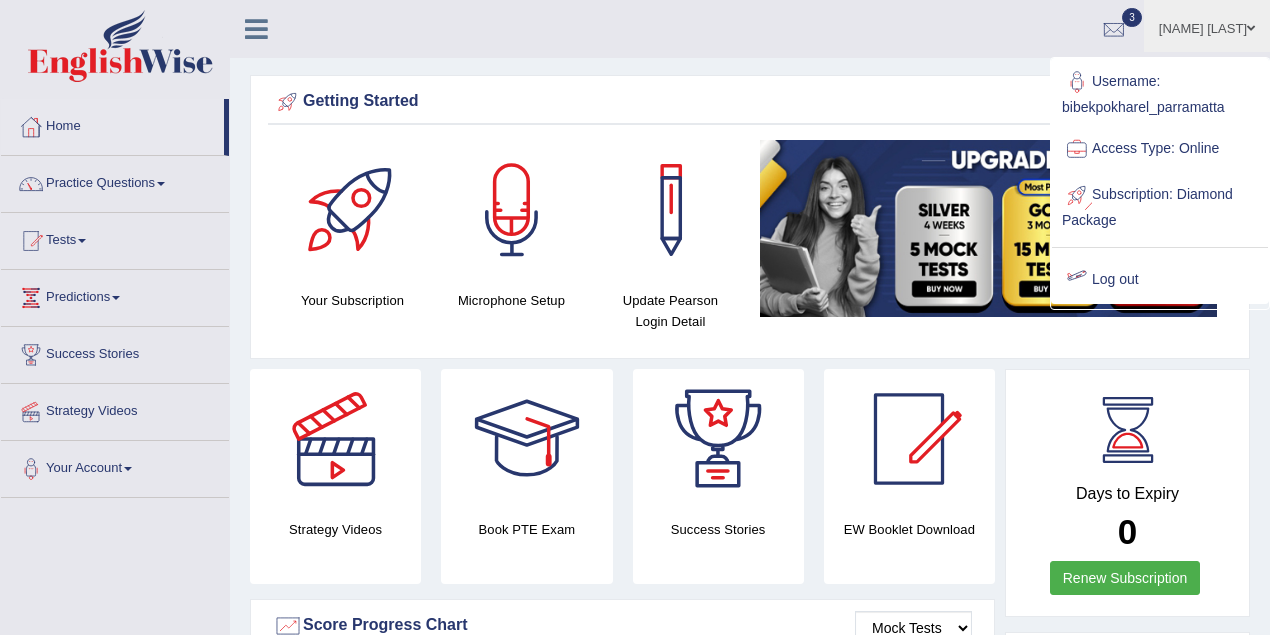 scroll, scrollTop: 0, scrollLeft: 0, axis: both 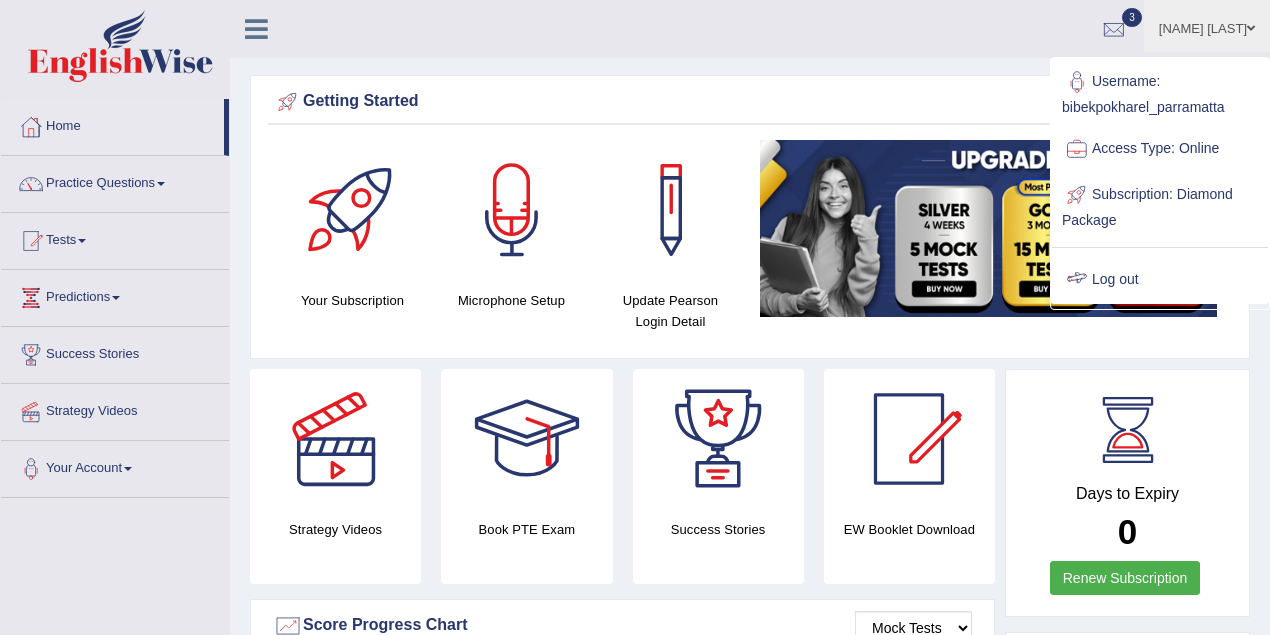 click on "Days to Expiry" at bounding box center (1127, 494) 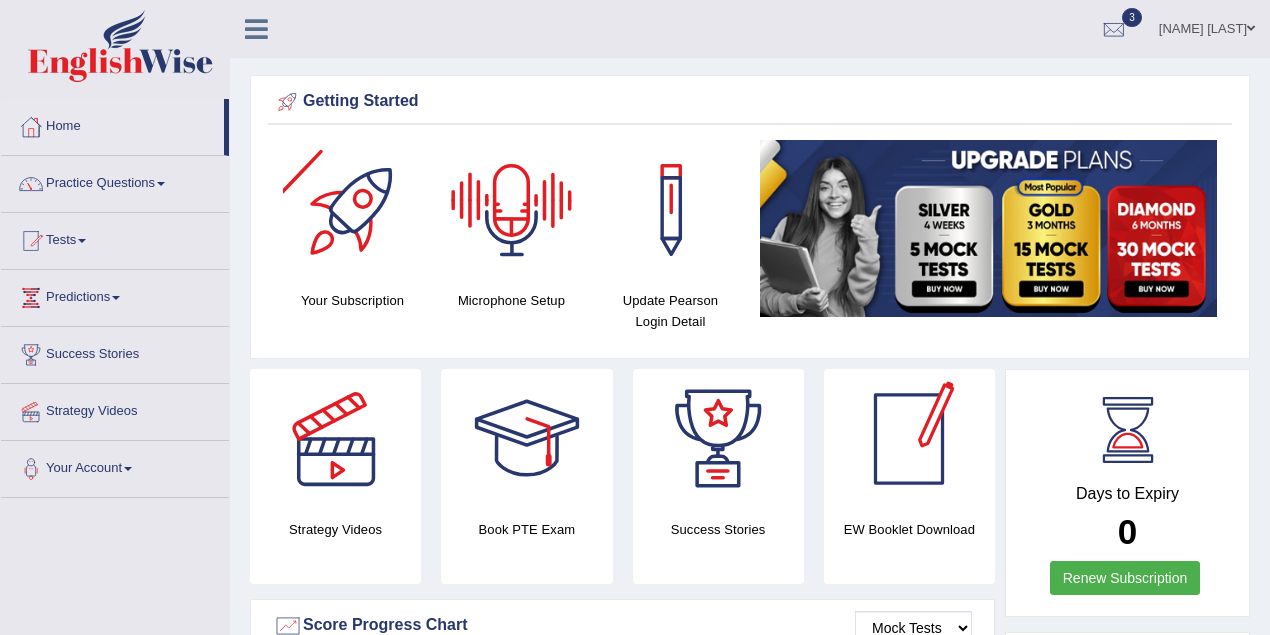 click on "Bibek Pokharel" at bounding box center (1207, 26) 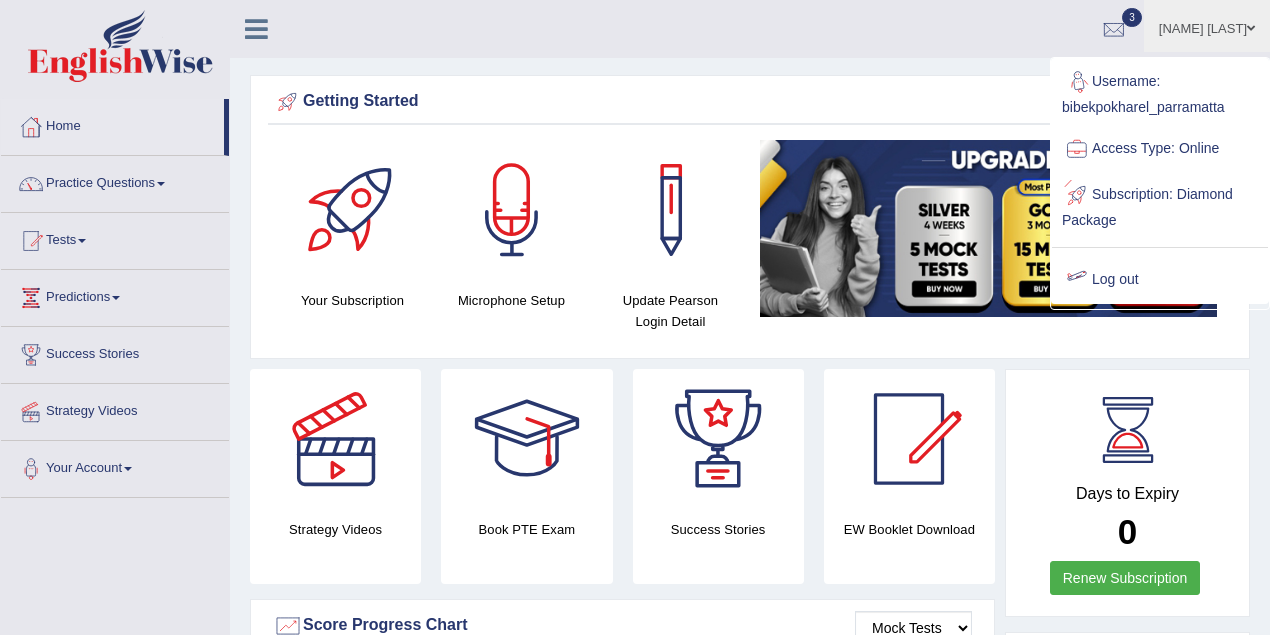 click on "Log out" at bounding box center (1160, 280) 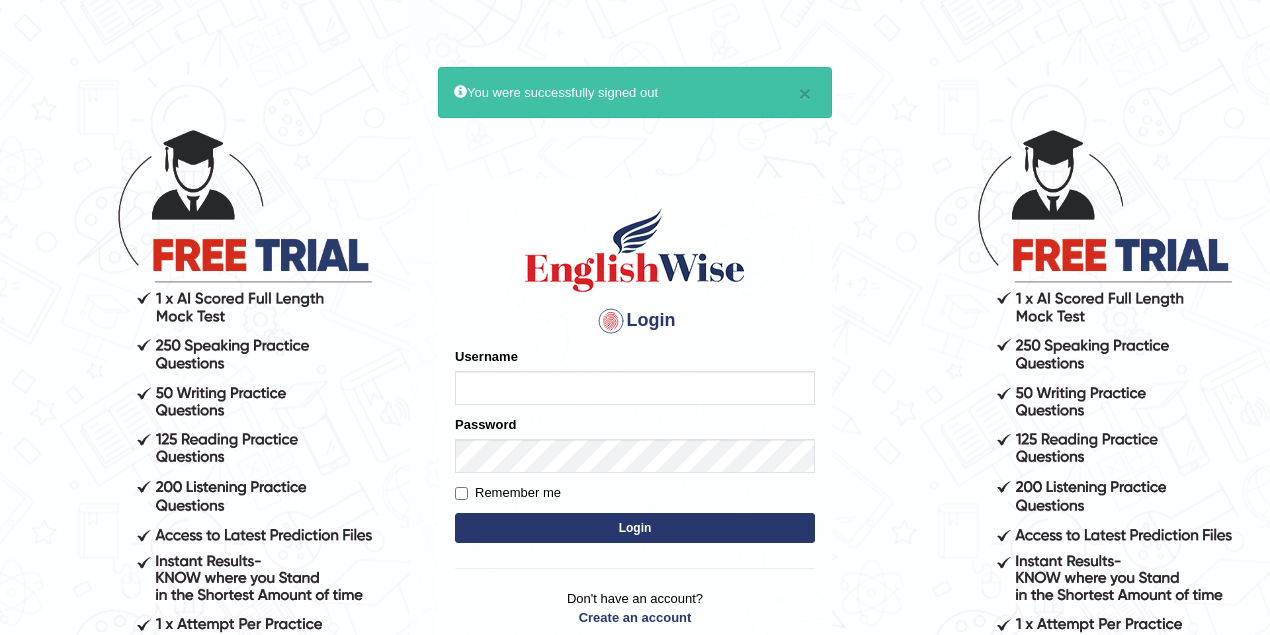 scroll, scrollTop: 0, scrollLeft: 0, axis: both 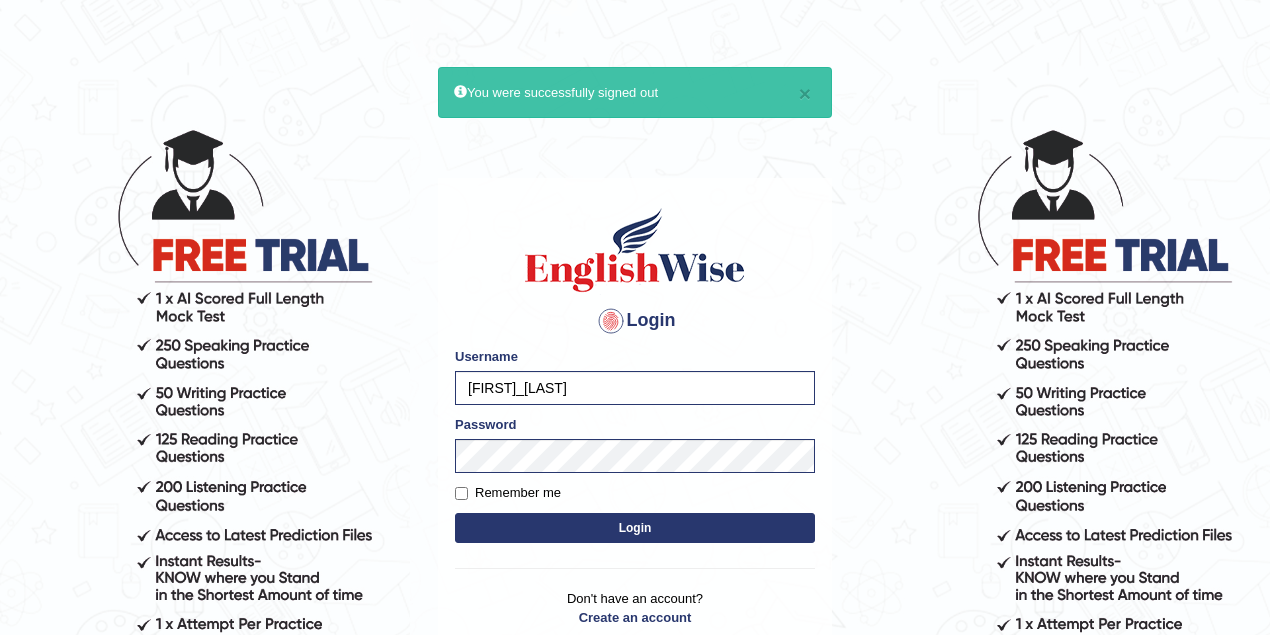 drag, startPoint x: 689, startPoint y: 372, endPoint x: 383, endPoint y: 425, distance: 310.55594 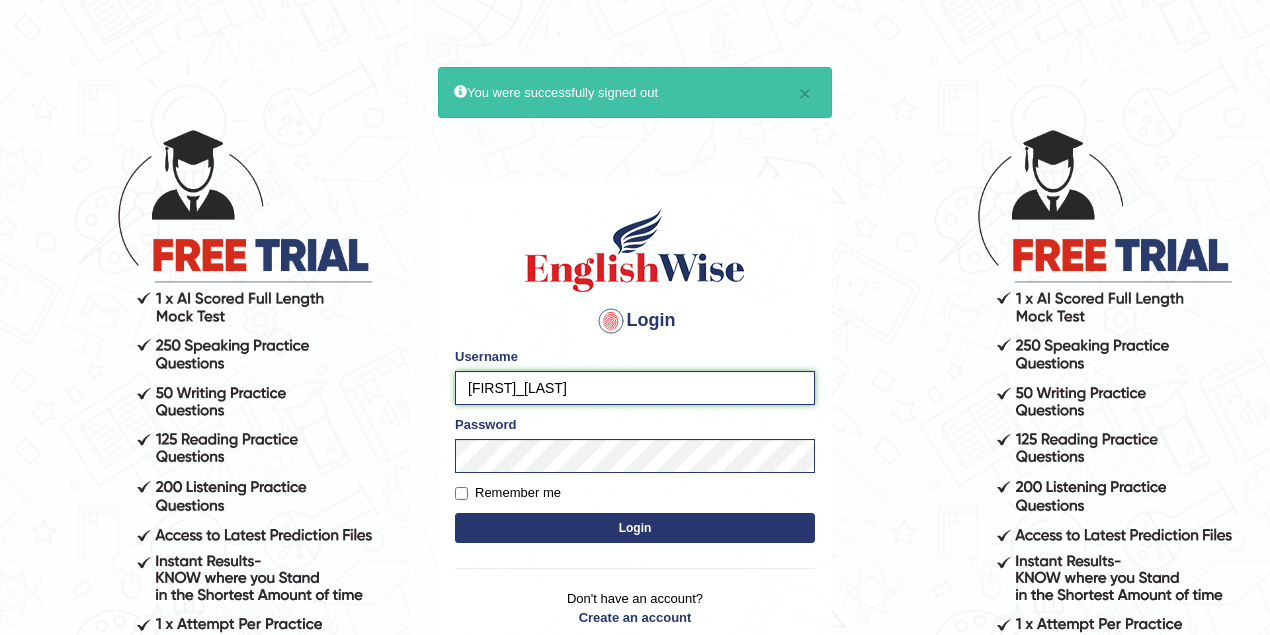 type on "[FIRST]_[LAST]" 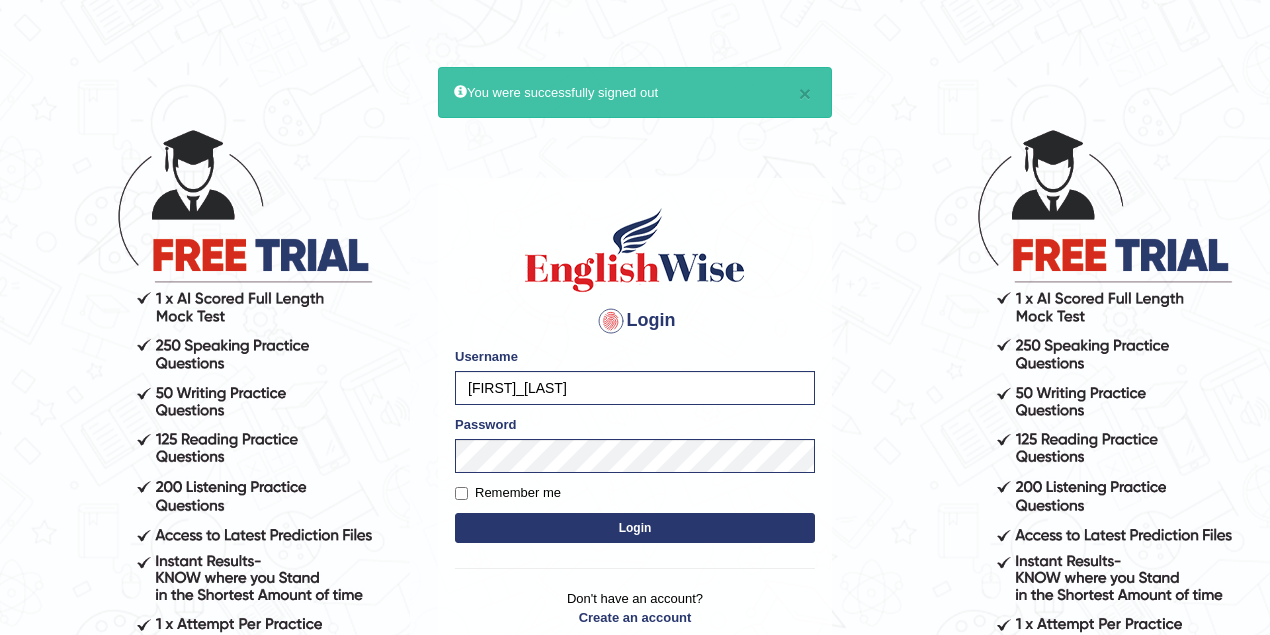 click on "Login" at bounding box center (635, 528) 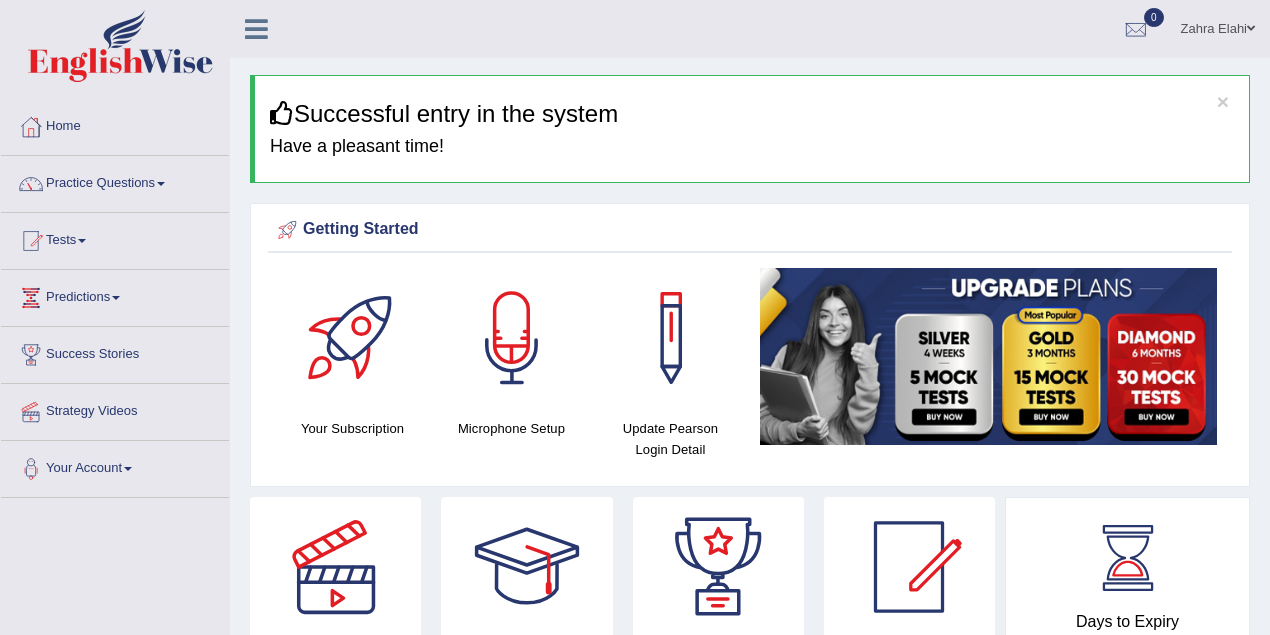 scroll, scrollTop: 0, scrollLeft: 0, axis: both 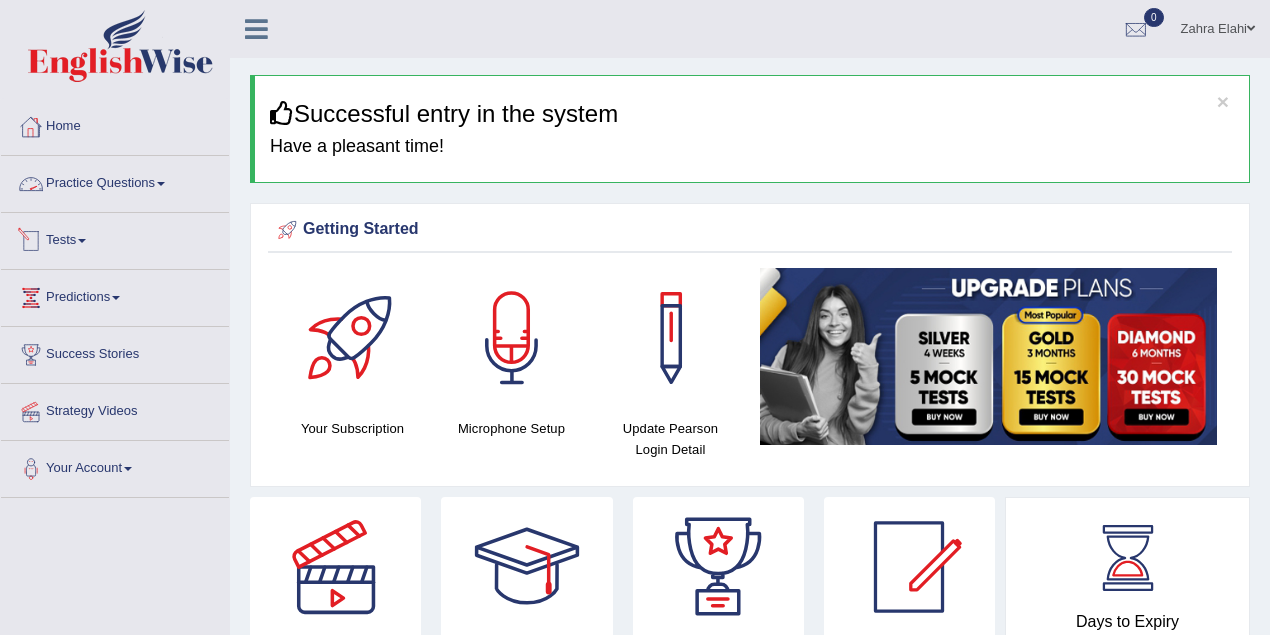 click on "Practice Questions" at bounding box center [115, 181] 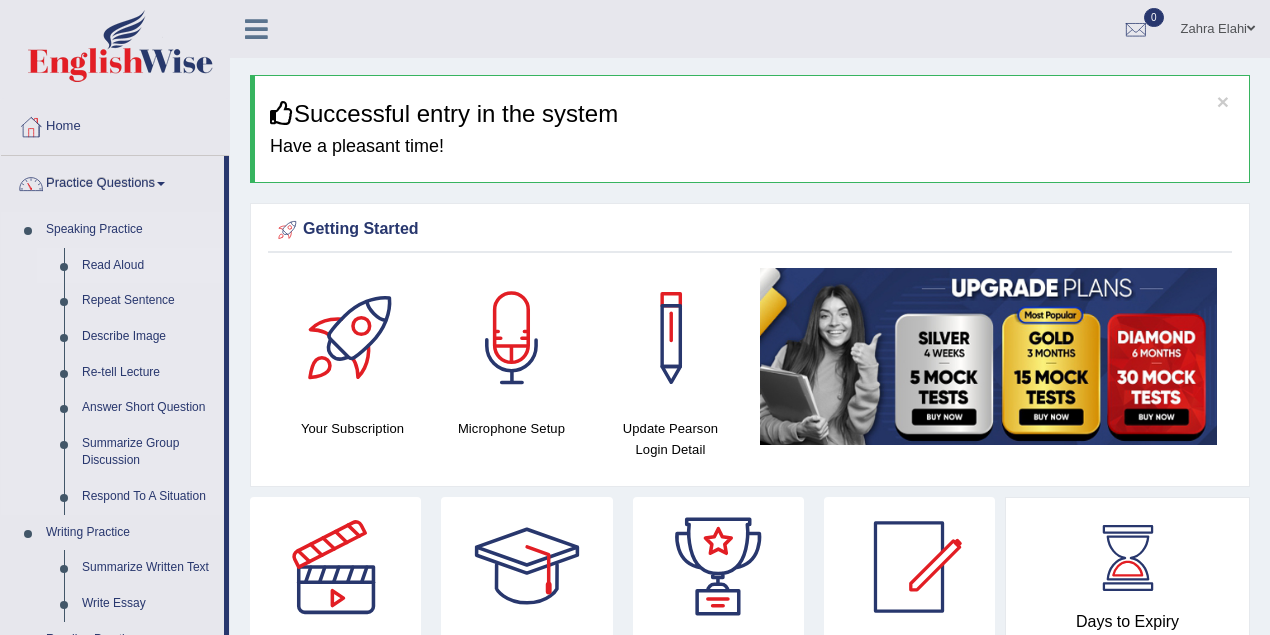 click on "Read Aloud" at bounding box center [148, 266] 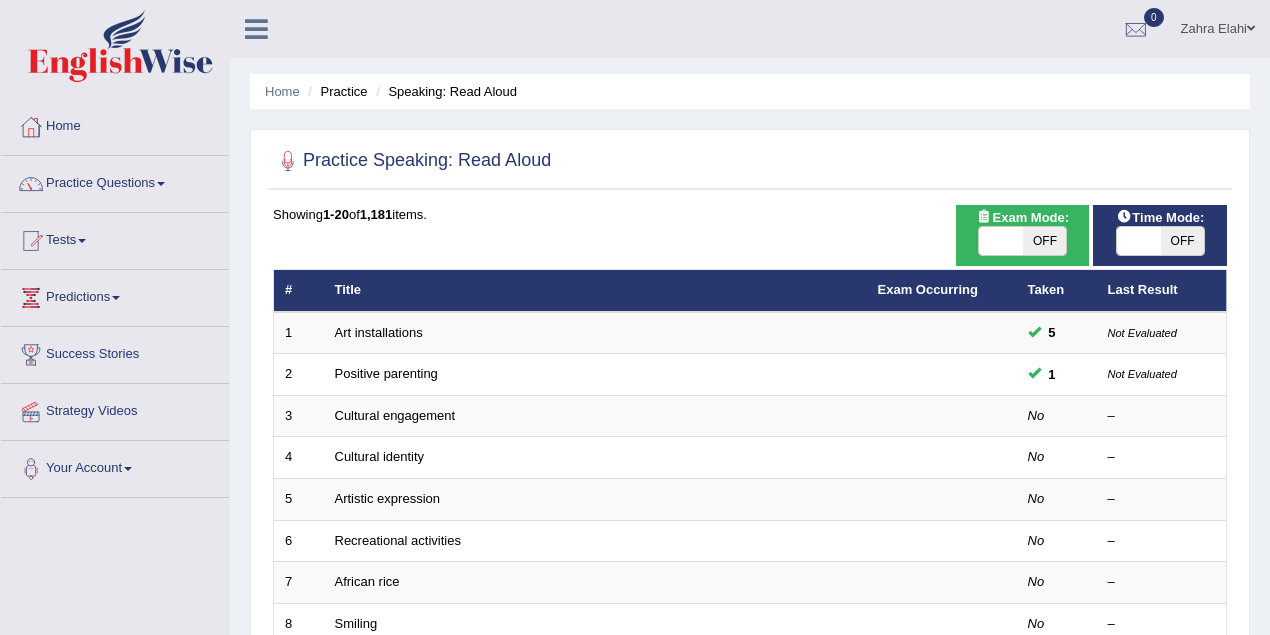 scroll, scrollTop: 0, scrollLeft: 0, axis: both 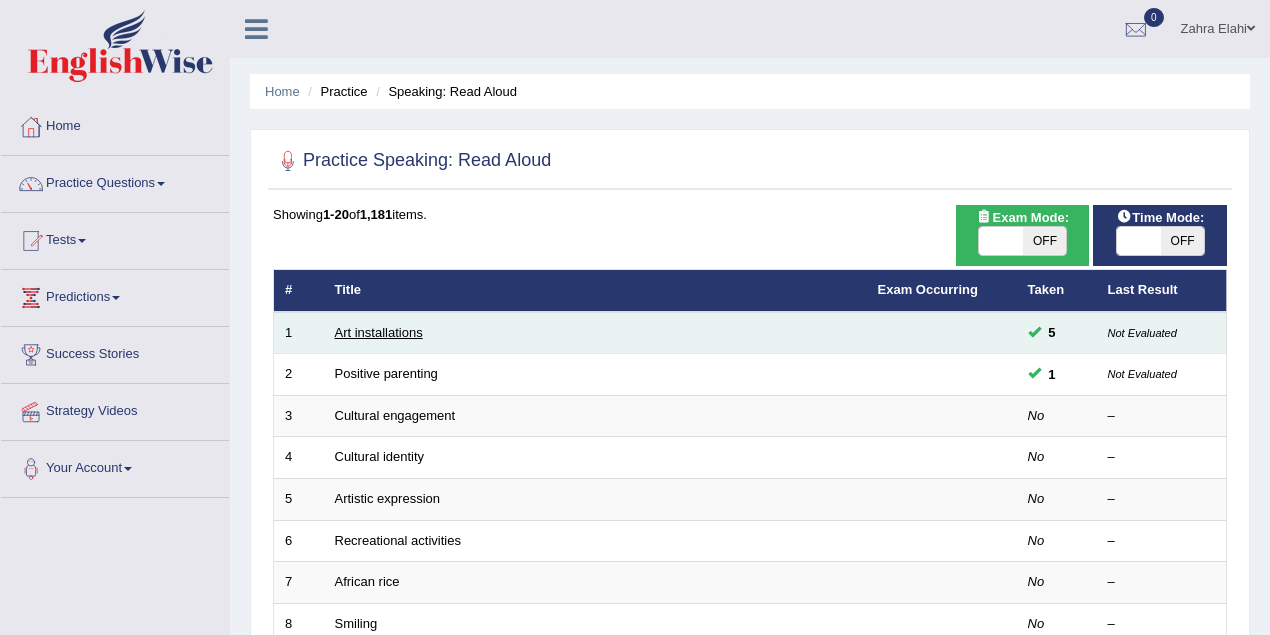click on "Art installations" at bounding box center (379, 332) 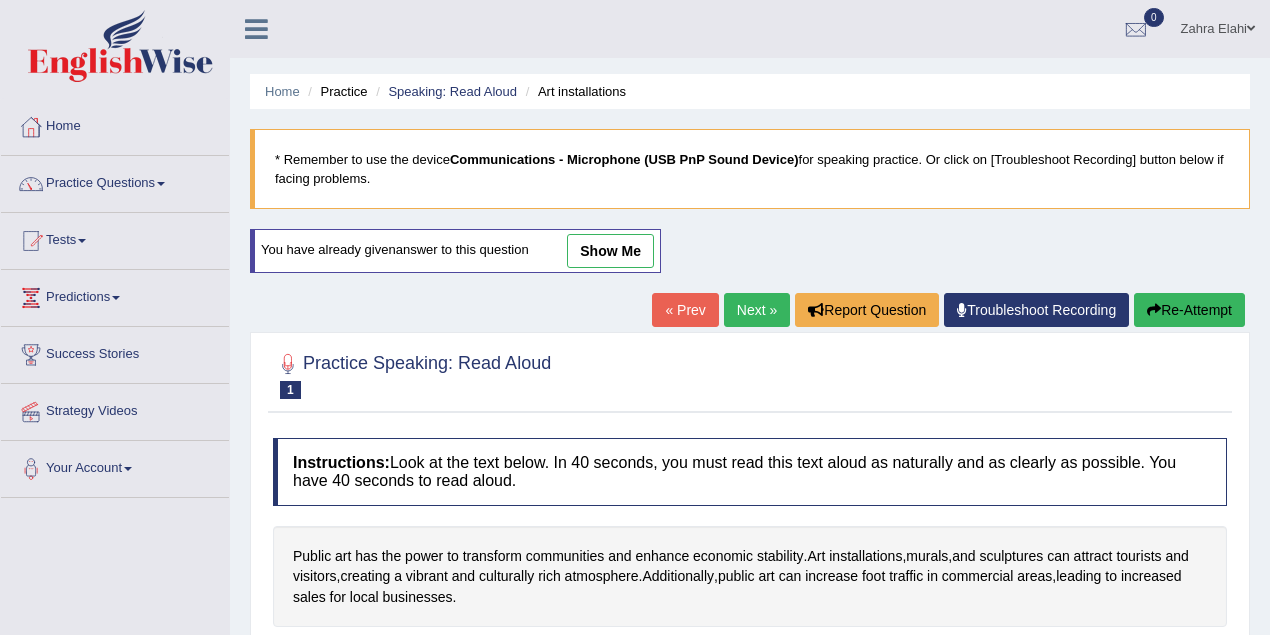 scroll, scrollTop: 0, scrollLeft: 0, axis: both 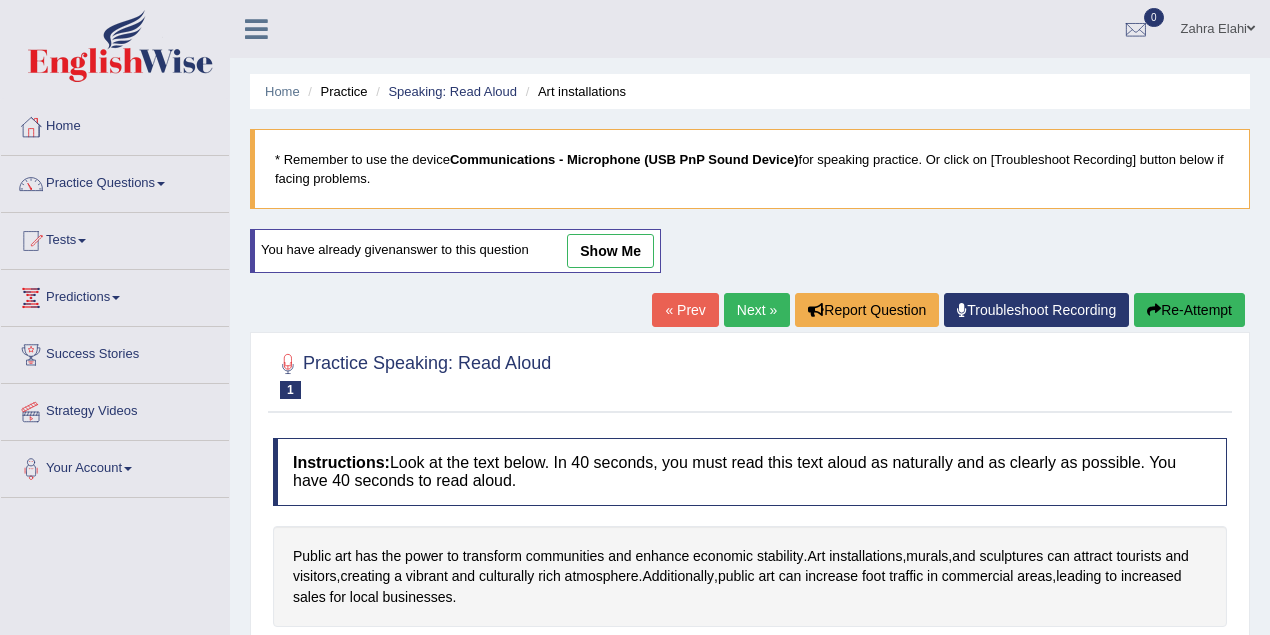 click on "show me" at bounding box center (610, 251) 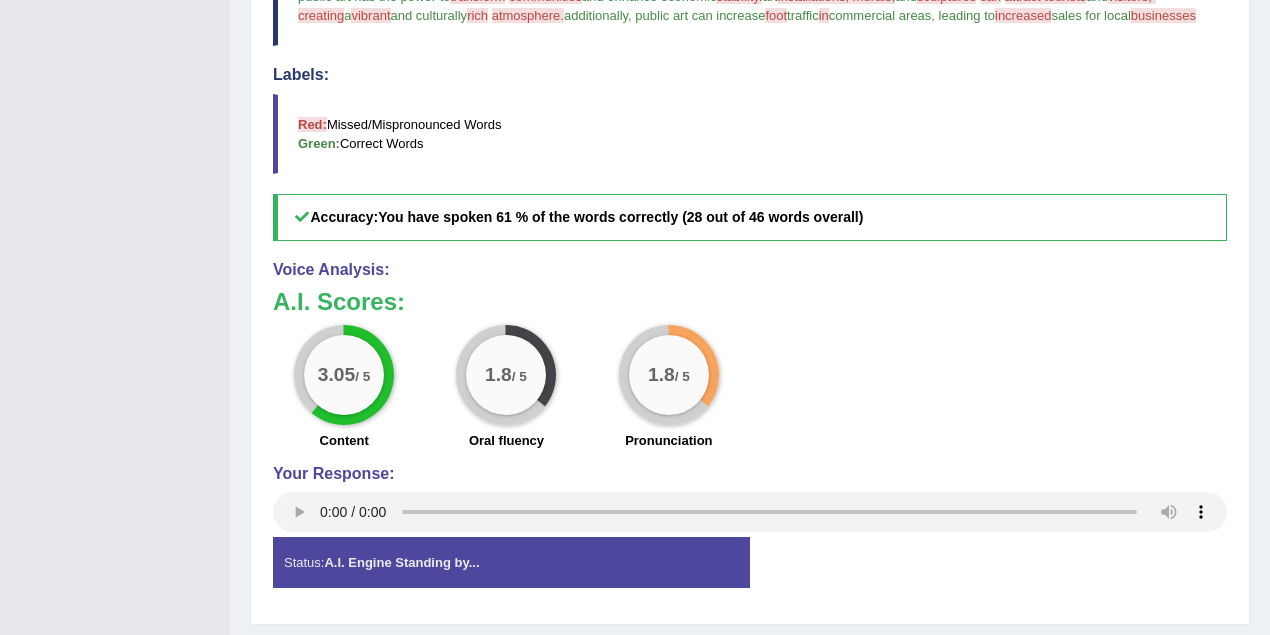 scroll, scrollTop: 734, scrollLeft: 0, axis: vertical 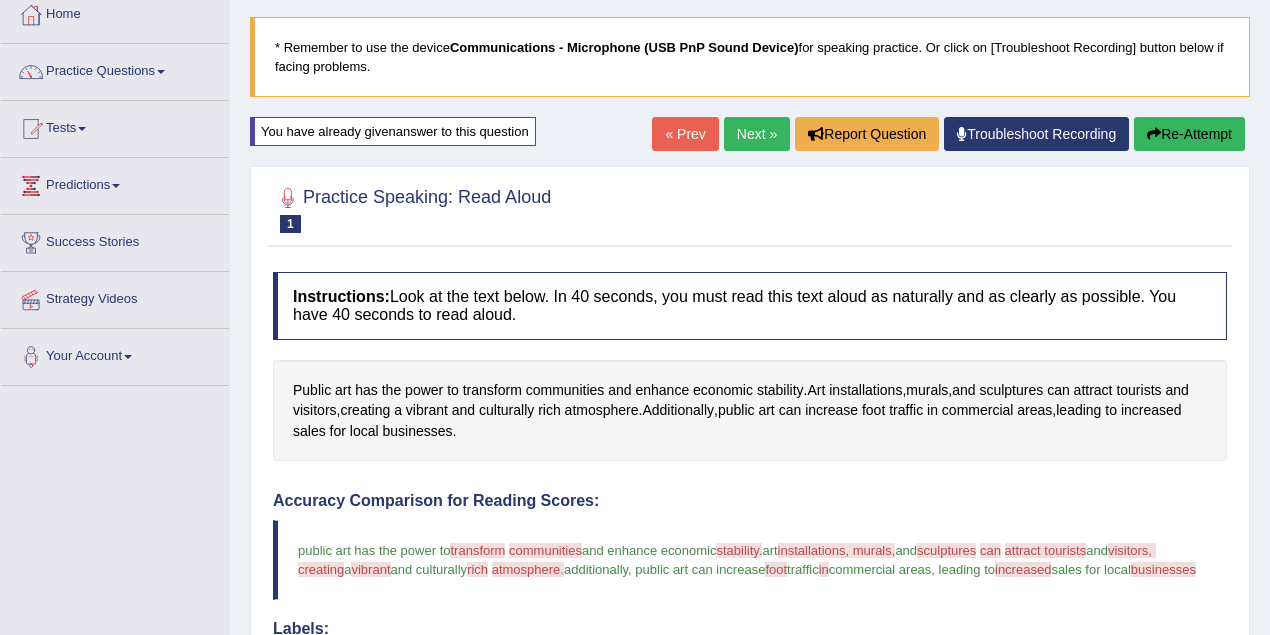 click at bounding box center (1154, 134) 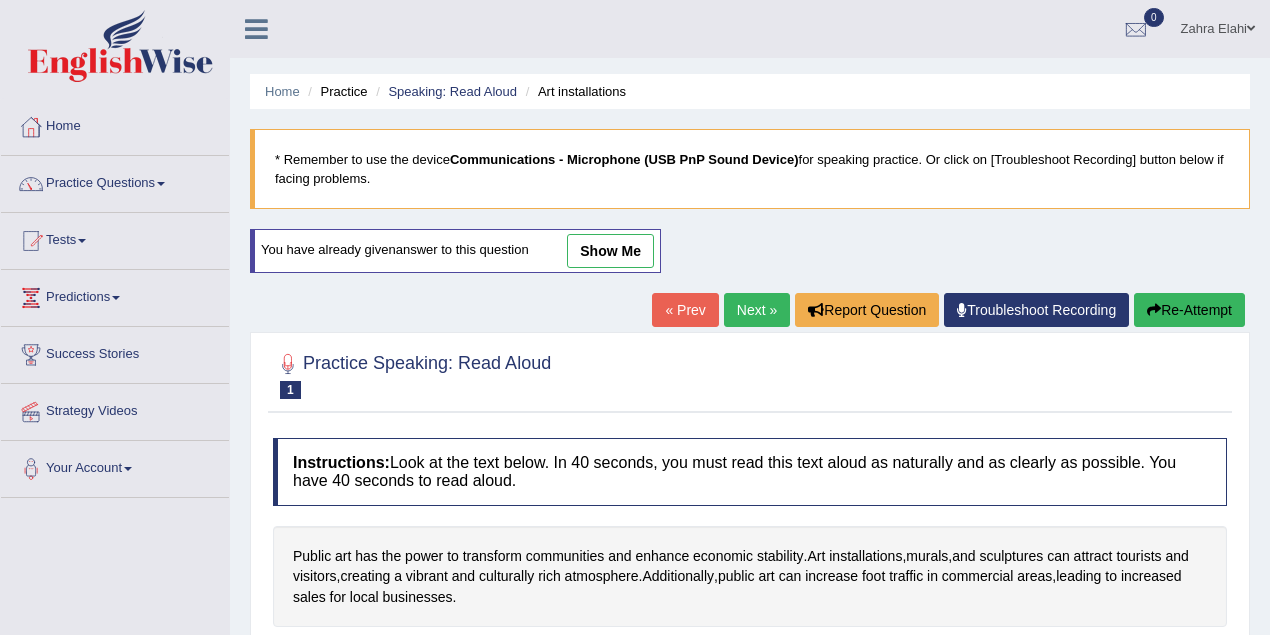 scroll, scrollTop: 112, scrollLeft: 0, axis: vertical 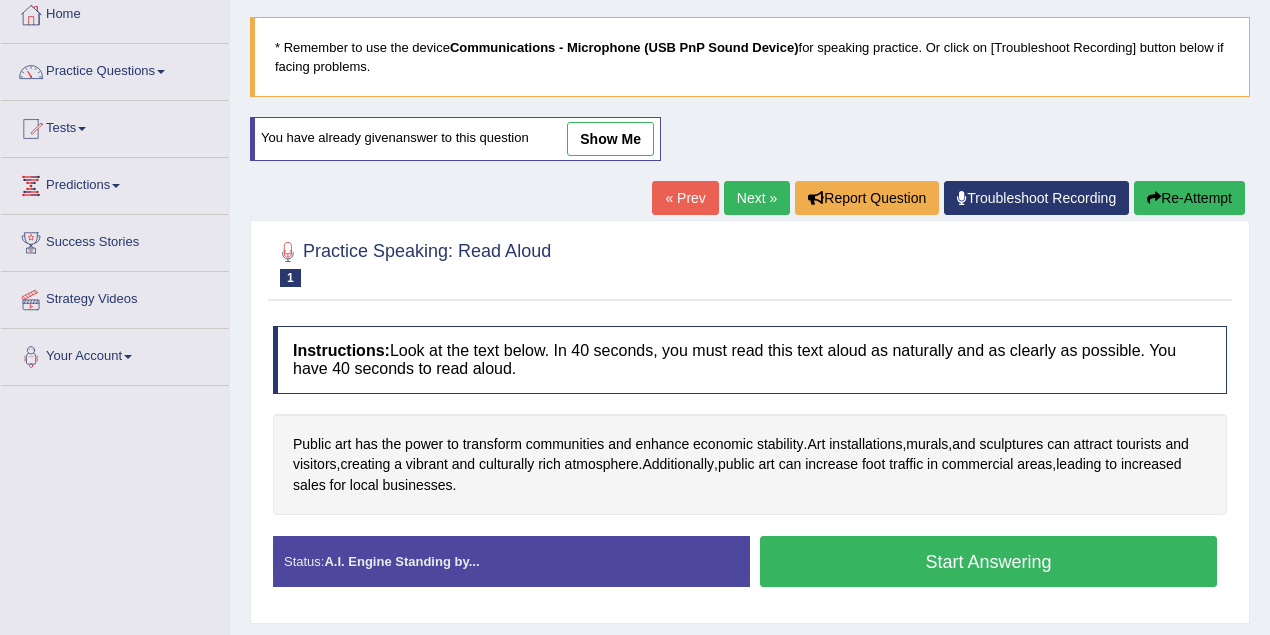 click on "Start Answering" at bounding box center (988, 561) 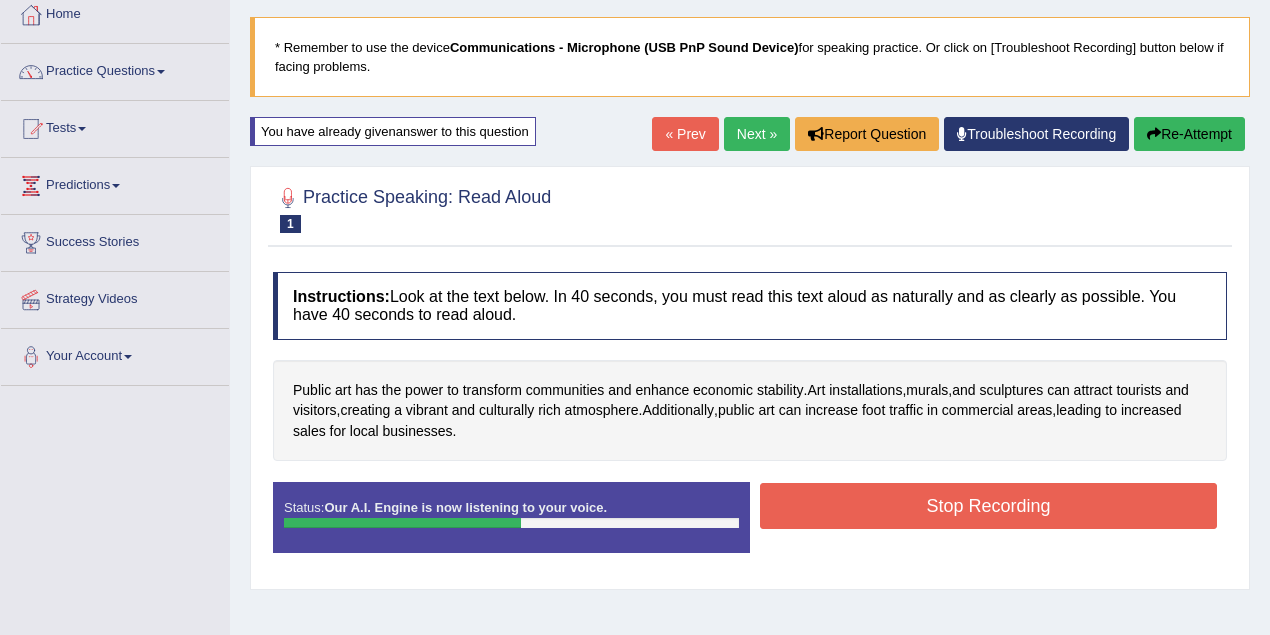 click on "Stop Recording" at bounding box center [988, 506] 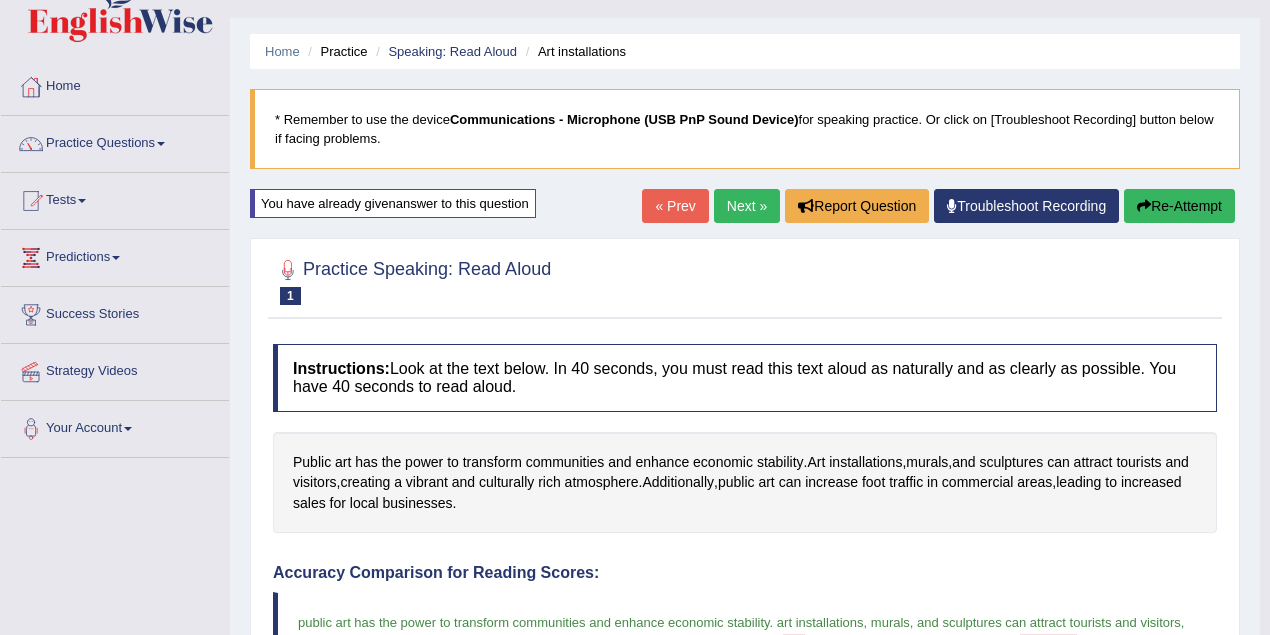 scroll, scrollTop: 0, scrollLeft: 0, axis: both 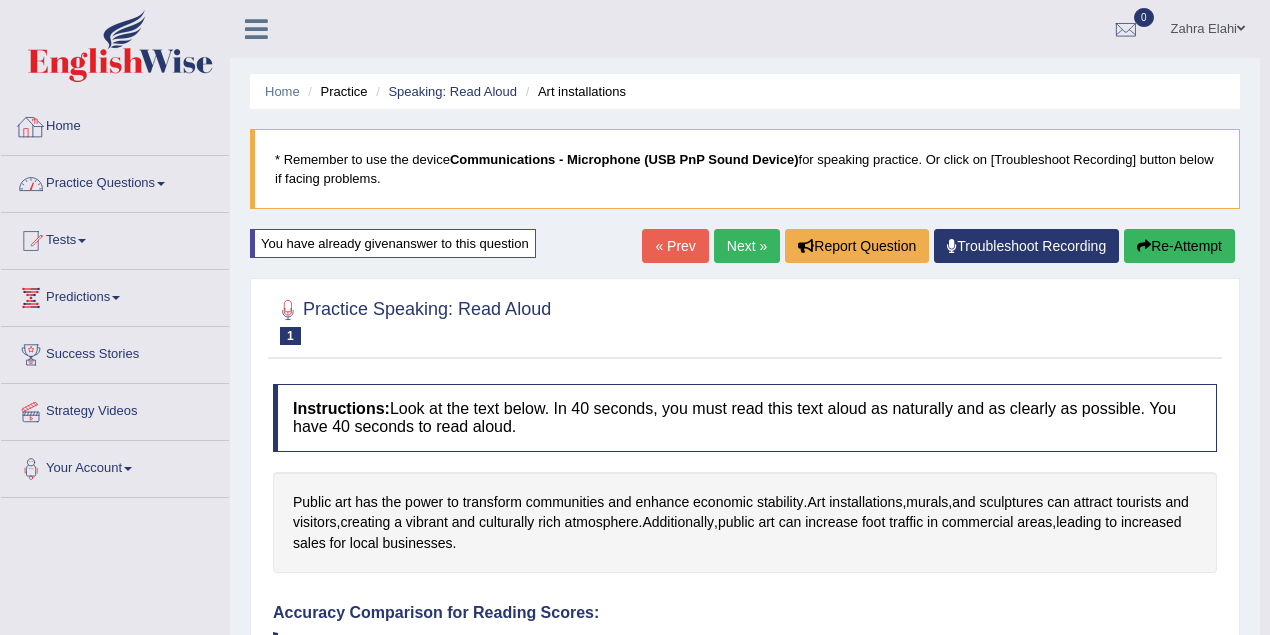click on "Practice Questions" at bounding box center (115, 181) 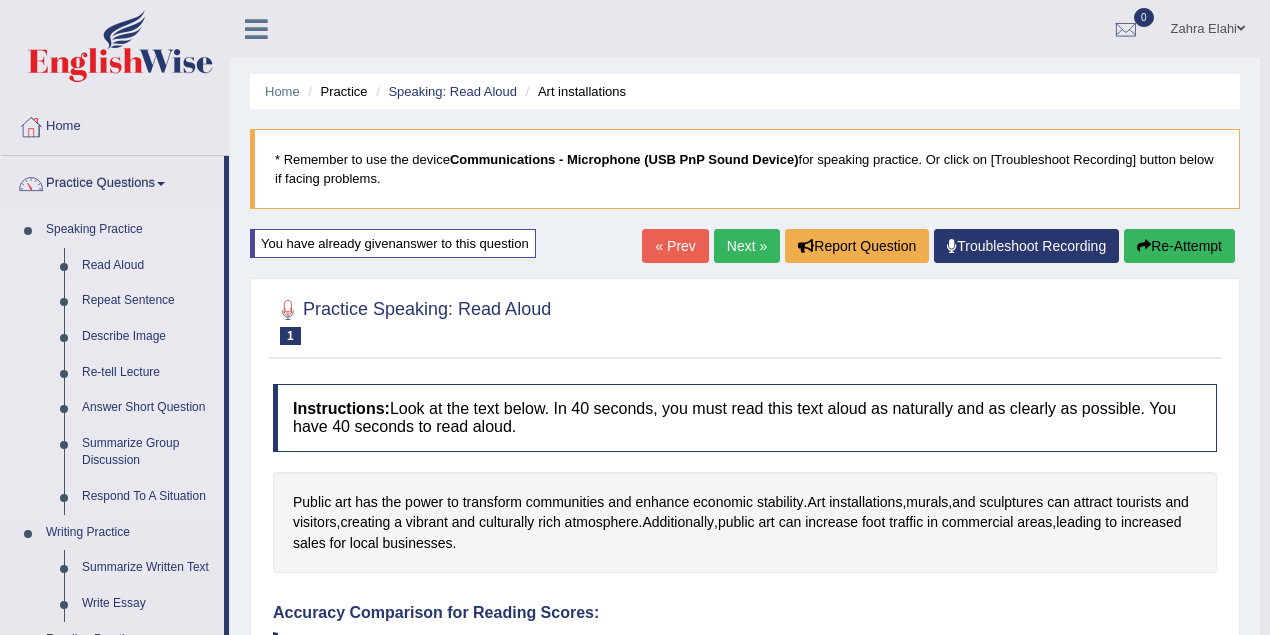 click on "Repeat Sentence" at bounding box center [148, 301] 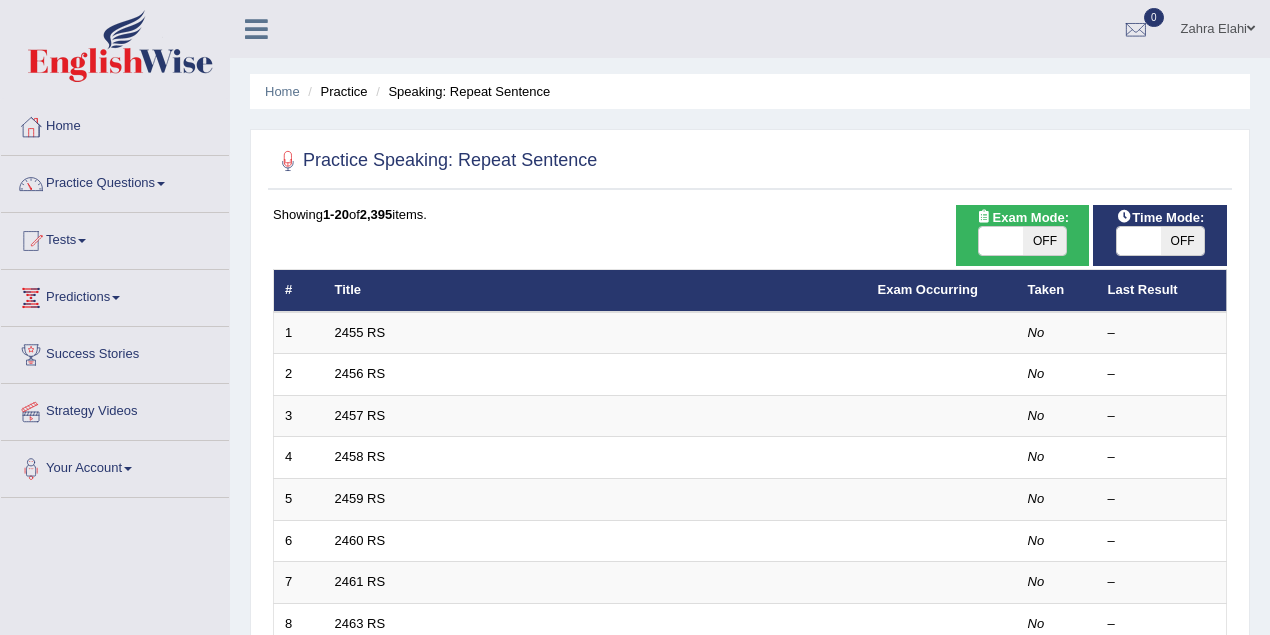 scroll, scrollTop: 0, scrollLeft: 0, axis: both 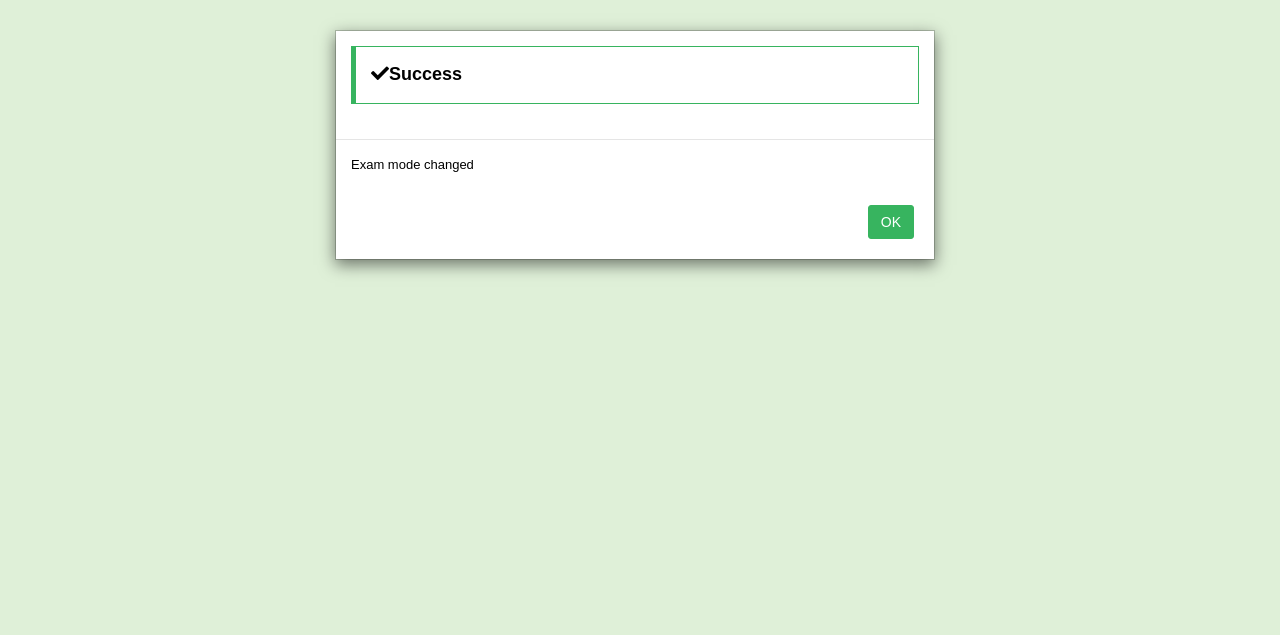 click on "OK" at bounding box center [891, 222] 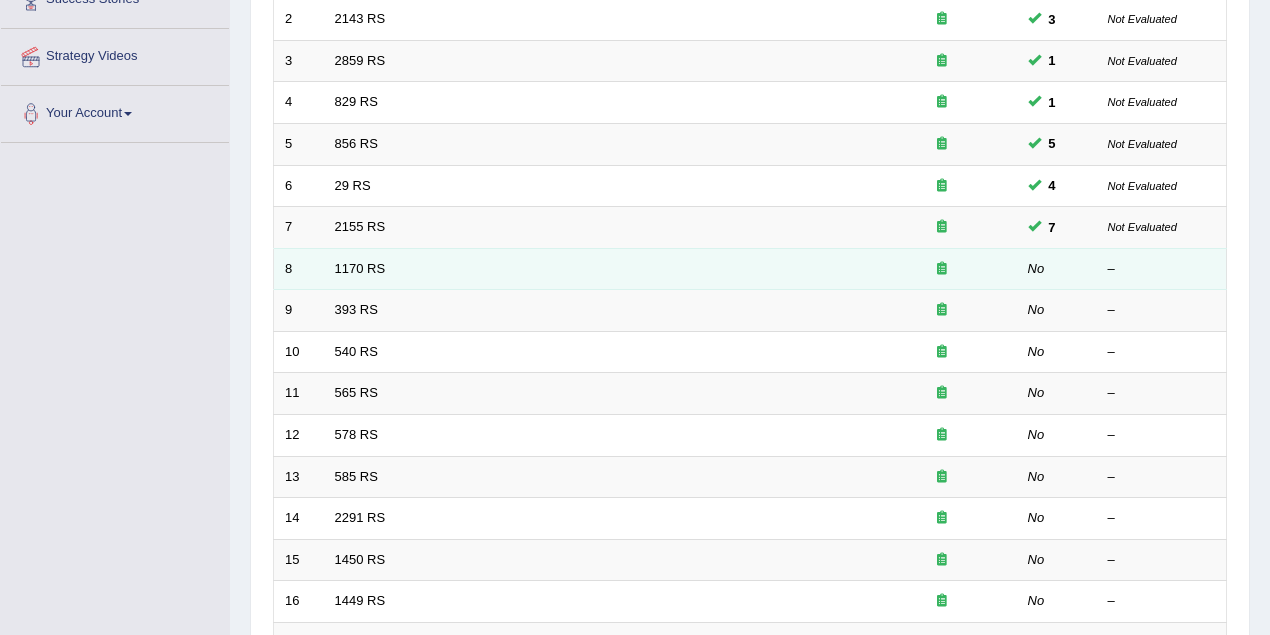 scroll, scrollTop: 0, scrollLeft: 0, axis: both 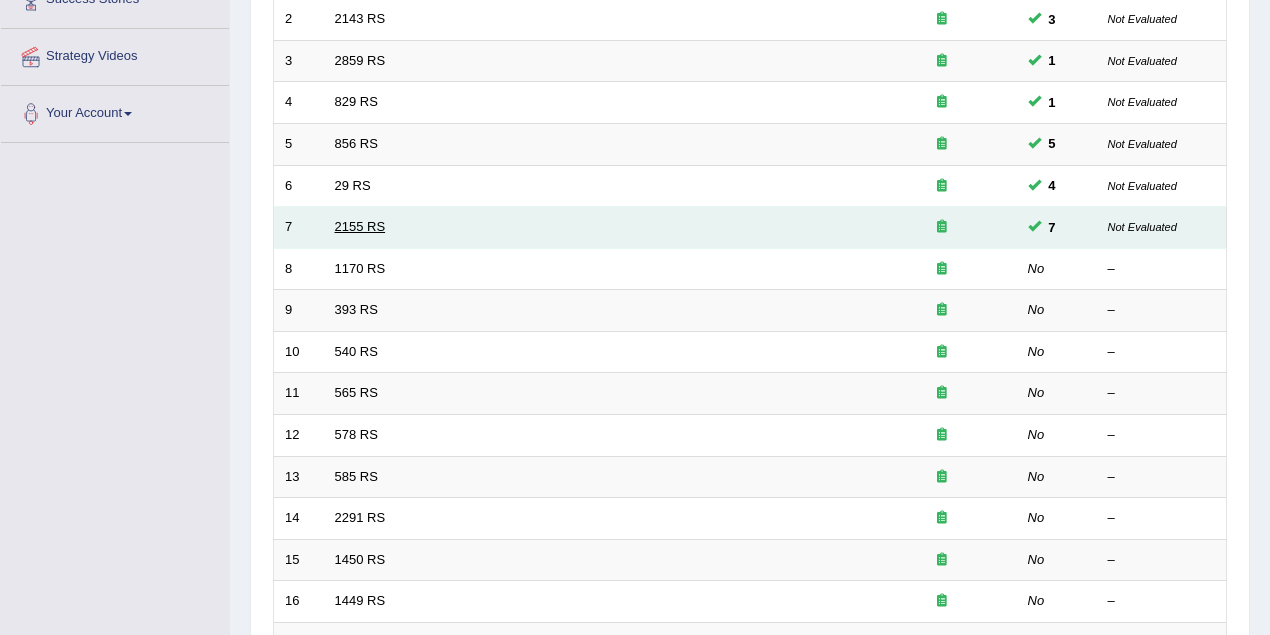 click on "2155 RS" at bounding box center [360, 226] 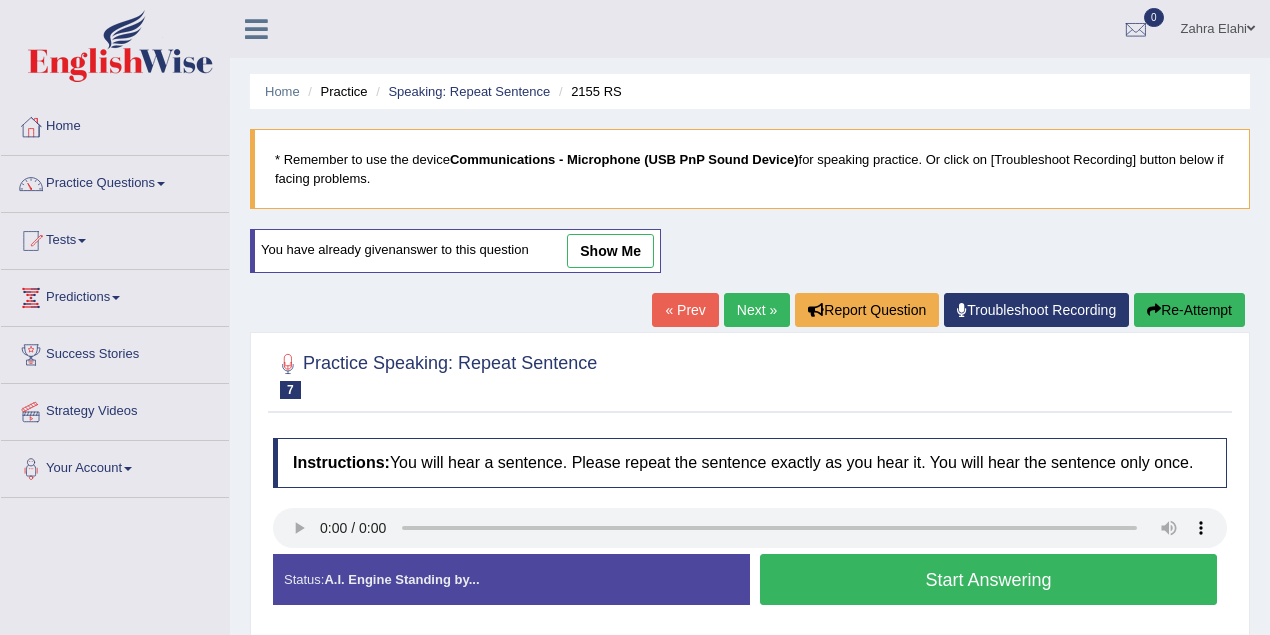 scroll, scrollTop: 0, scrollLeft: 0, axis: both 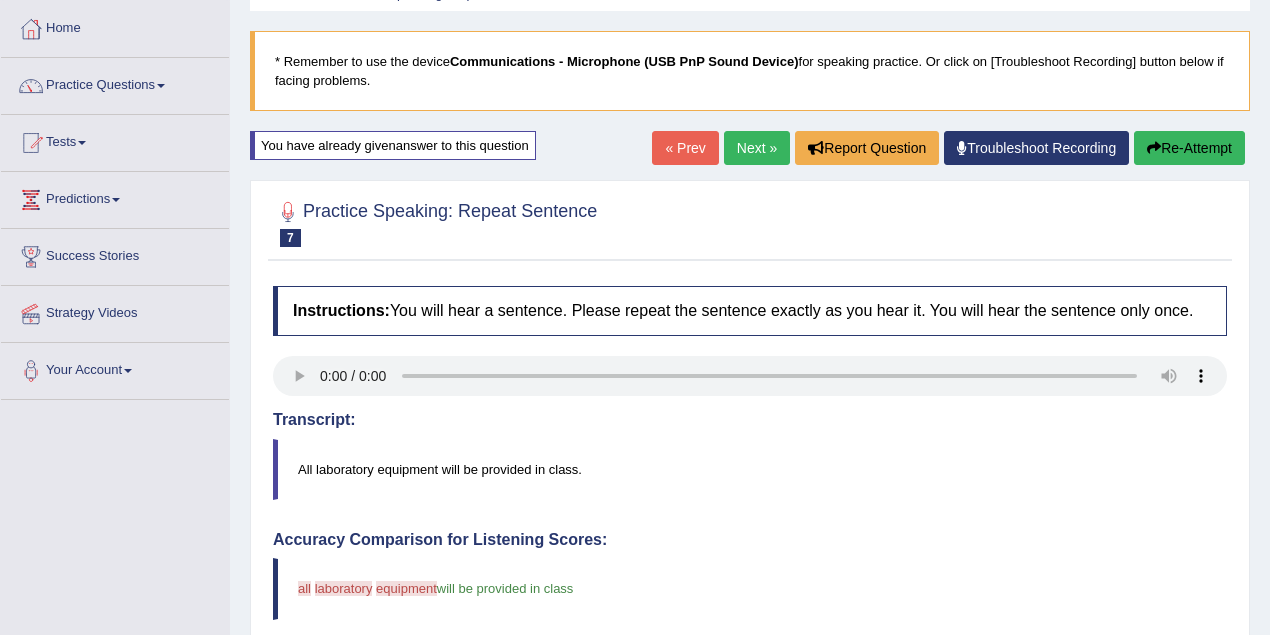 click on "« Prev" at bounding box center (685, 148) 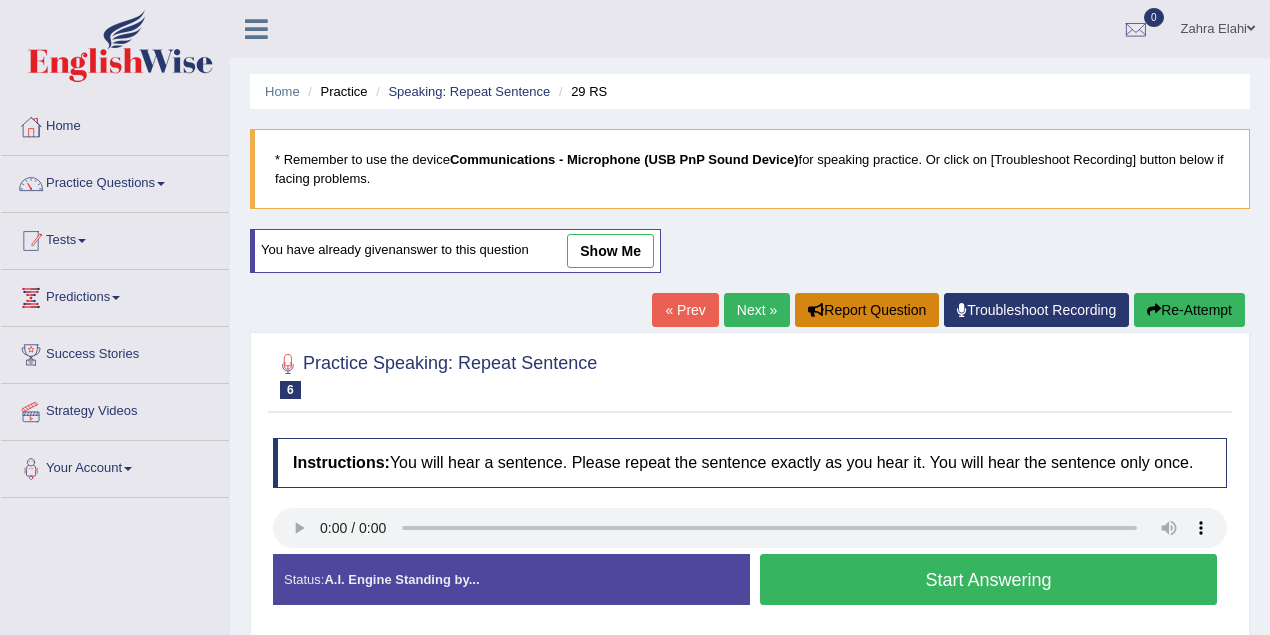 scroll, scrollTop: 0, scrollLeft: 0, axis: both 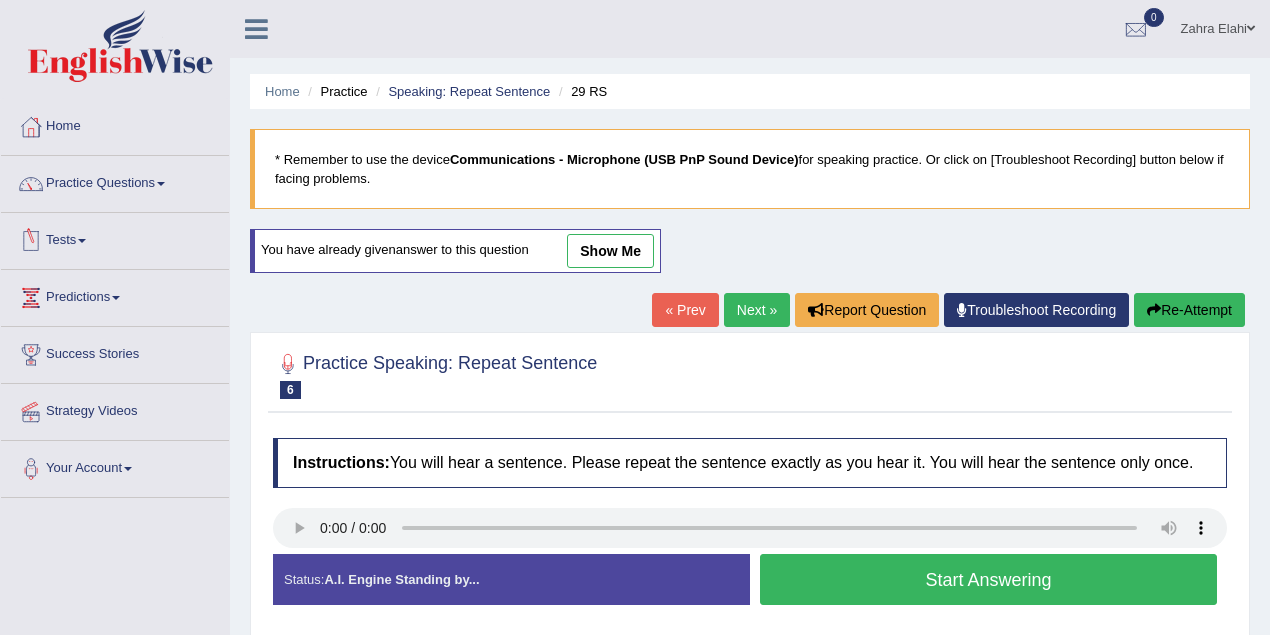 click on "show me" at bounding box center [610, 251] 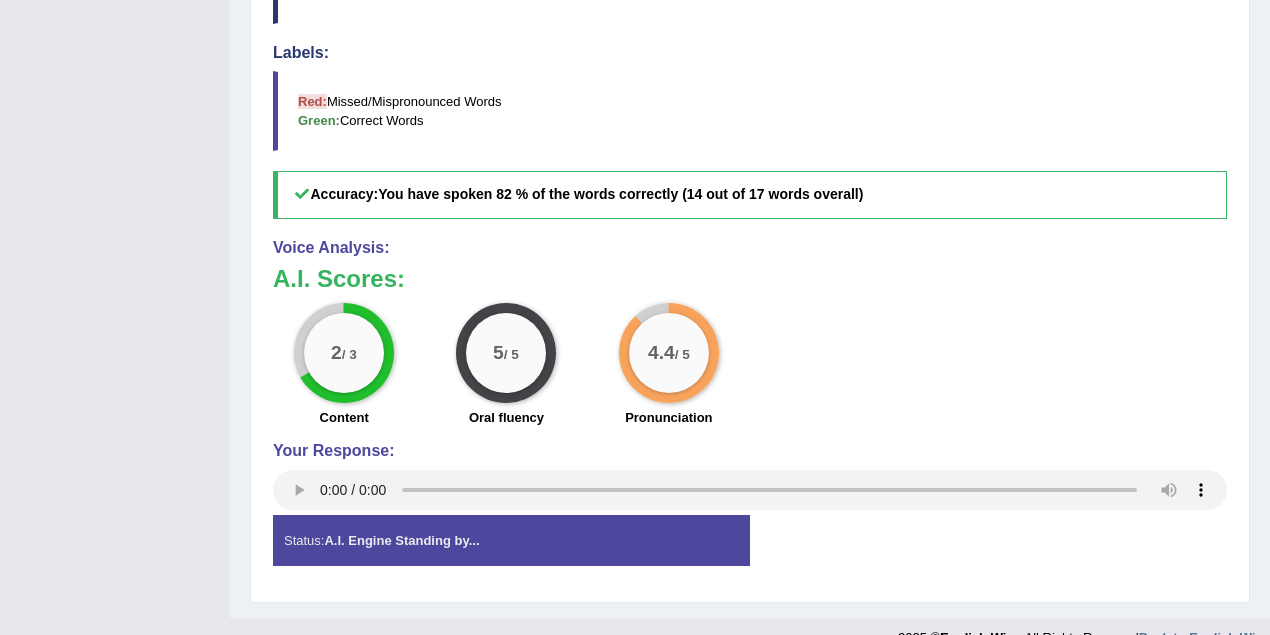 scroll, scrollTop: 711, scrollLeft: 0, axis: vertical 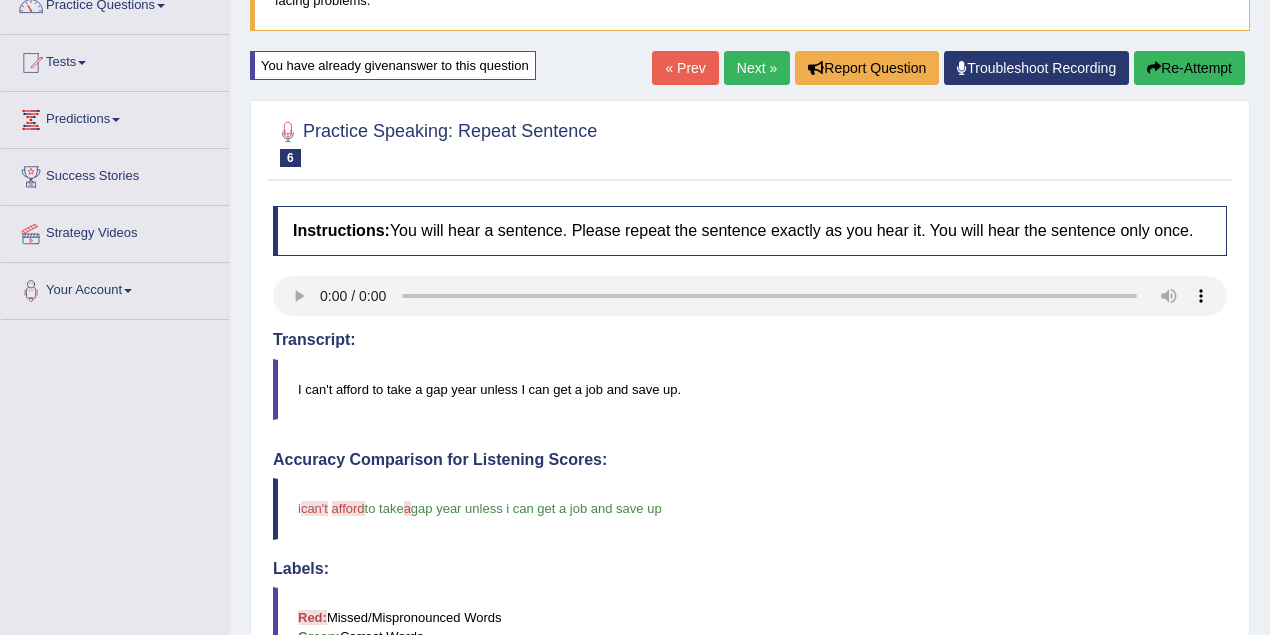 click on "« Prev" at bounding box center (685, 68) 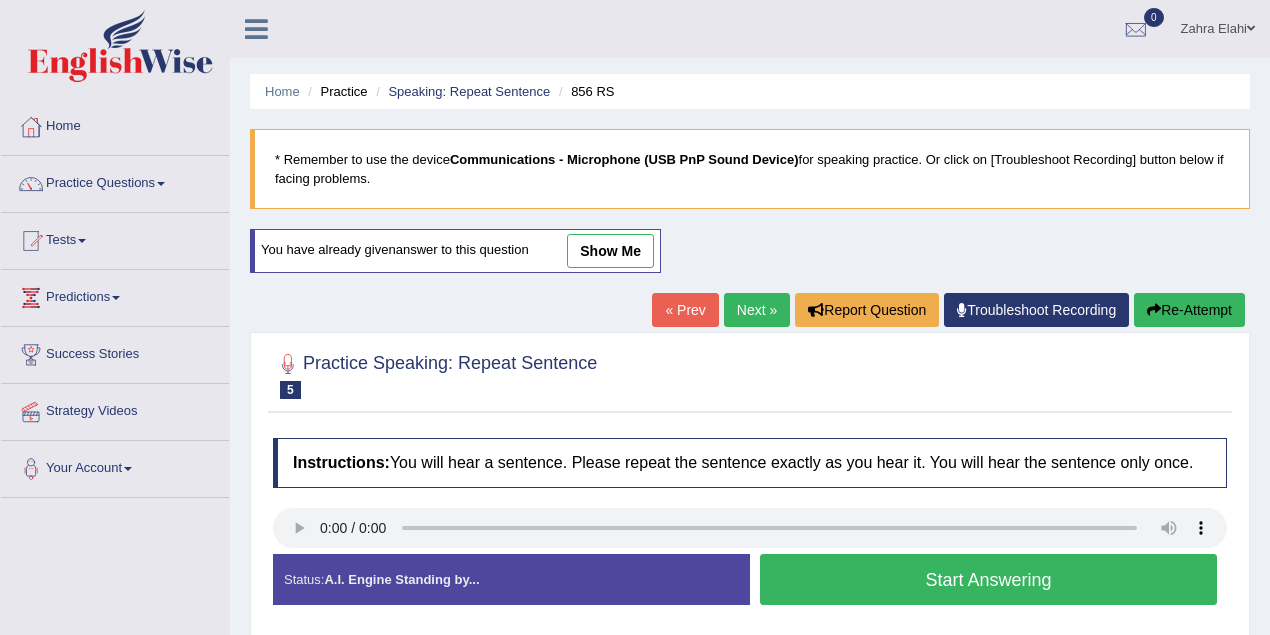 scroll, scrollTop: 0, scrollLeft: 0, axis: both 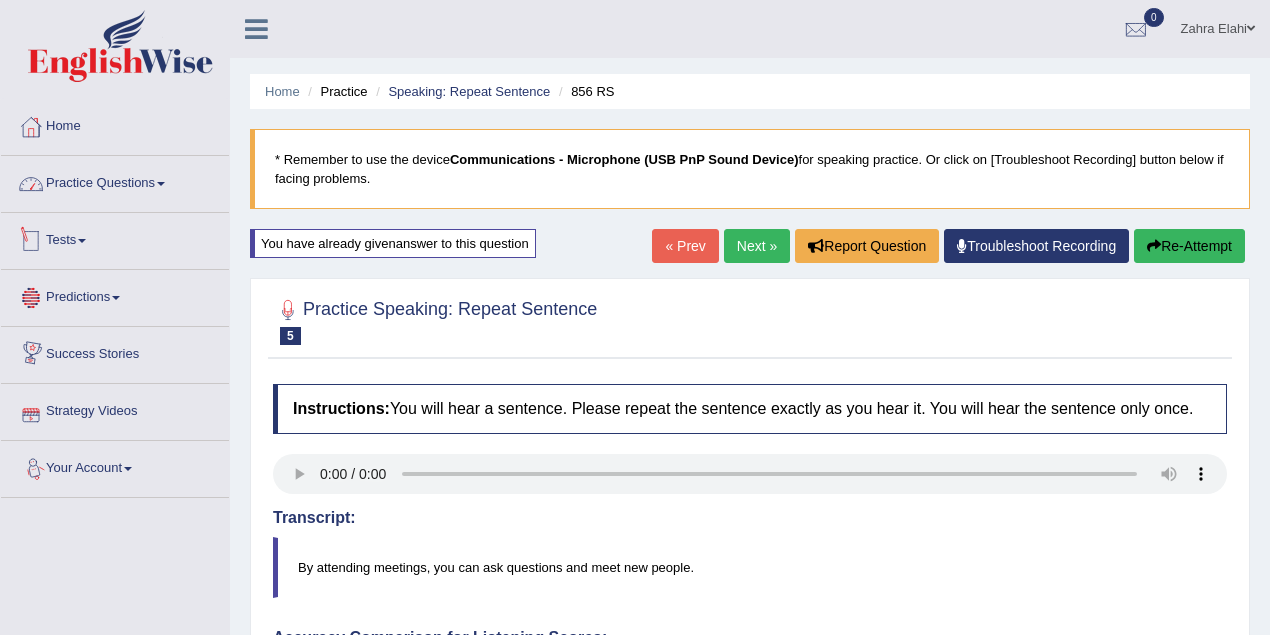 click on "Practice Questions" at bounding box center [115, 181] 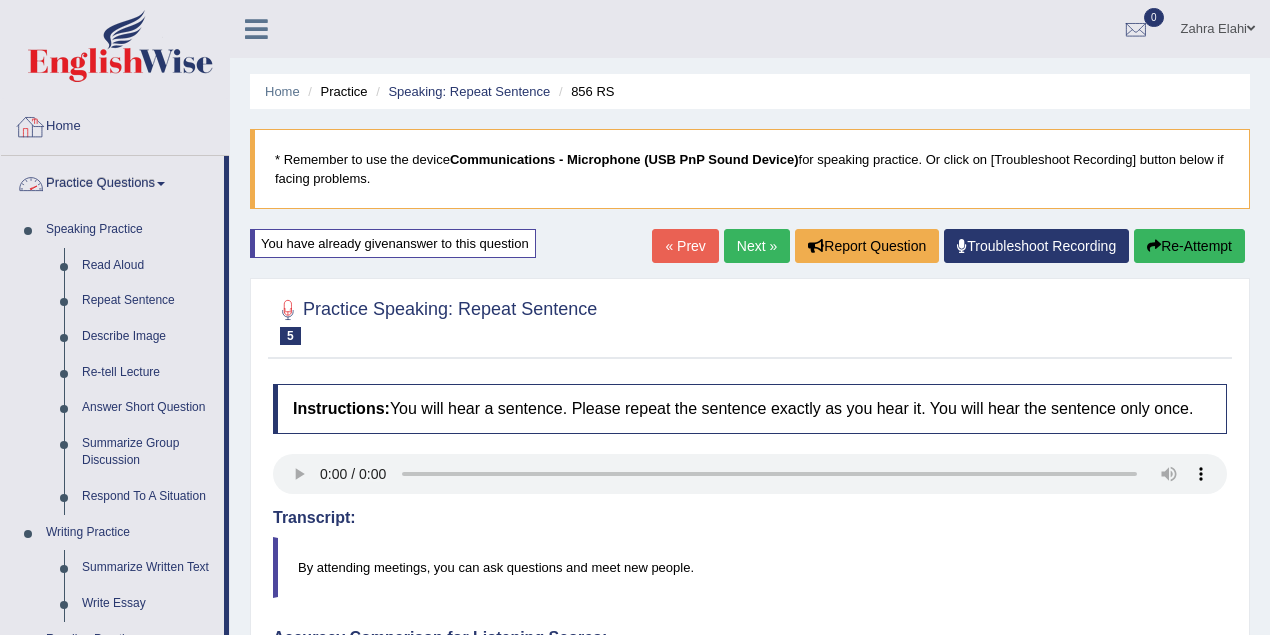 click on "Home" at bounding box center (115, 124) 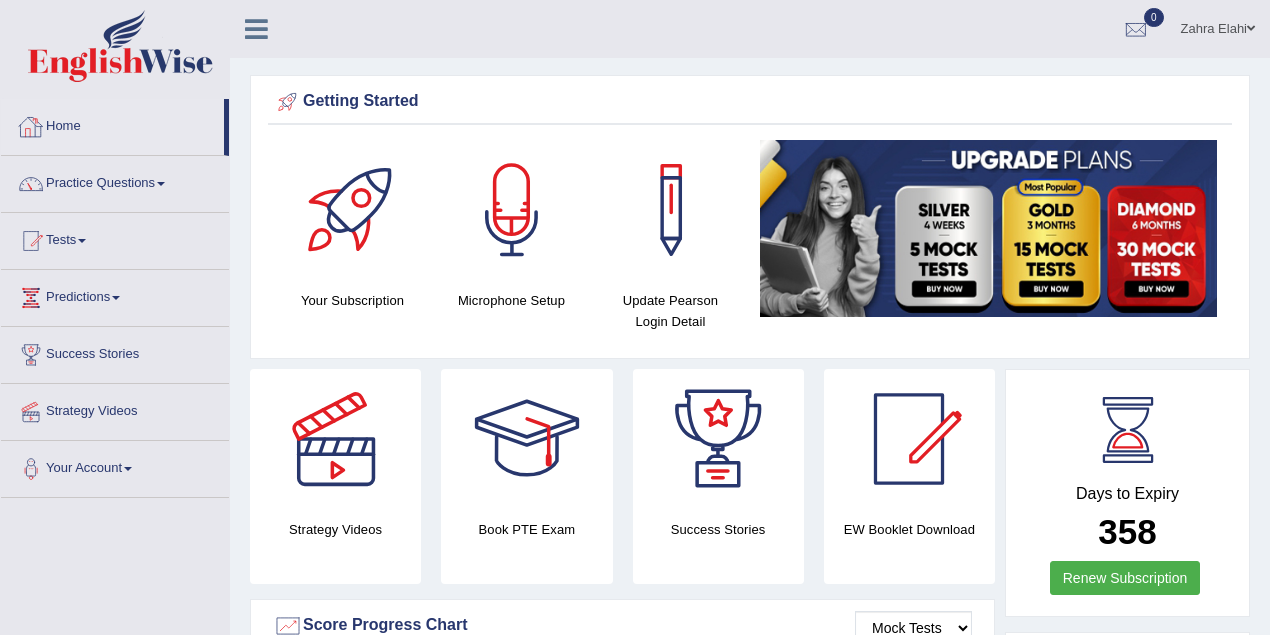 scroll, scrollTop: 0, scrollLeft: 0, axis: both 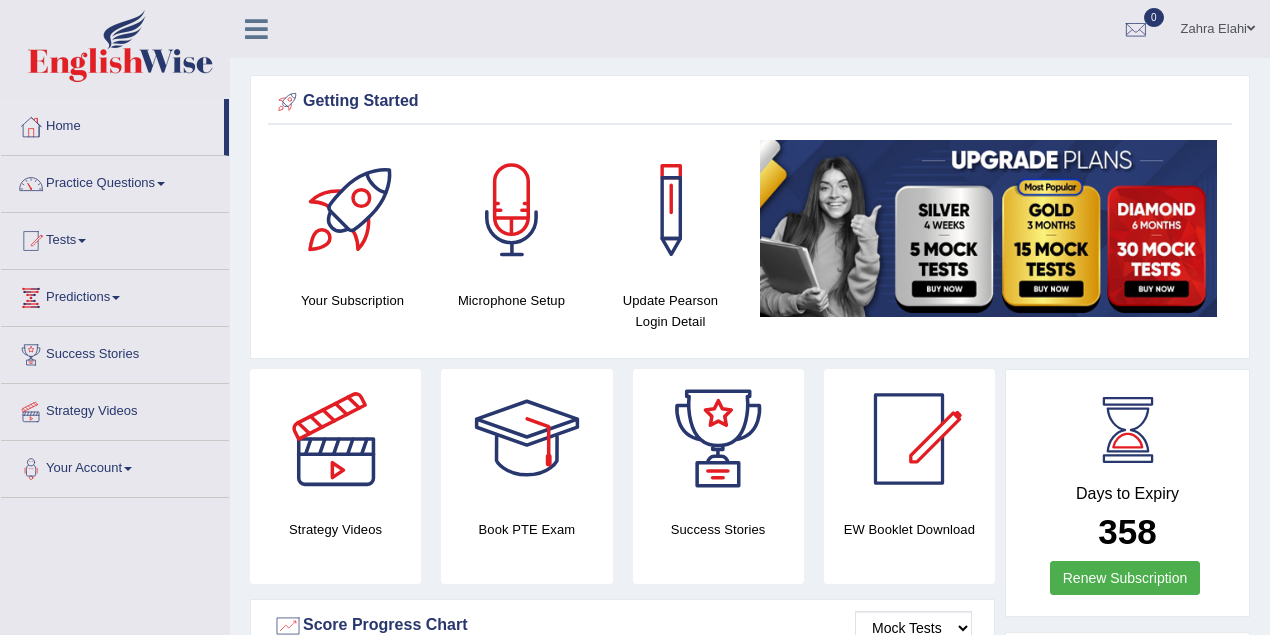 click on "Zahra Elahi" at bounding box center [1218, 26] 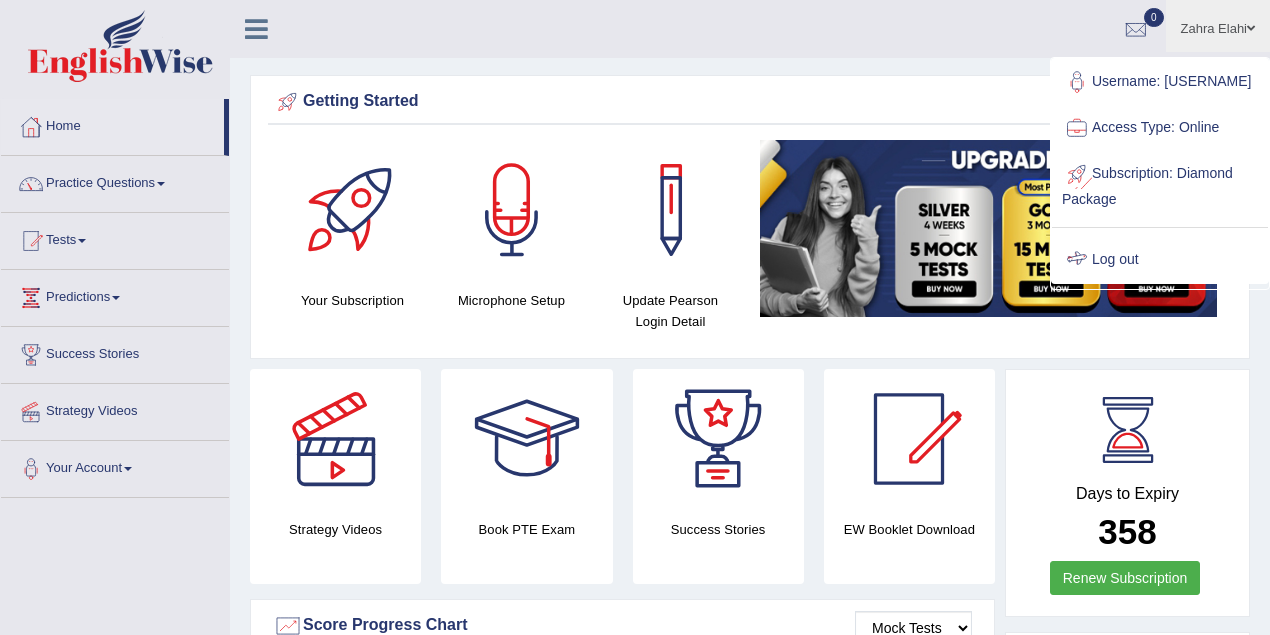 click on "Log out" at bounding box center [1160, 260] 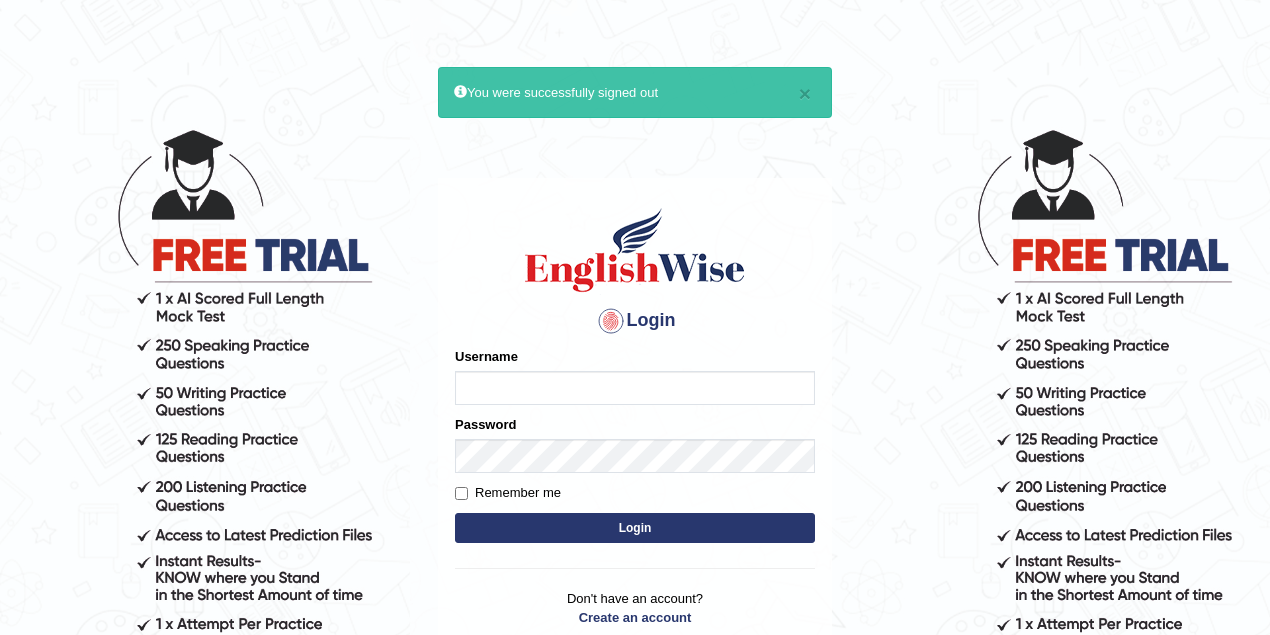 scroll, scrollTop: 0, scrollLeft: 0, axis: both 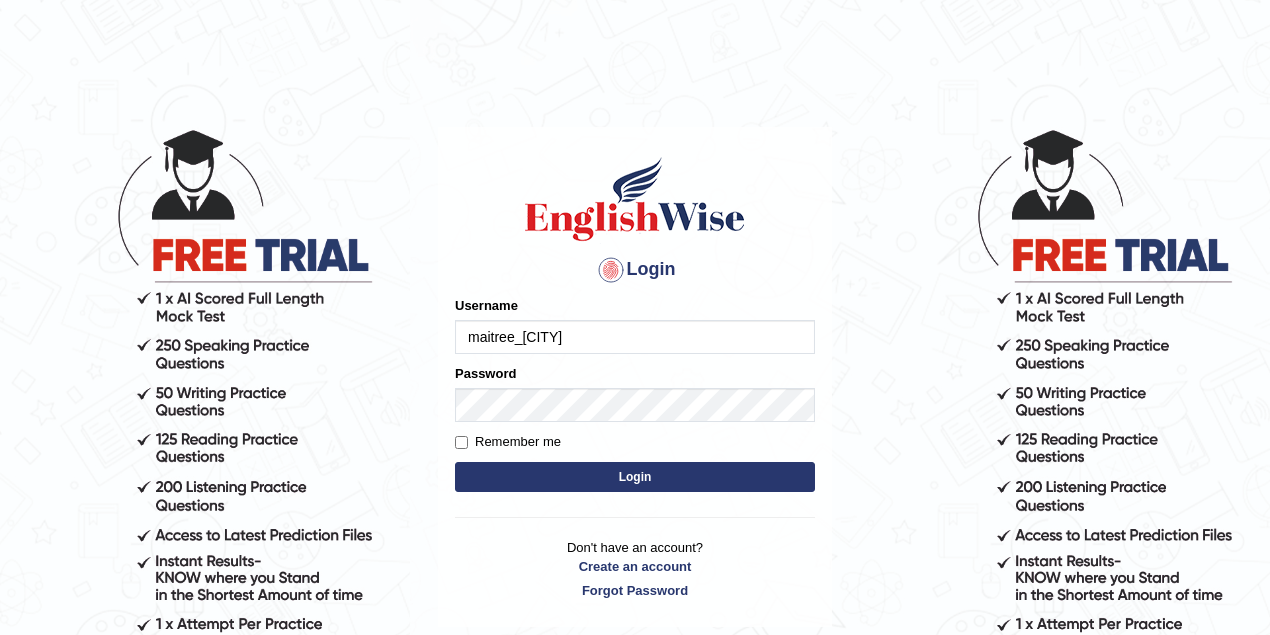 drag, startPoint x: 640, startPoint y: 338, endPoint x: 568, endPoint y: 338, distance: 72 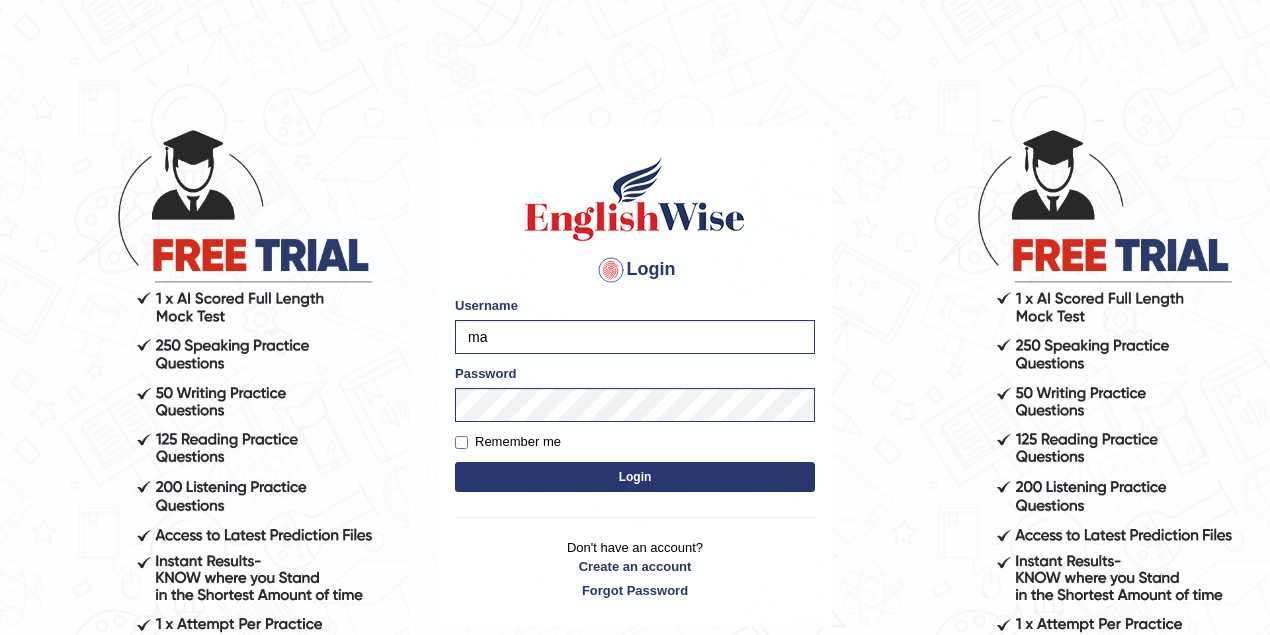 type on "m" 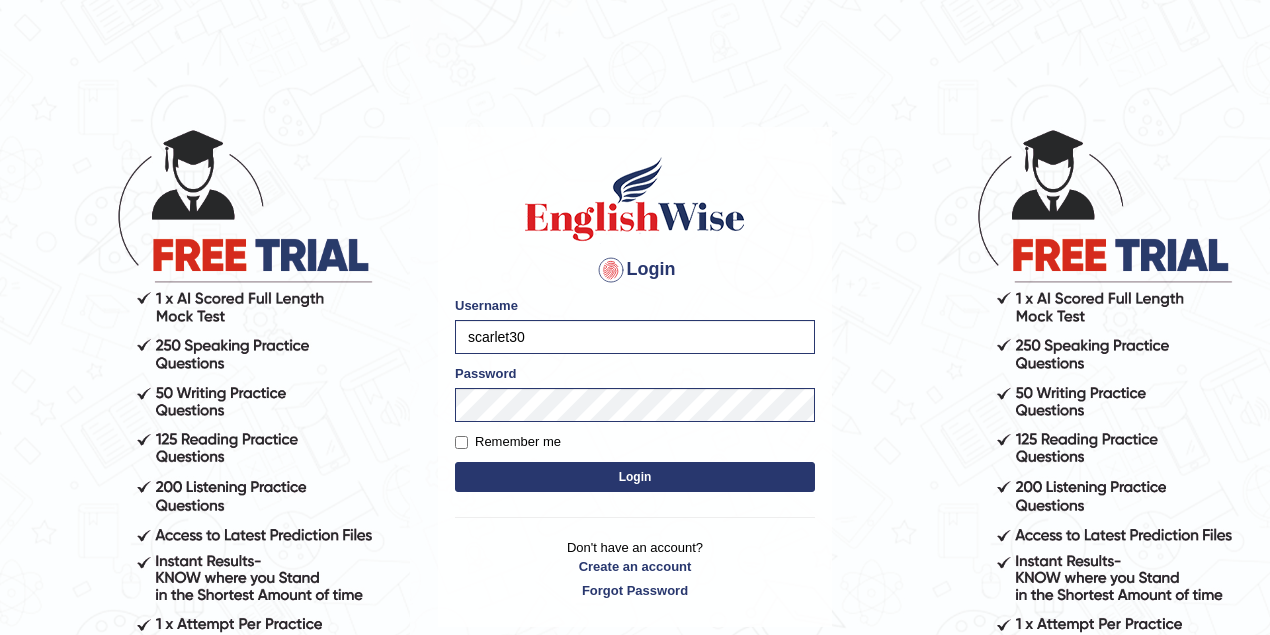 type on "scarlet30" 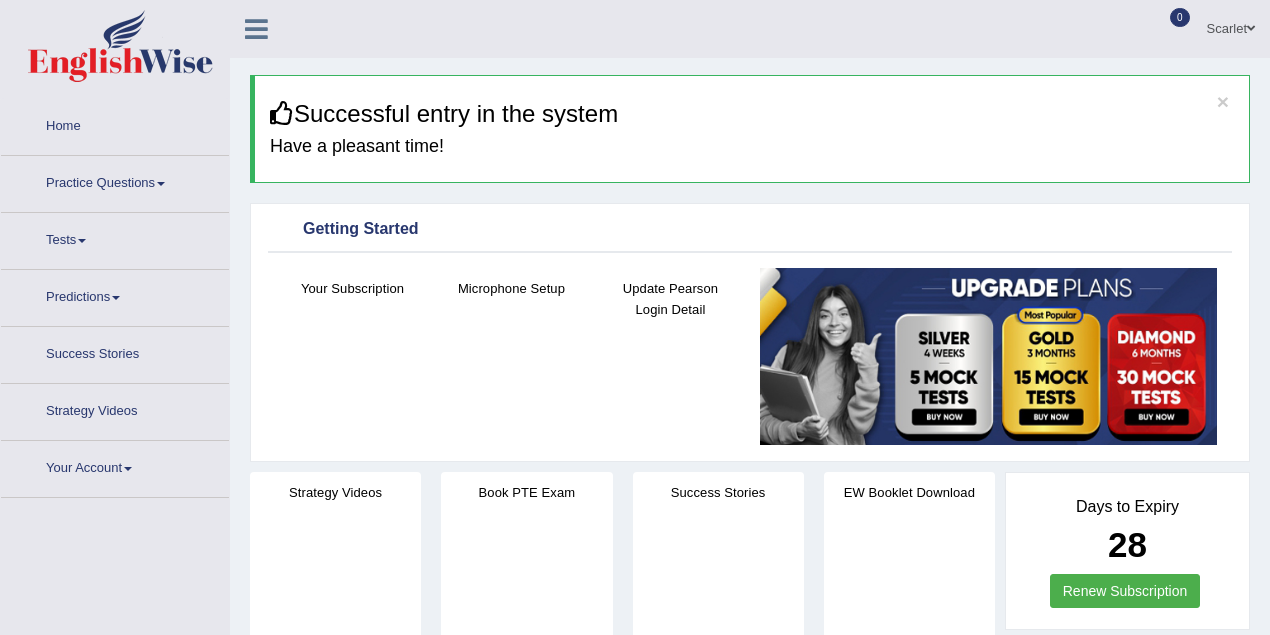 scroll, scrollTop: 0, scrollLeft: 0, axis: both 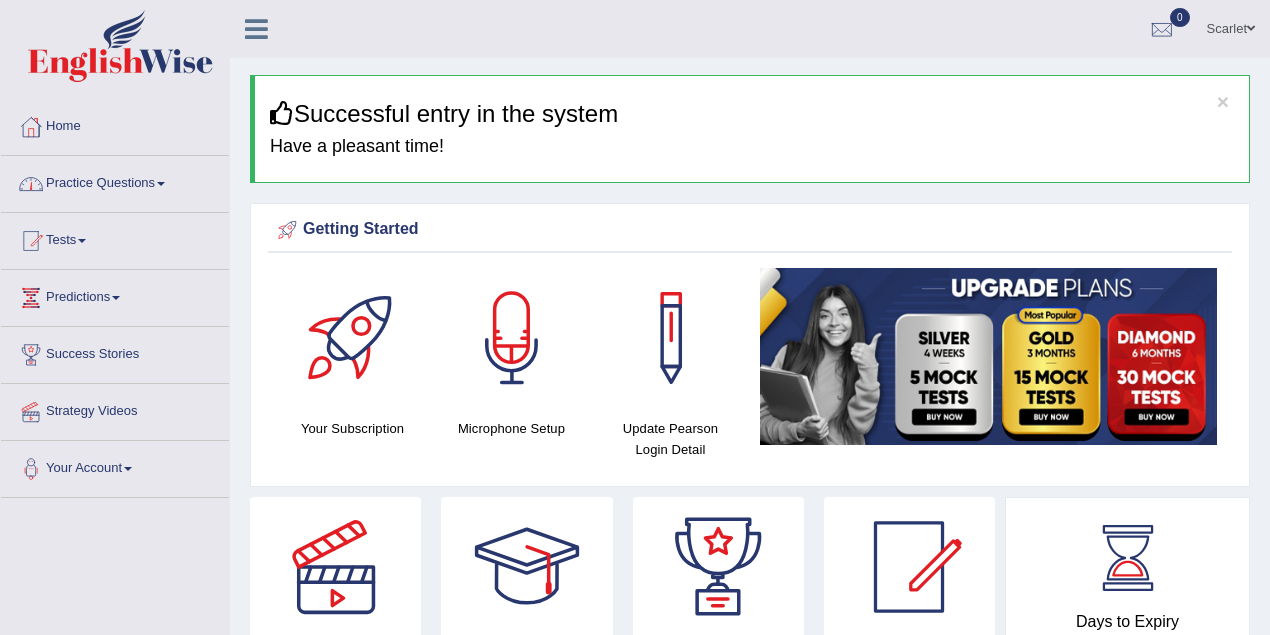 click on "Practice Questions" at bounding box center [115, 181] 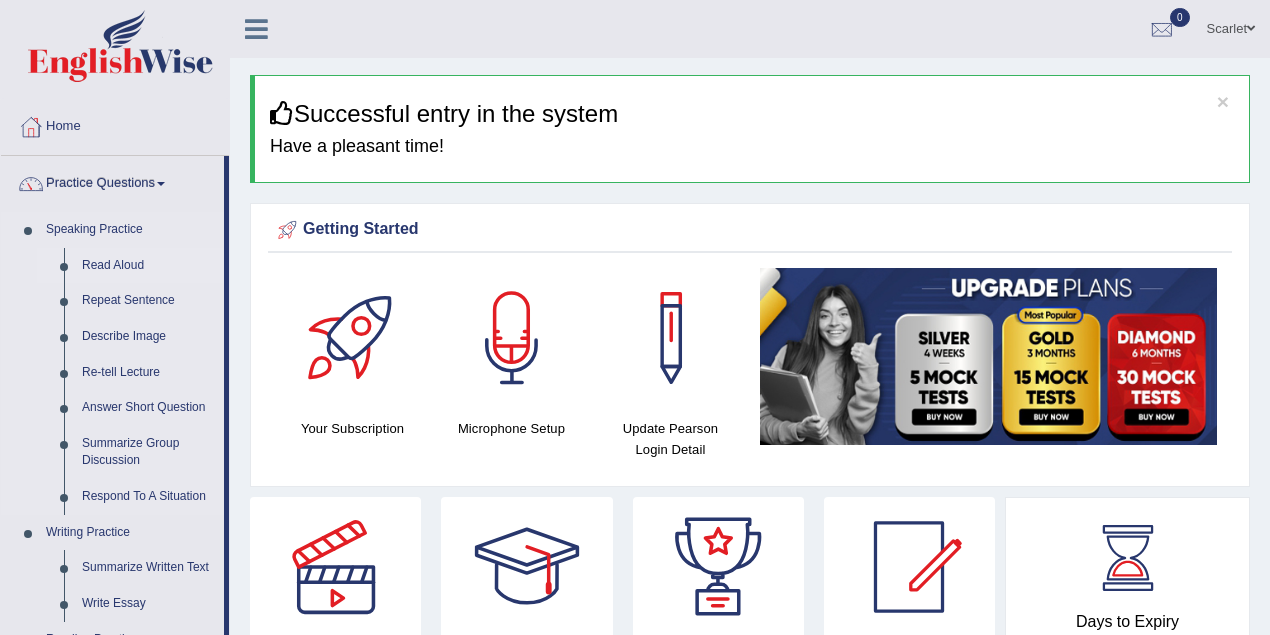 click on "Read Aloud" at bounding box center (148, 266) 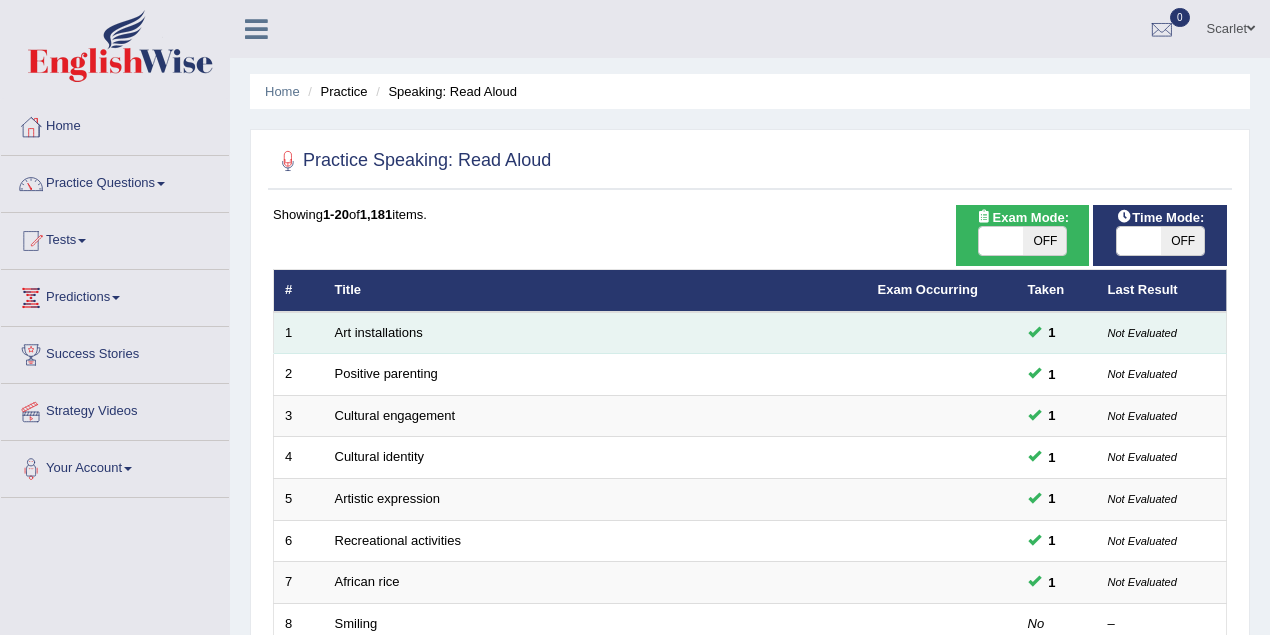 scroll, scrollTop: 0, scrollLeft: 0, axis: both 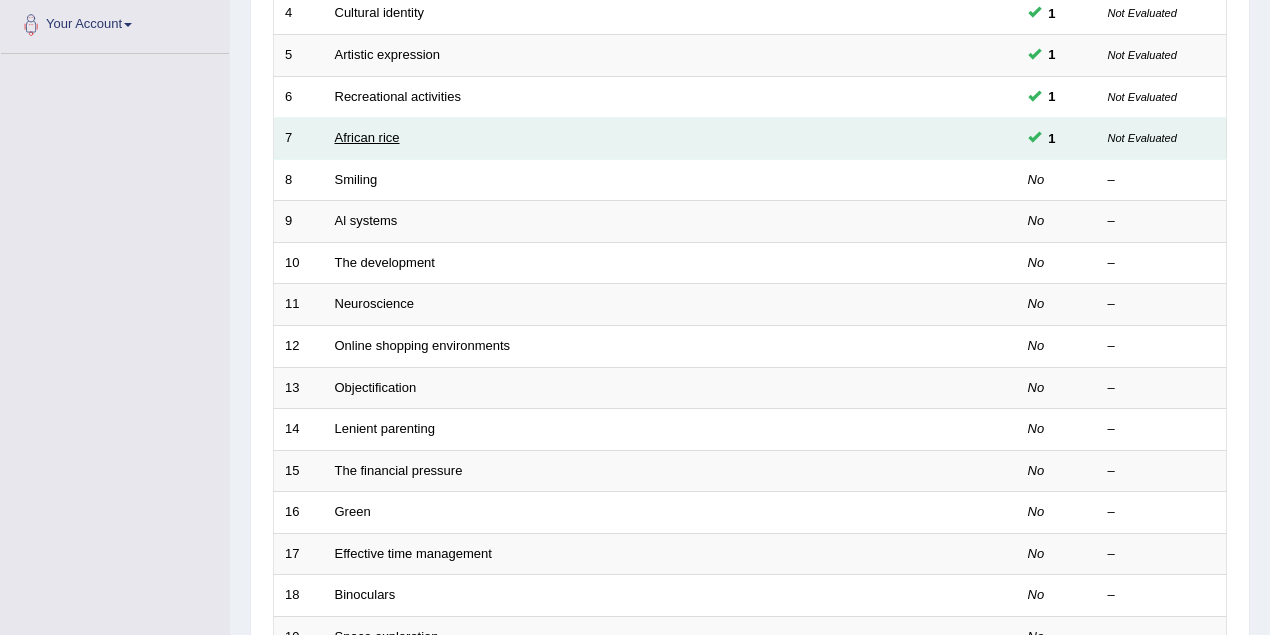 click on "African rice" at bounding box center [367, 137] 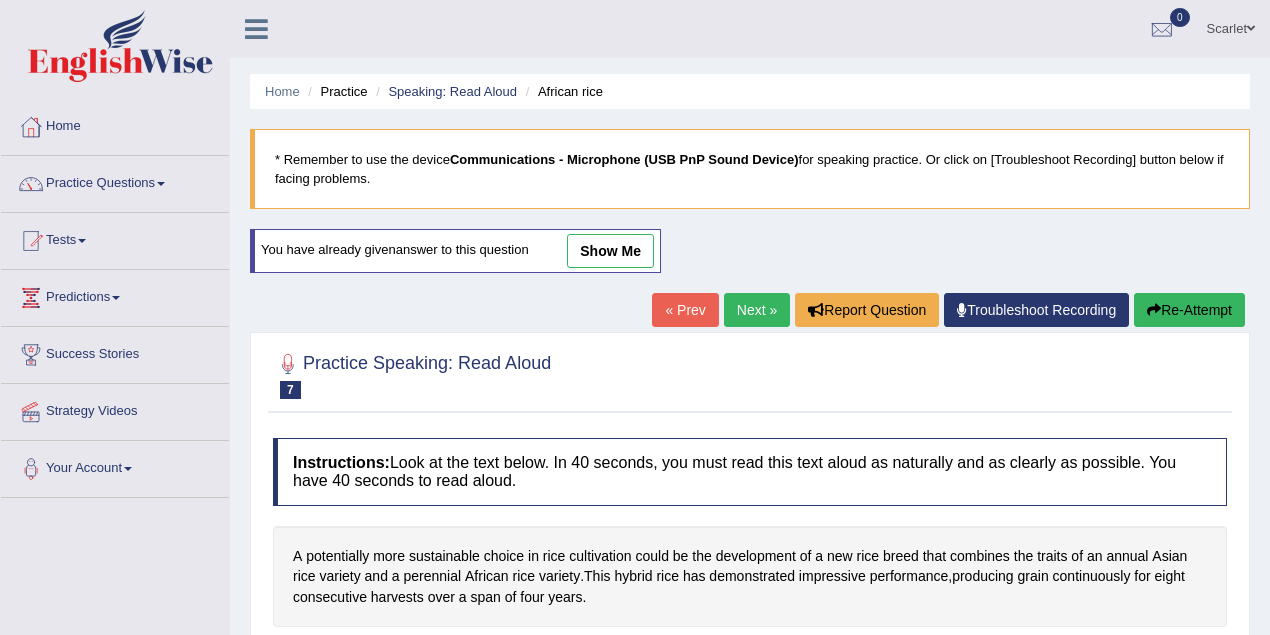 scroll, scrollTop: 0, scrollLeft: 0, axis: both 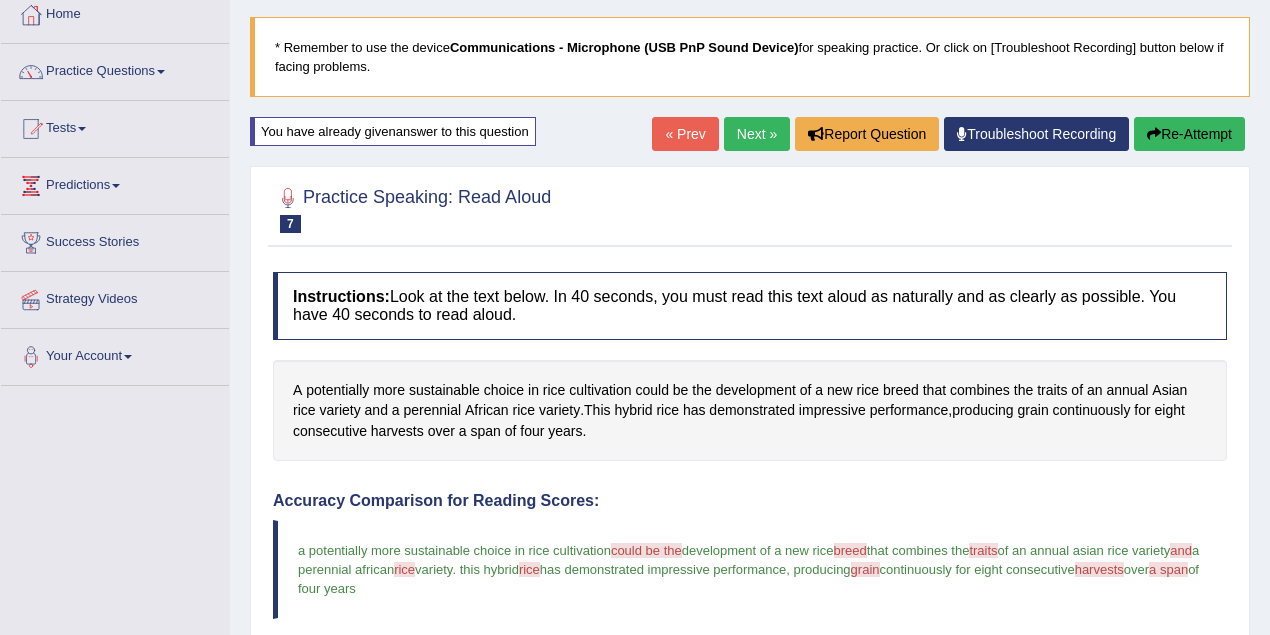 click on "« Prev" at bounding box center [685, 134] 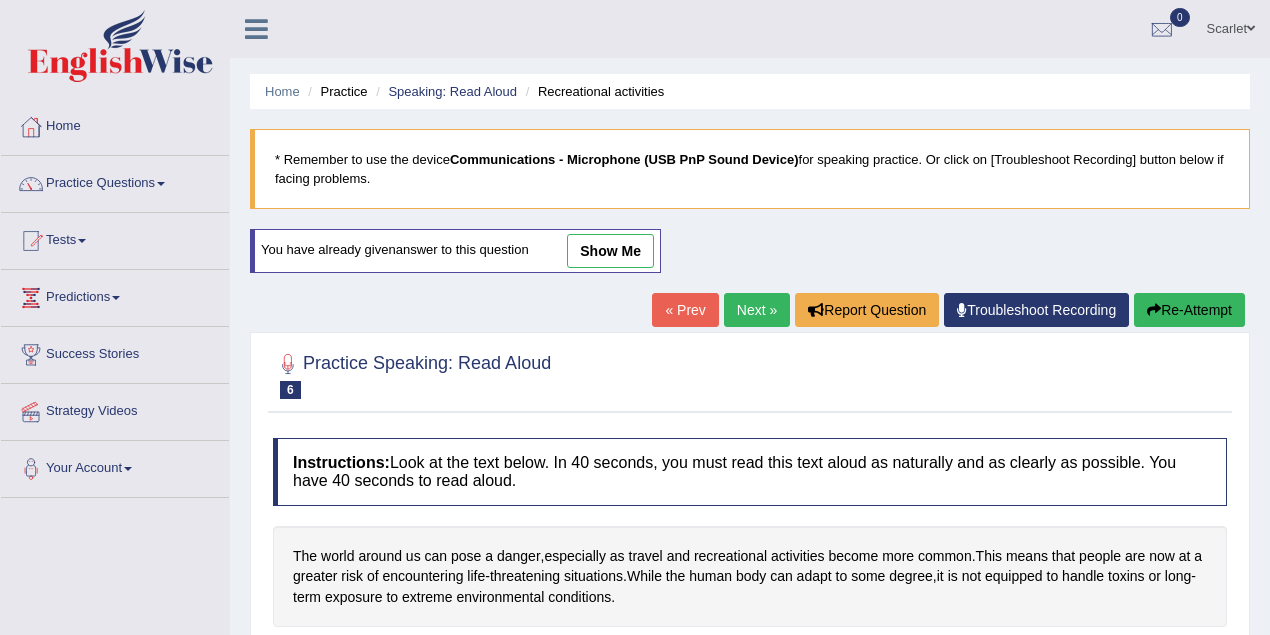 scroll, scrollTop: 0, scrollLeft: 0, axis: both 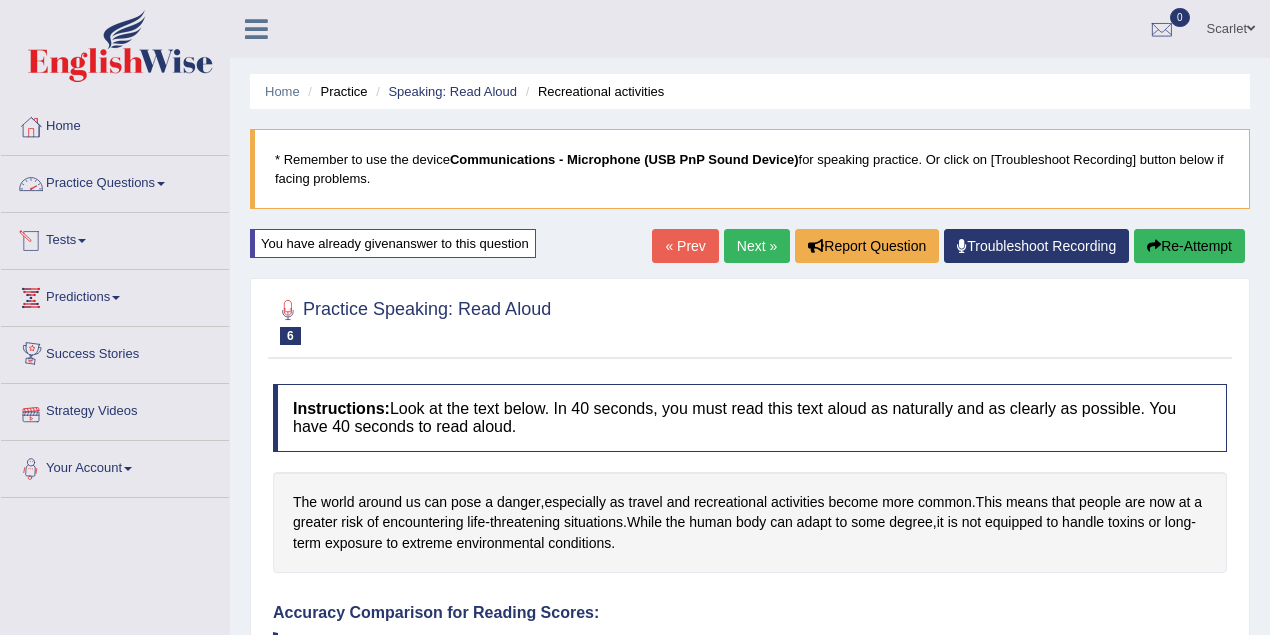 click on "Practice Questions" at bounding box center (115, 181) 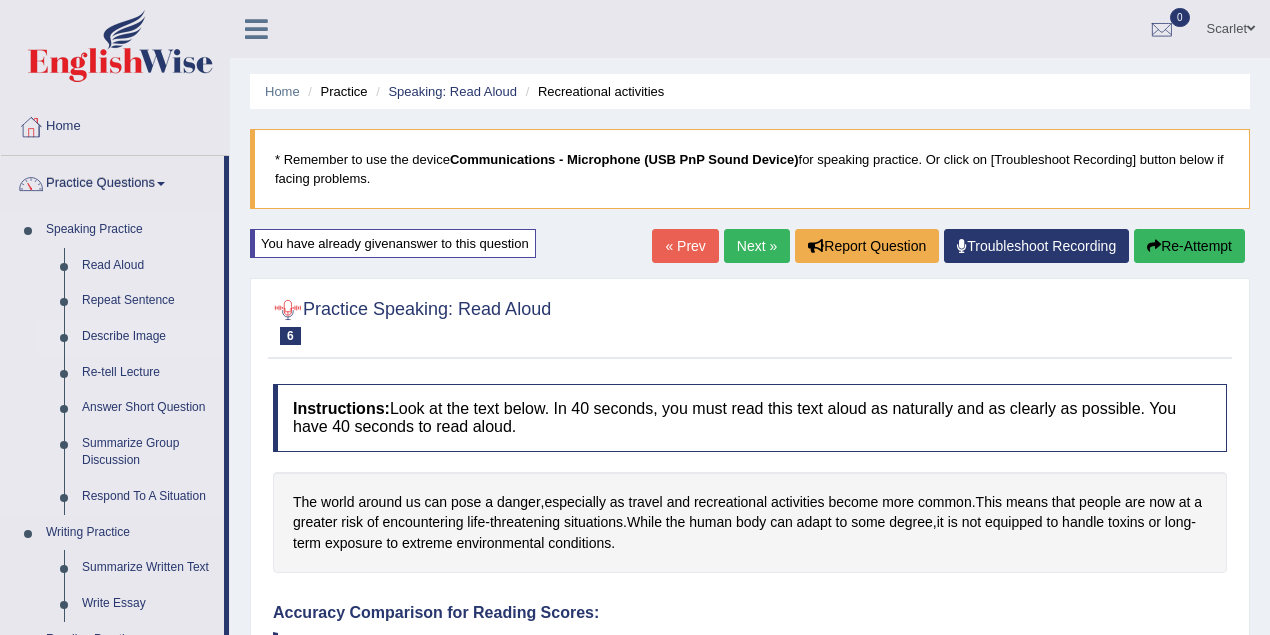 click on "Describe Image" at bounding box center [148, 337] 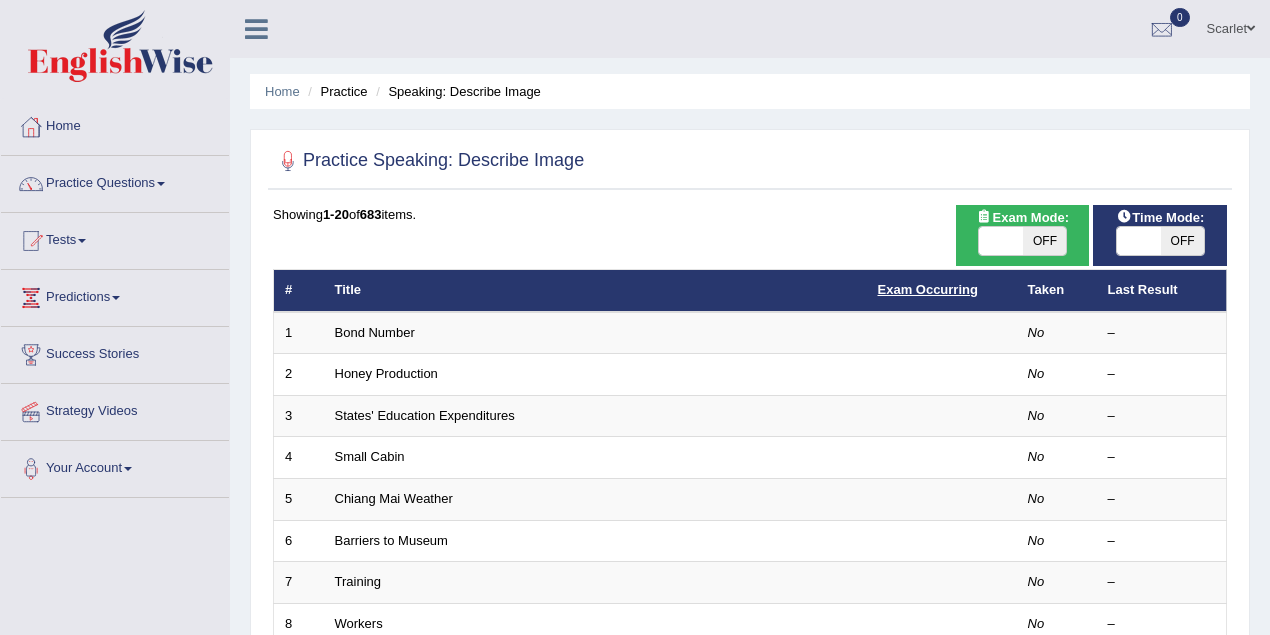 scroll, scrollTop: 0, scrollLeft: 0, axis: both 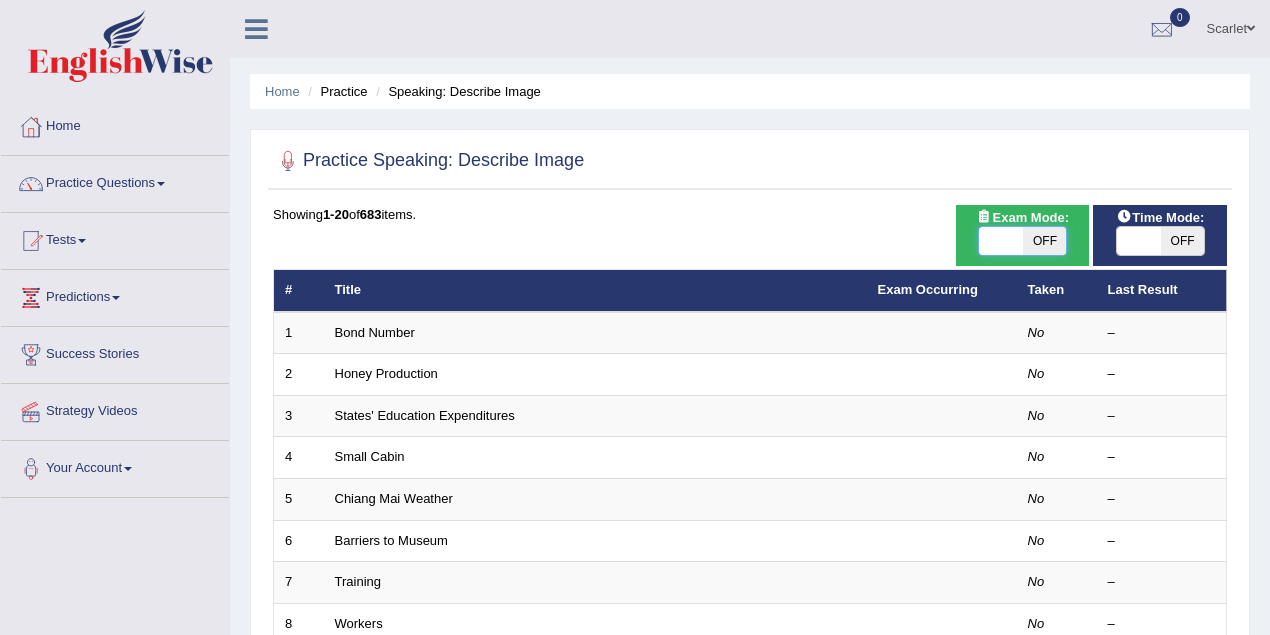 click at bounding box center (1001, 241) 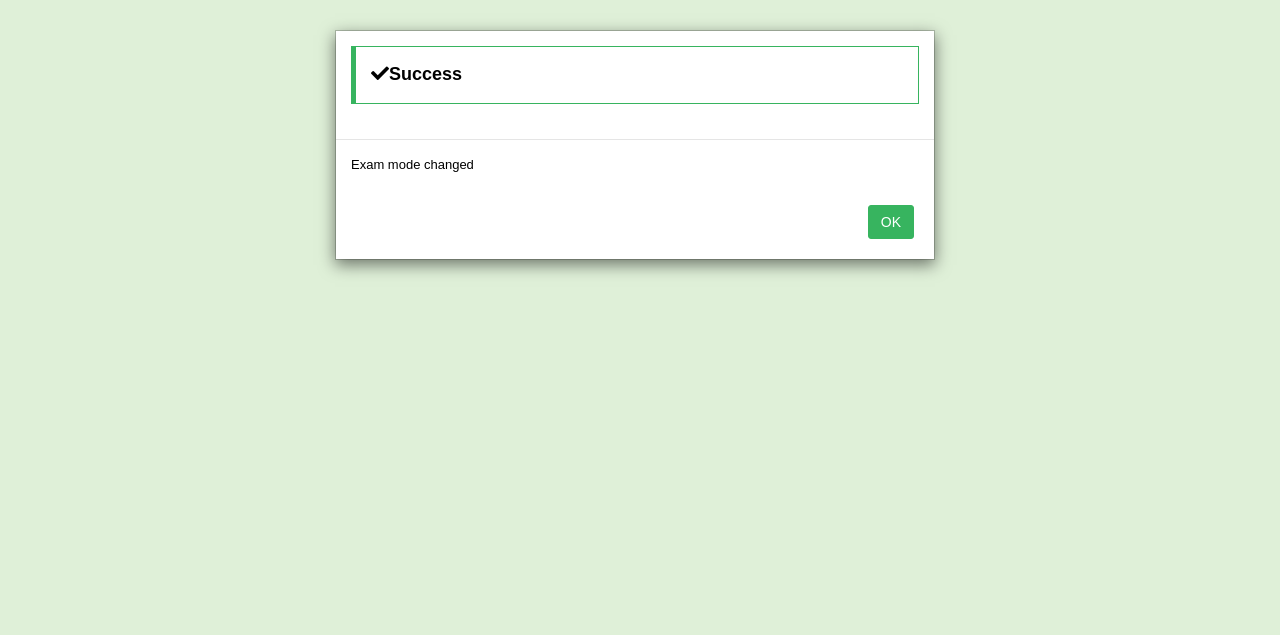 click on "OK" at bounding box center (891, 222) 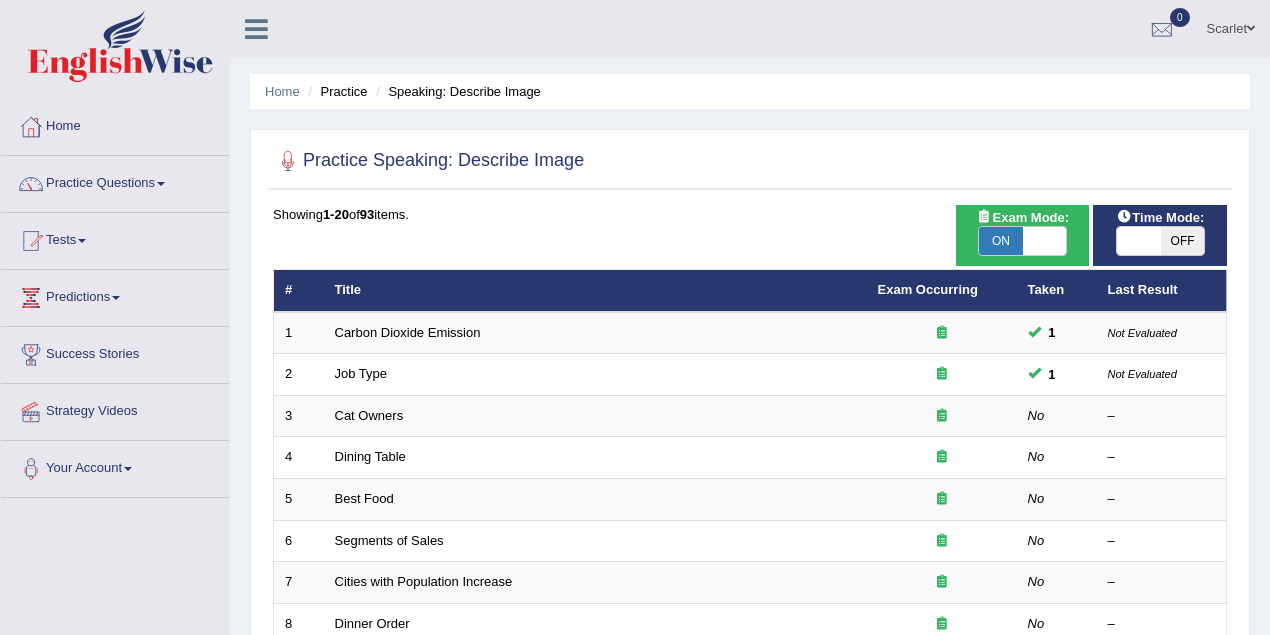 scroll, scrollTop: 0, scrollLeft: 0, axis: both 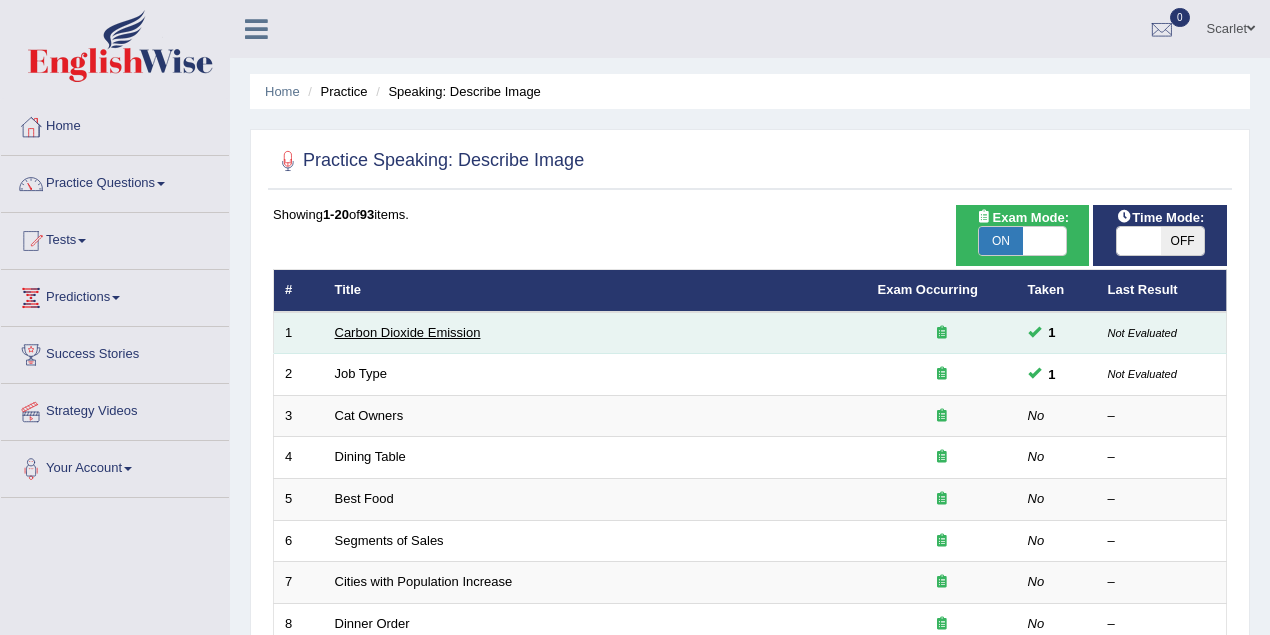click on "Carbon Dioxide Emission" at bounding box center [408, 332] 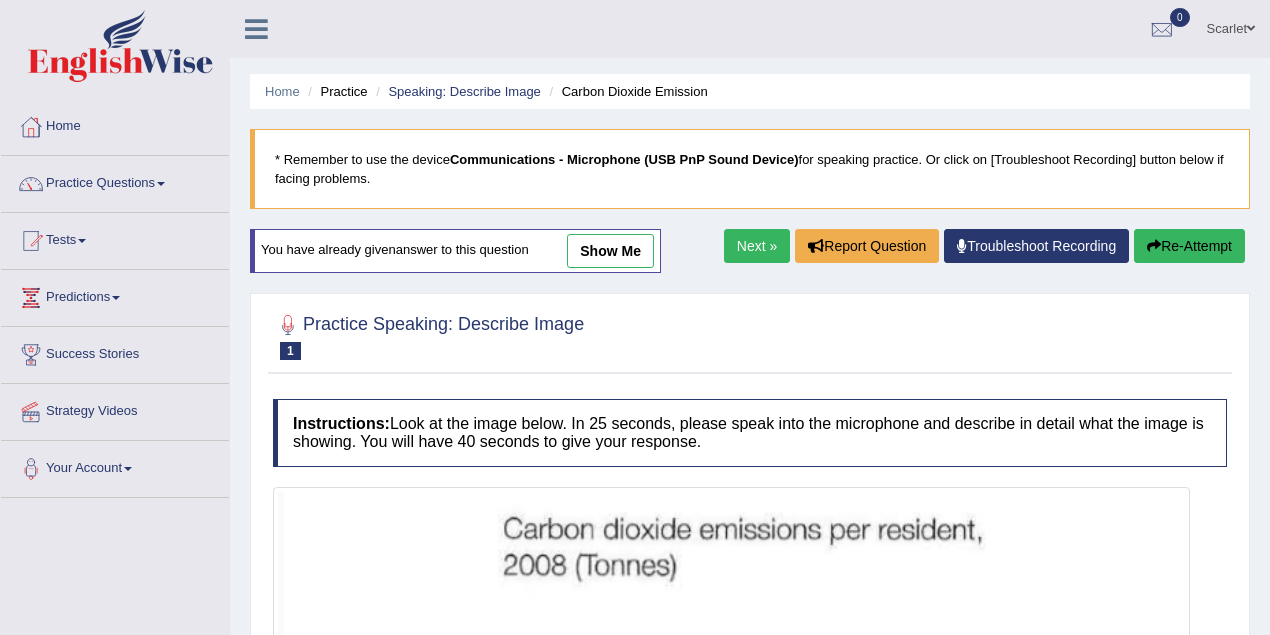 scroll, scrollTop: 0, scrollLeft: 0, axis: both 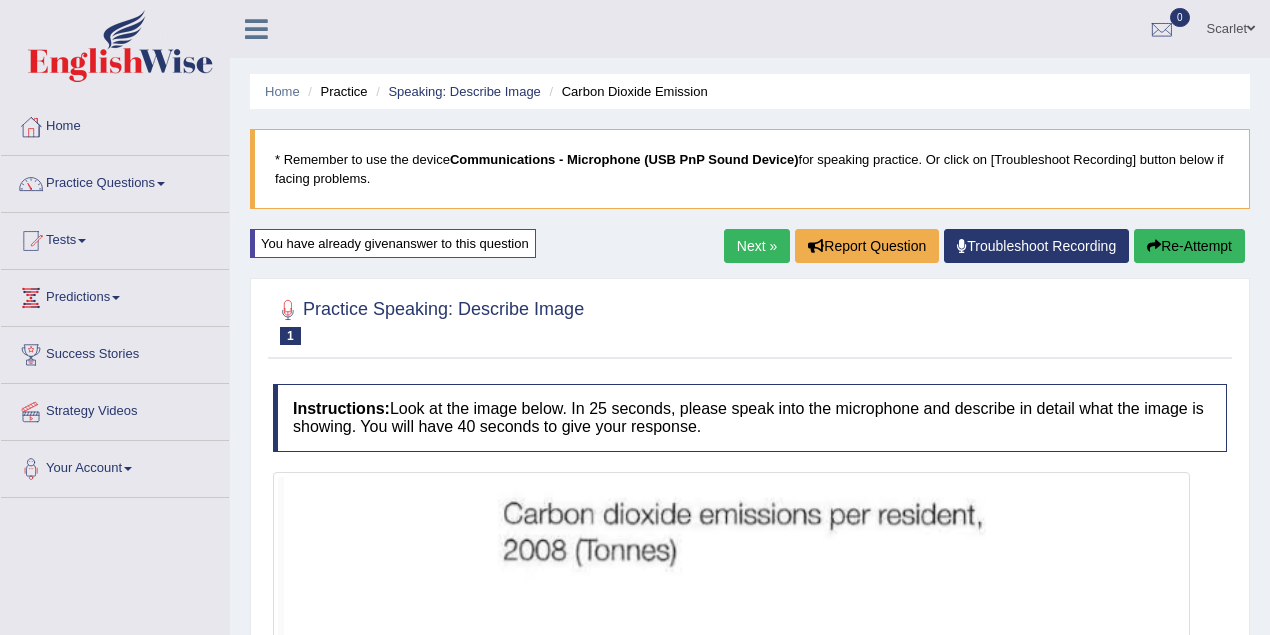 click on "Next »" at bounding box center (757, 246) 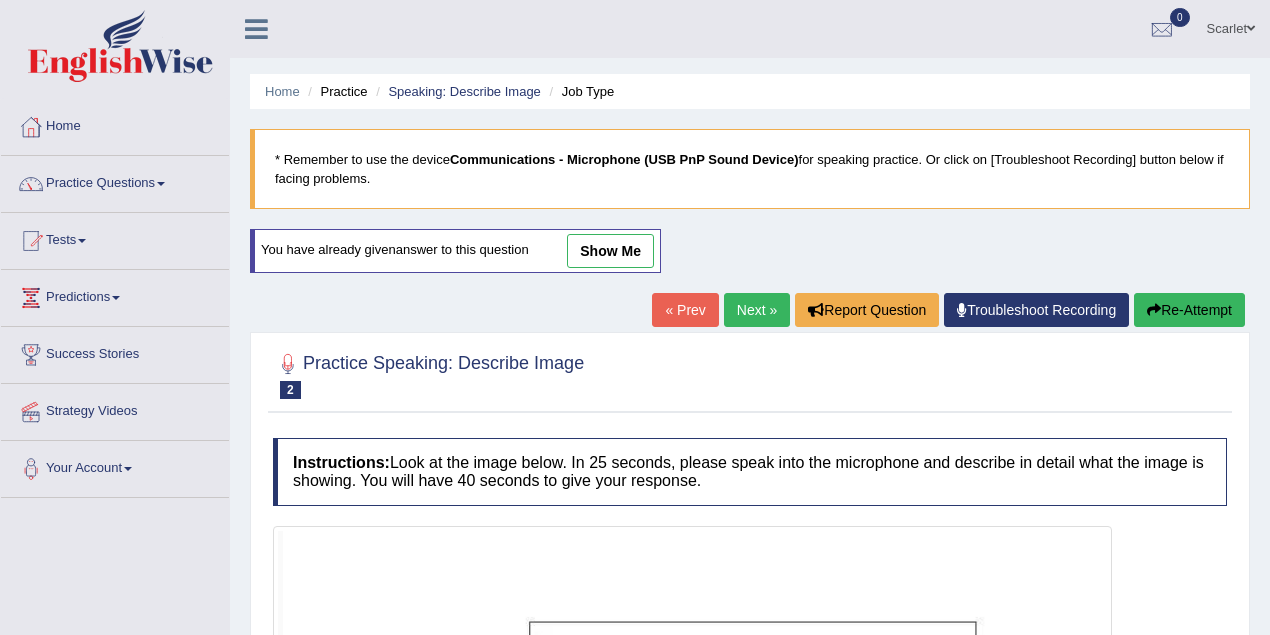 scroll, scrollTop: 0, scrollLeft: 0, axis: both 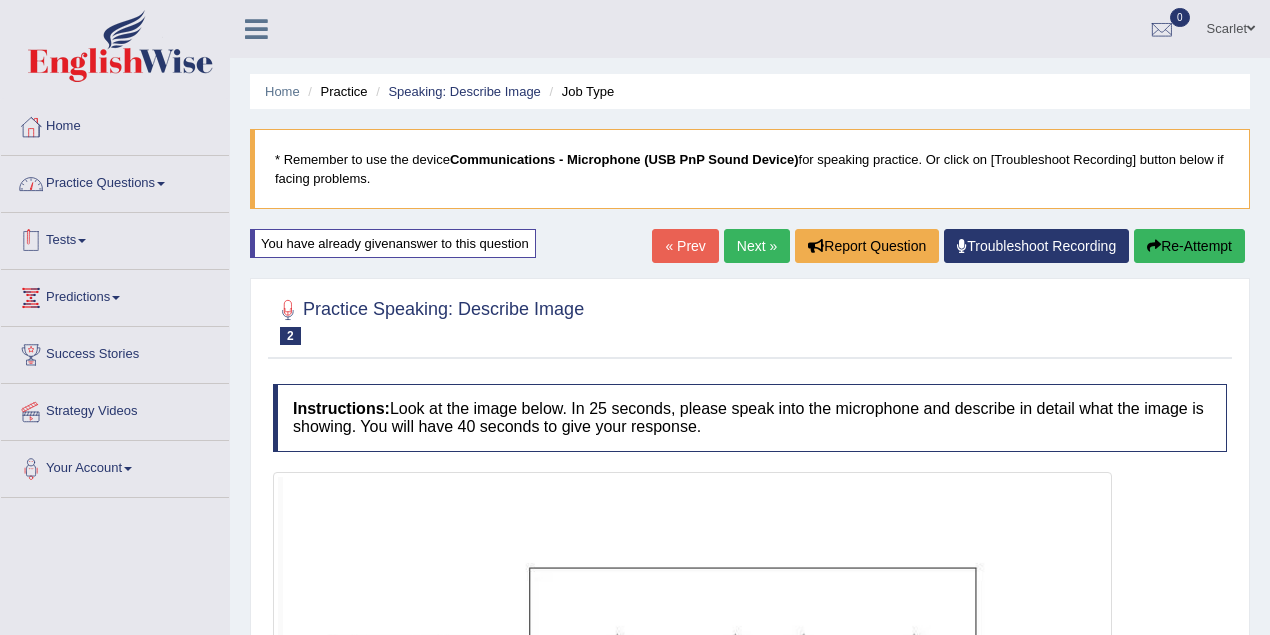click on "Practice Questions" at bounding box center (115, 181) 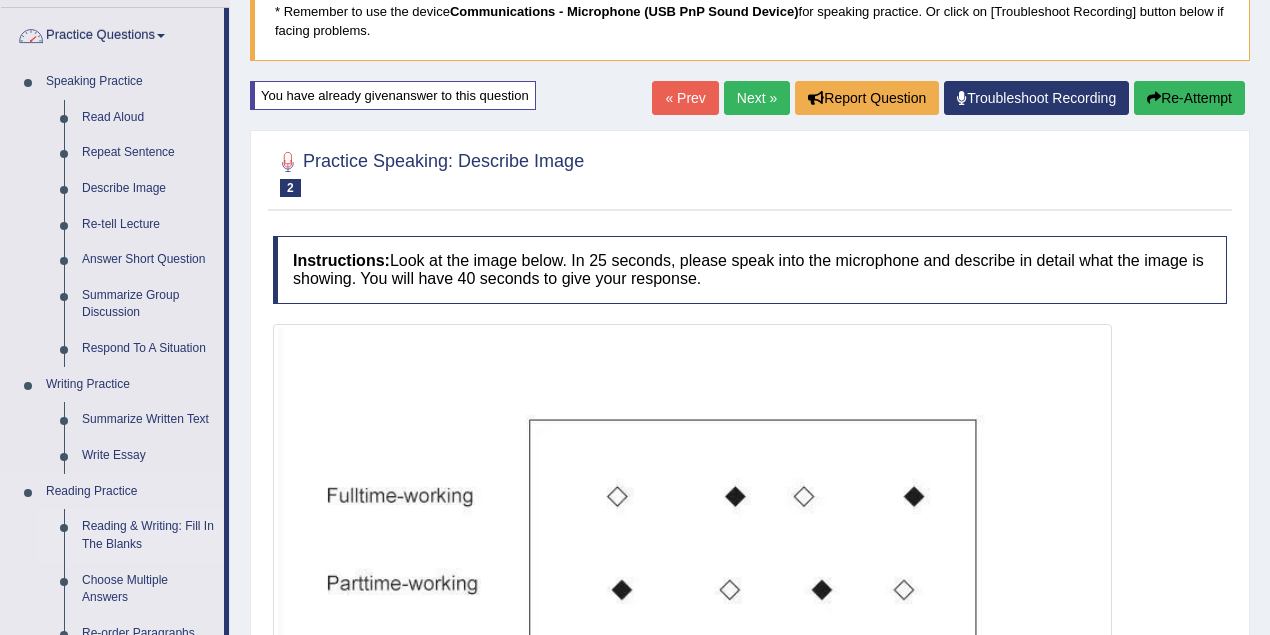 scroll, scrollTop: 266, scrollLeft: 0, axis: vertical 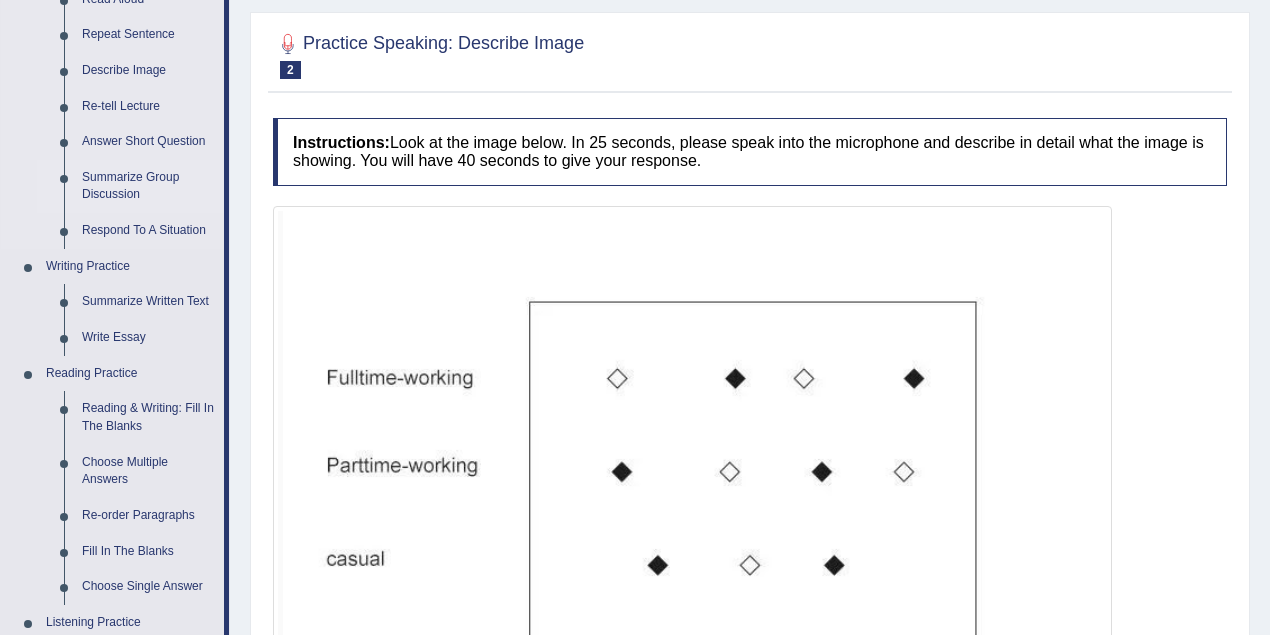 click on "Summarize Group Discussion" at bounding box center (148, 186) 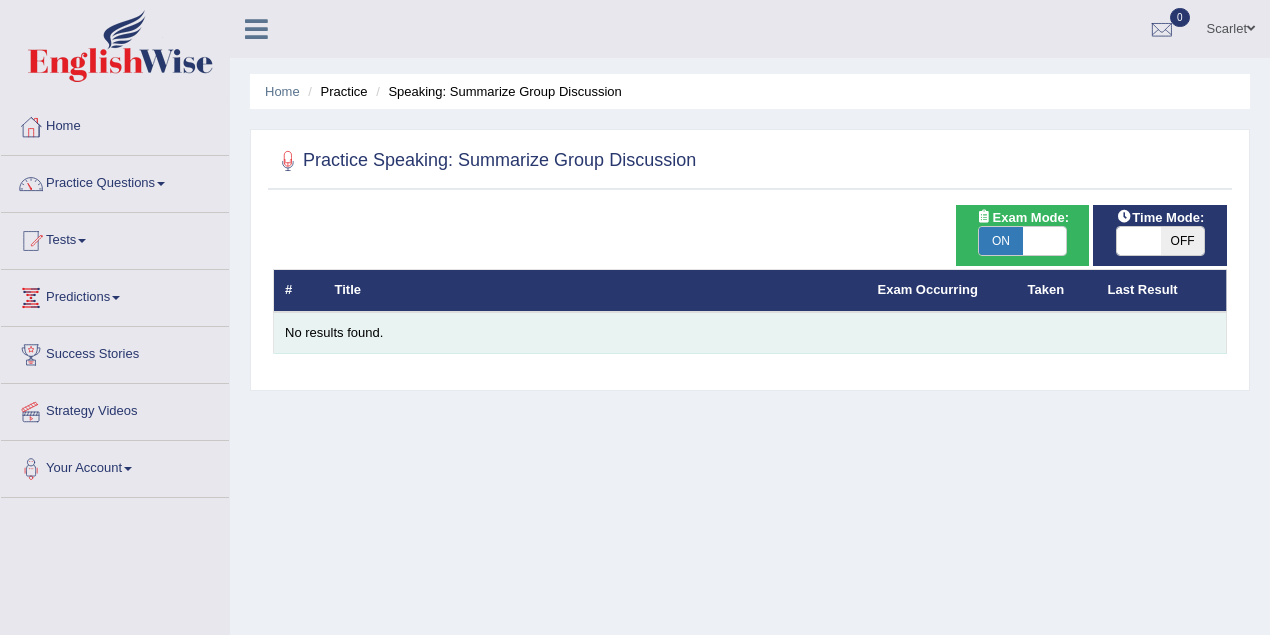 scroll, scrollTop: 0, scrollLeft: 0, axis: both 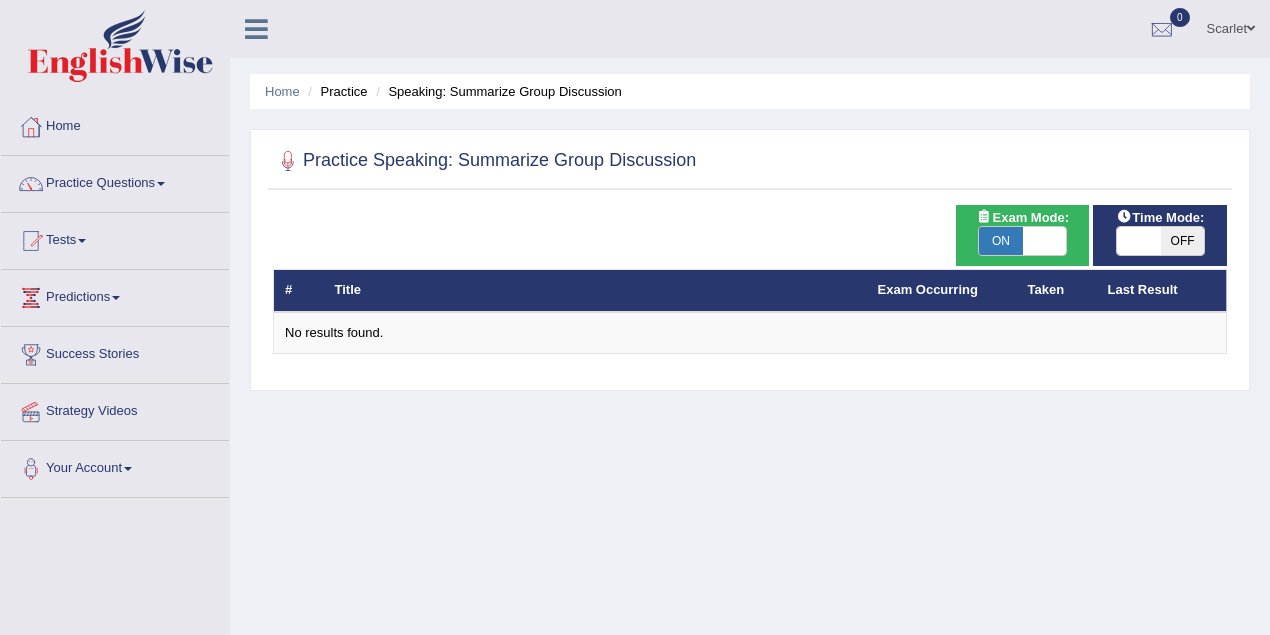click at bounding box center (1045, 241) 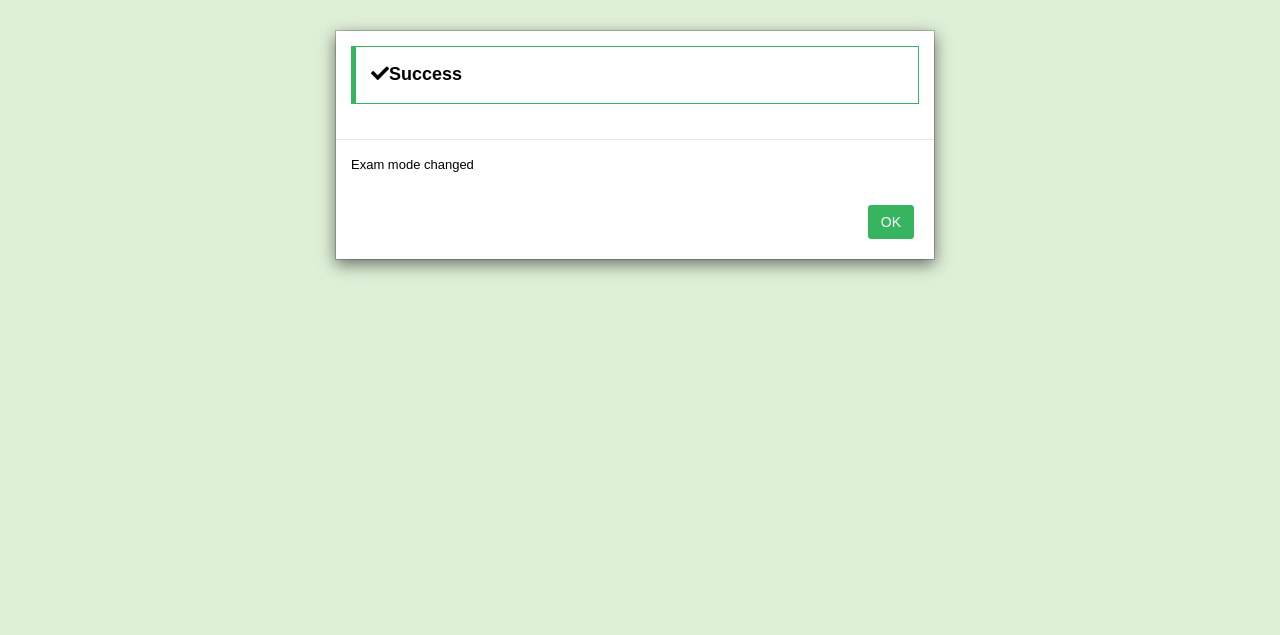 click on "OK" at bounding box center (891, 222) 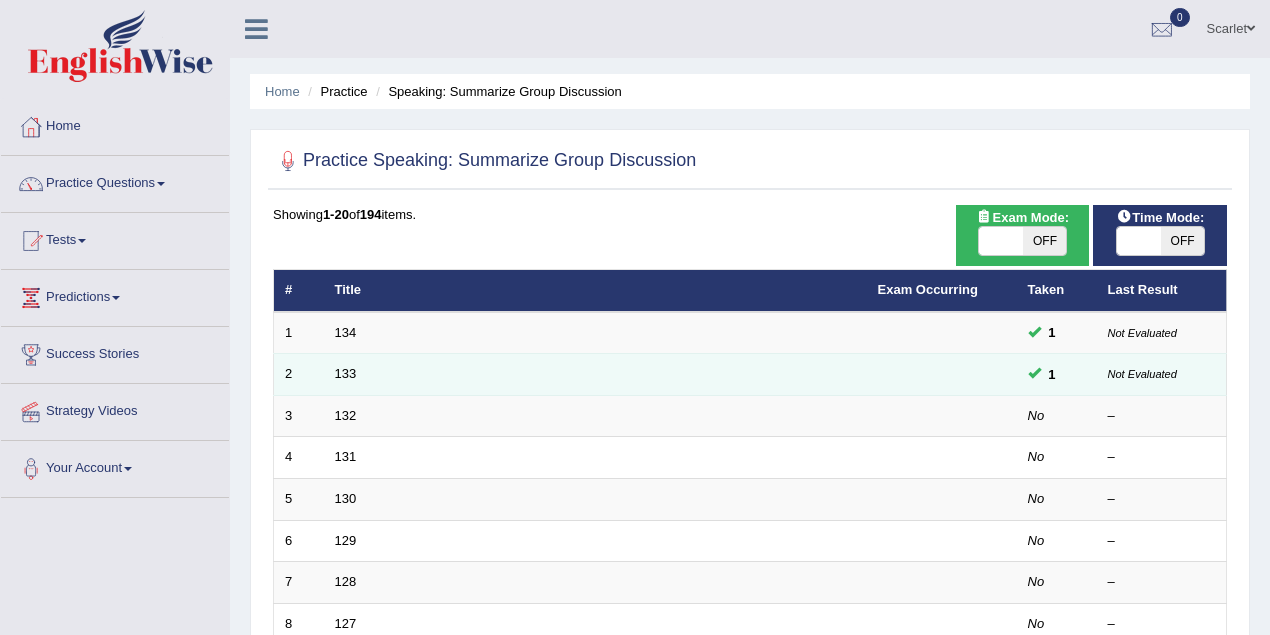 scroll, scrollTop: 0, scrollLeft: 0, axis: both 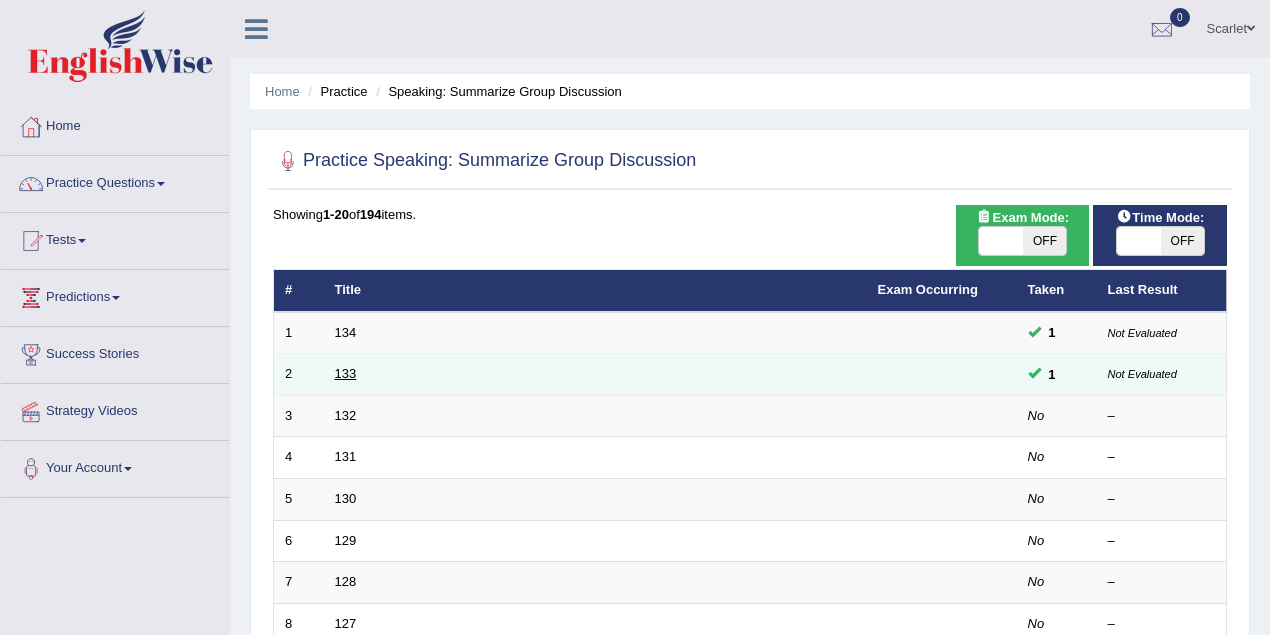 click on "133" at bounding box center (346, 373) 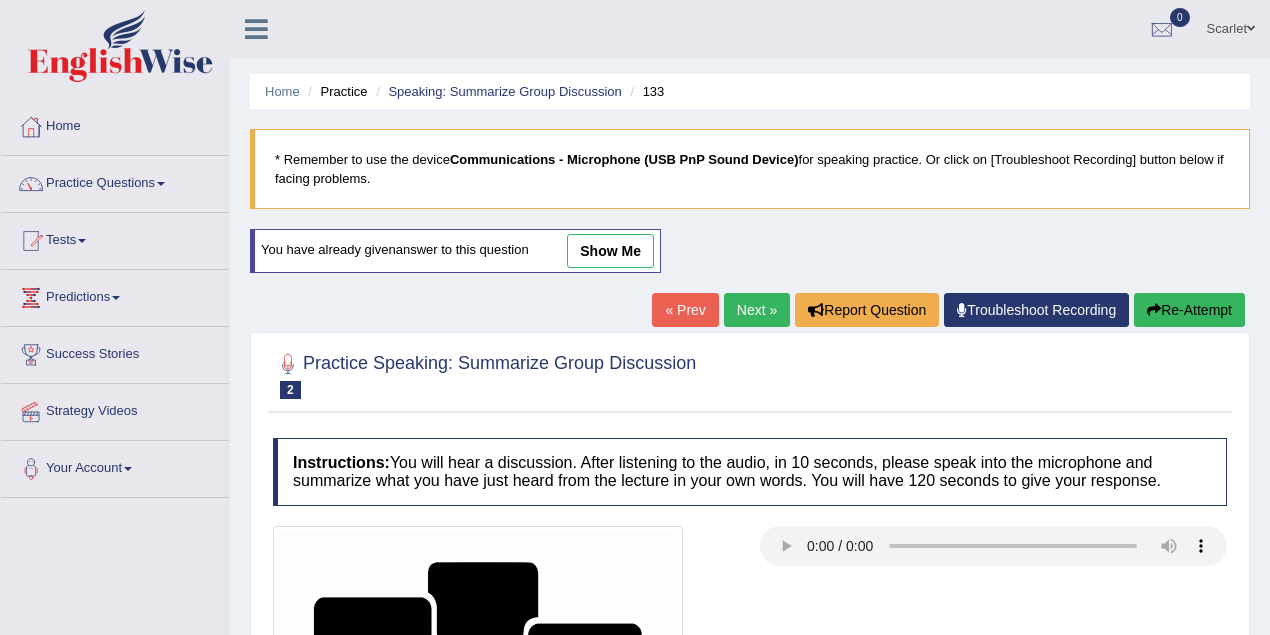 scroll, scrollTop: 0, scrollLeft: 0, axis: both 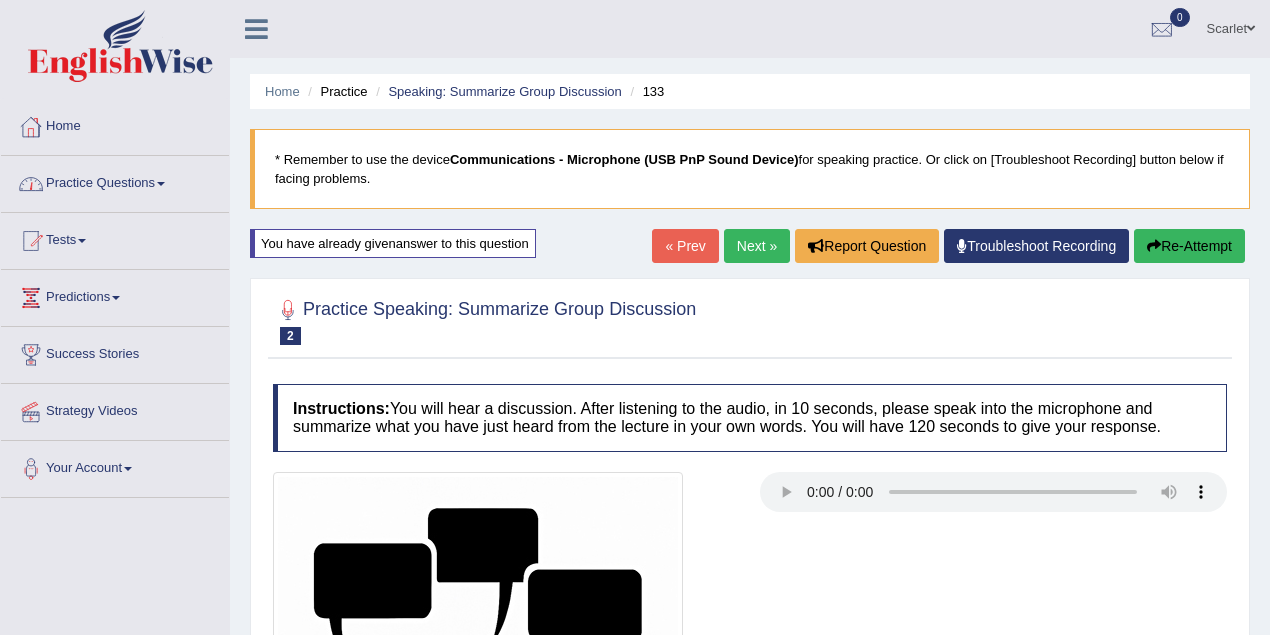 click on "Practice Questions" at bounding box center (115, 181) 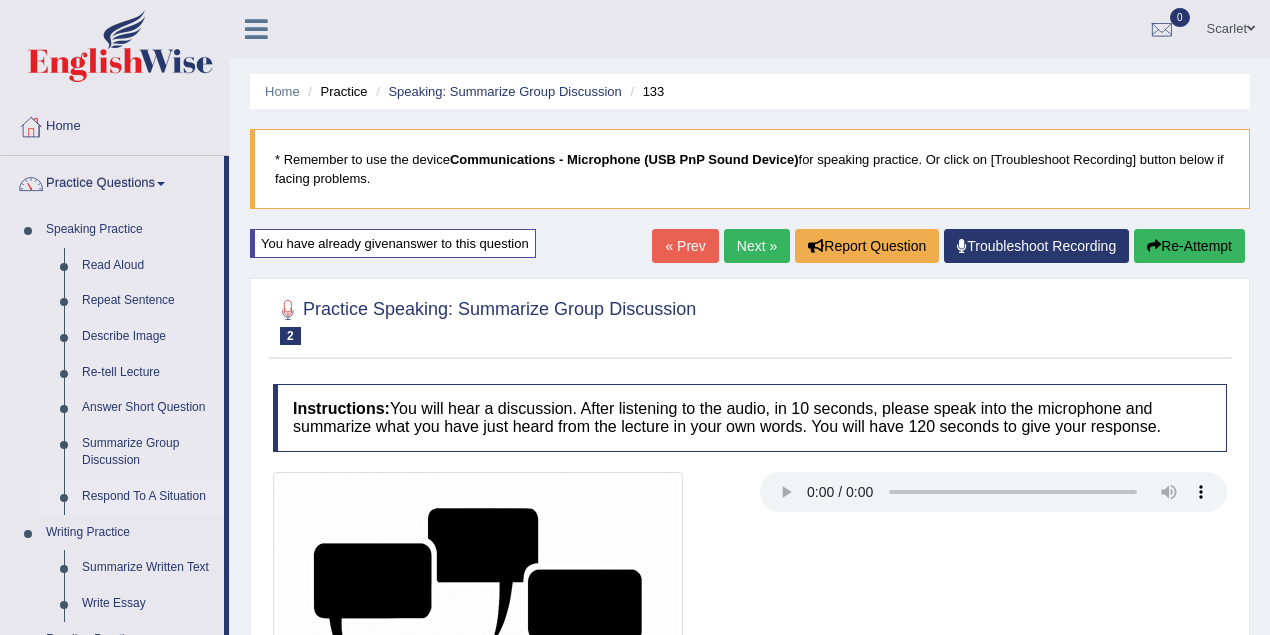 click on "Respond To A Situation" at bounding box center [148, 497] 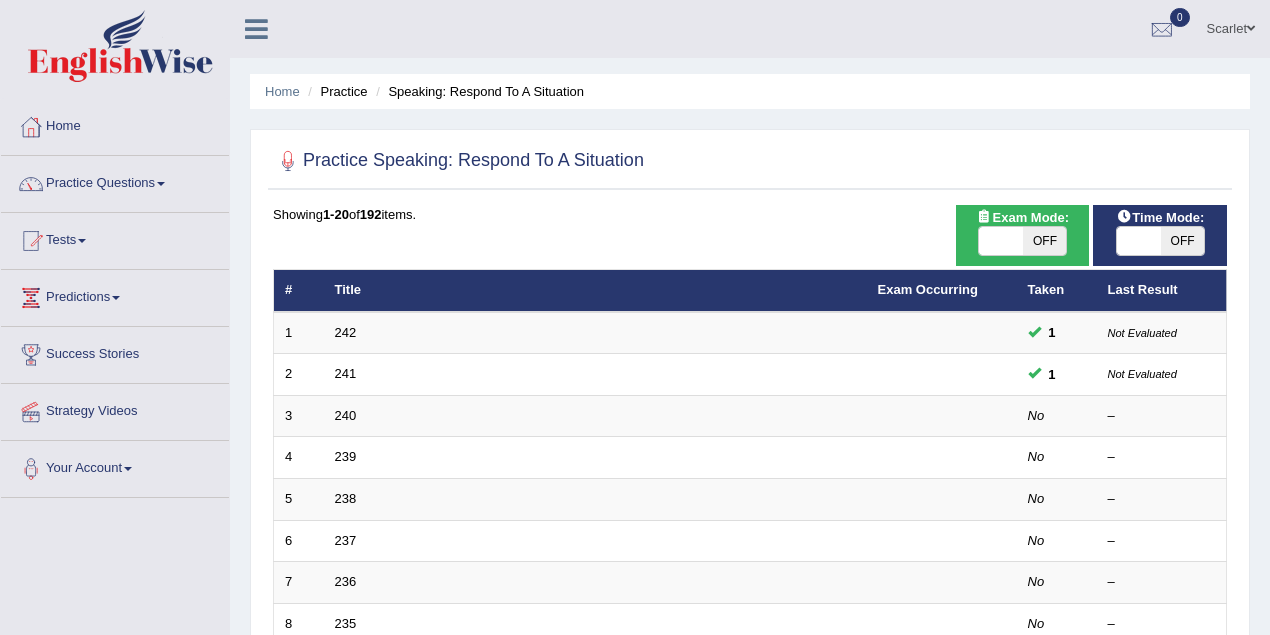scroll, scrollTop: 0, scrollLeft: 0, axis: both 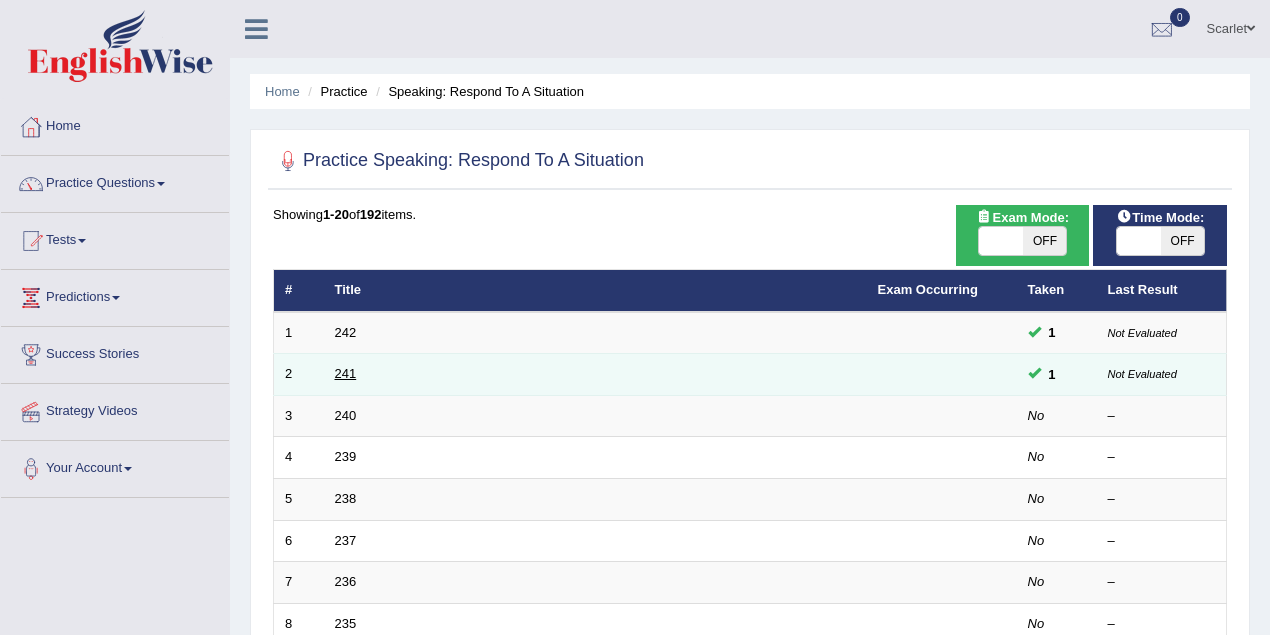 click on "241" at bounding box center [346, 373] 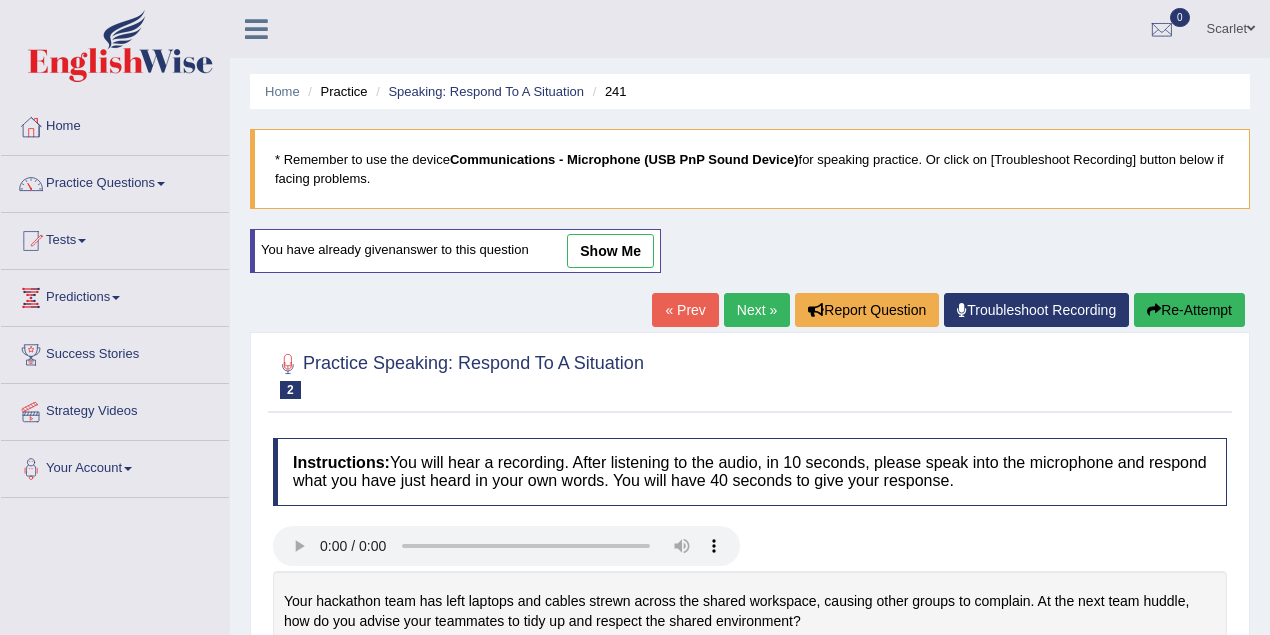 scroll, scrollTop: 0, scrollLeft: 0, axis: both 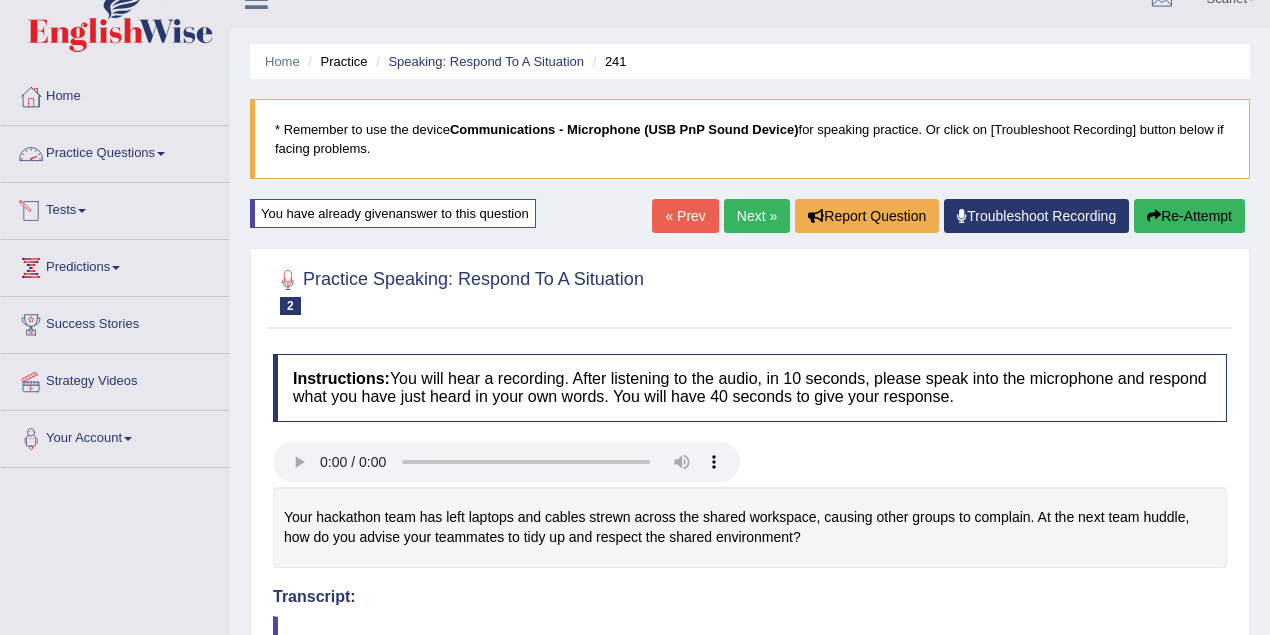 click on "Practice Questions" at bounding box center (115, 151) 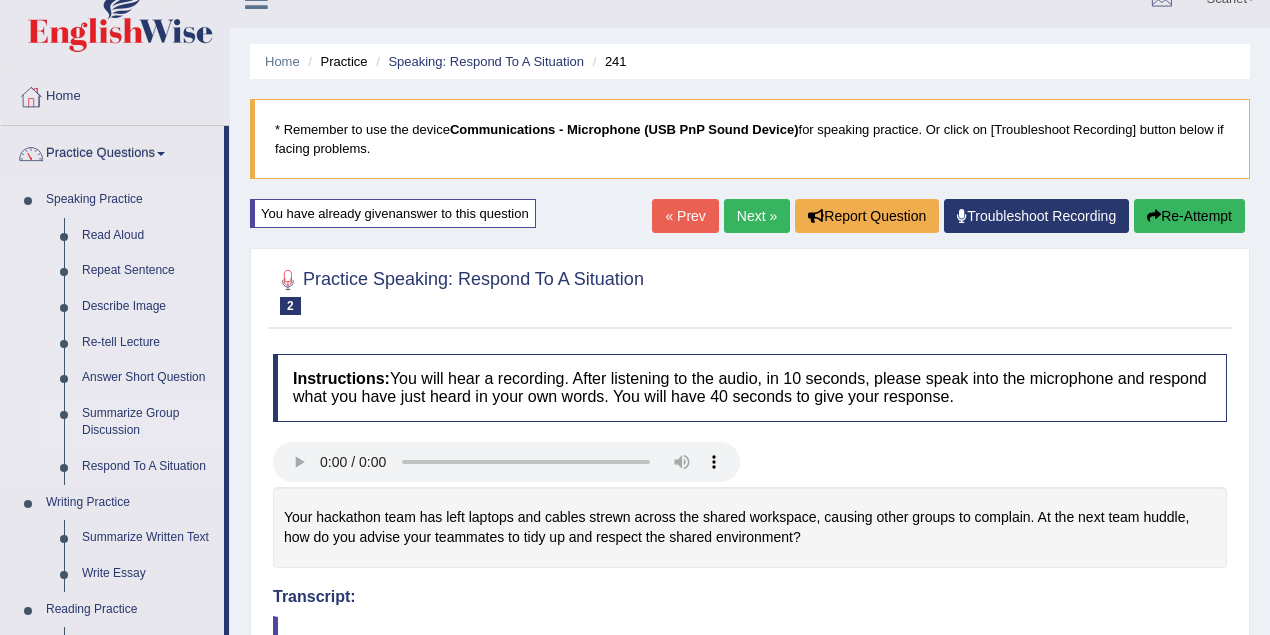 click on "Summarize Group Discussion" at bounding box center (148, 422) 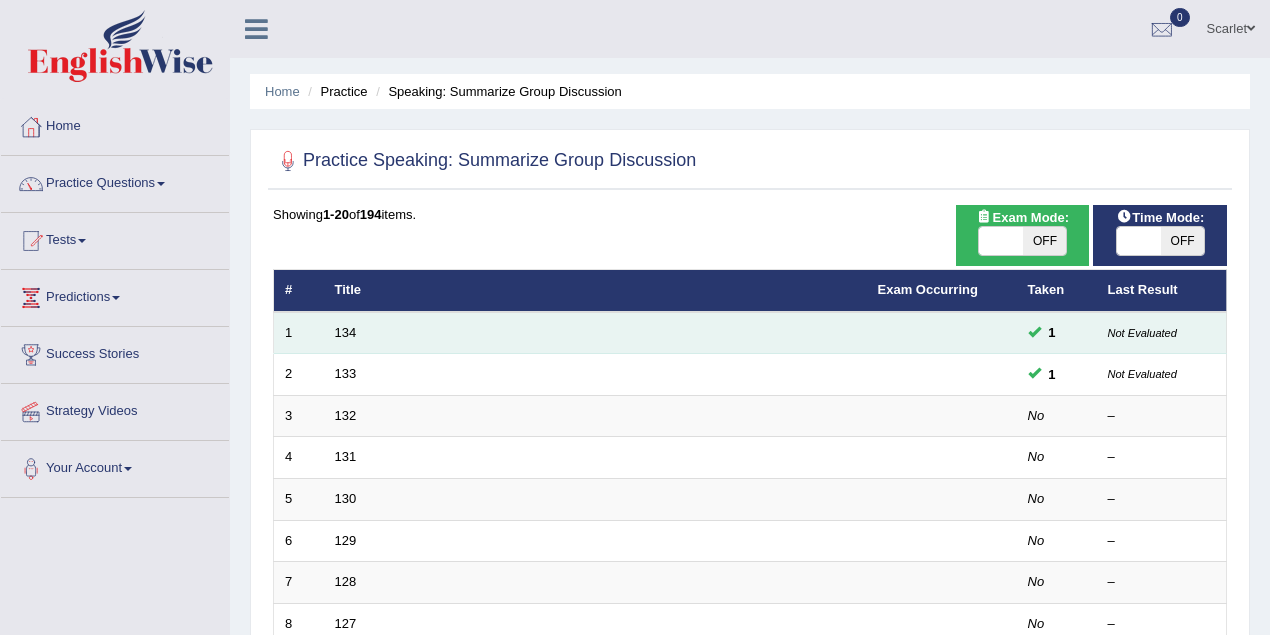 scroll, scrollTop: 0, scrollLeft: 0, axis: both 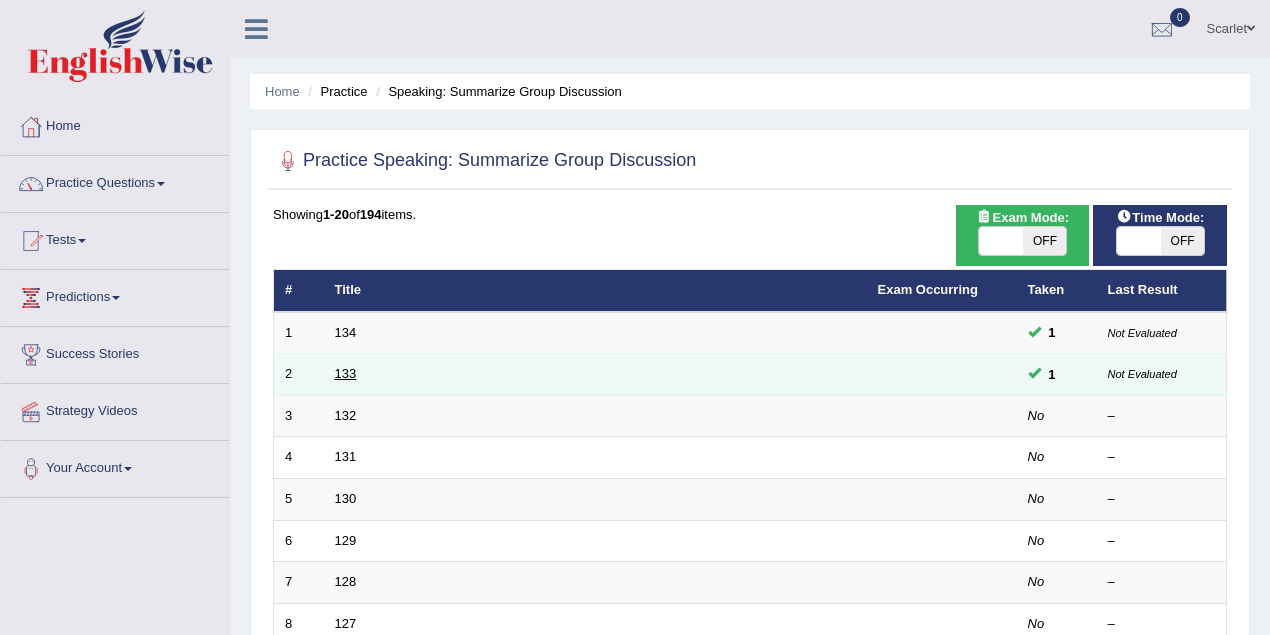 click on "133" at bounding box center (346, 373) 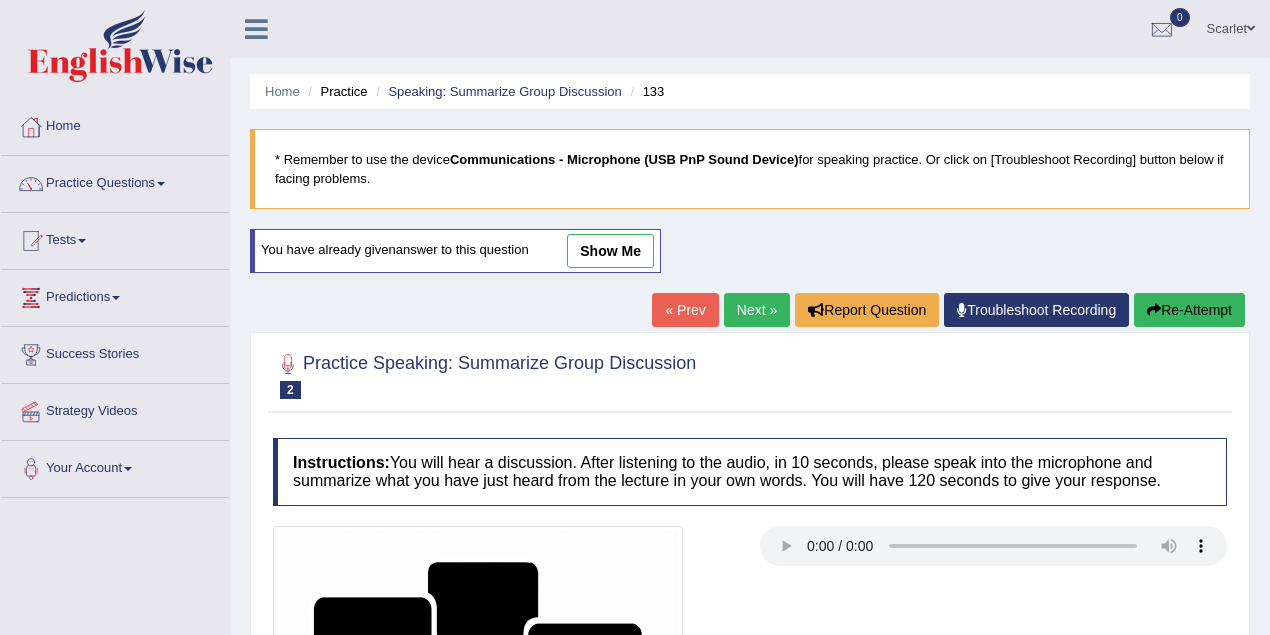 scroll, scrollTop: 0, scrollLeft: 0, axis: both 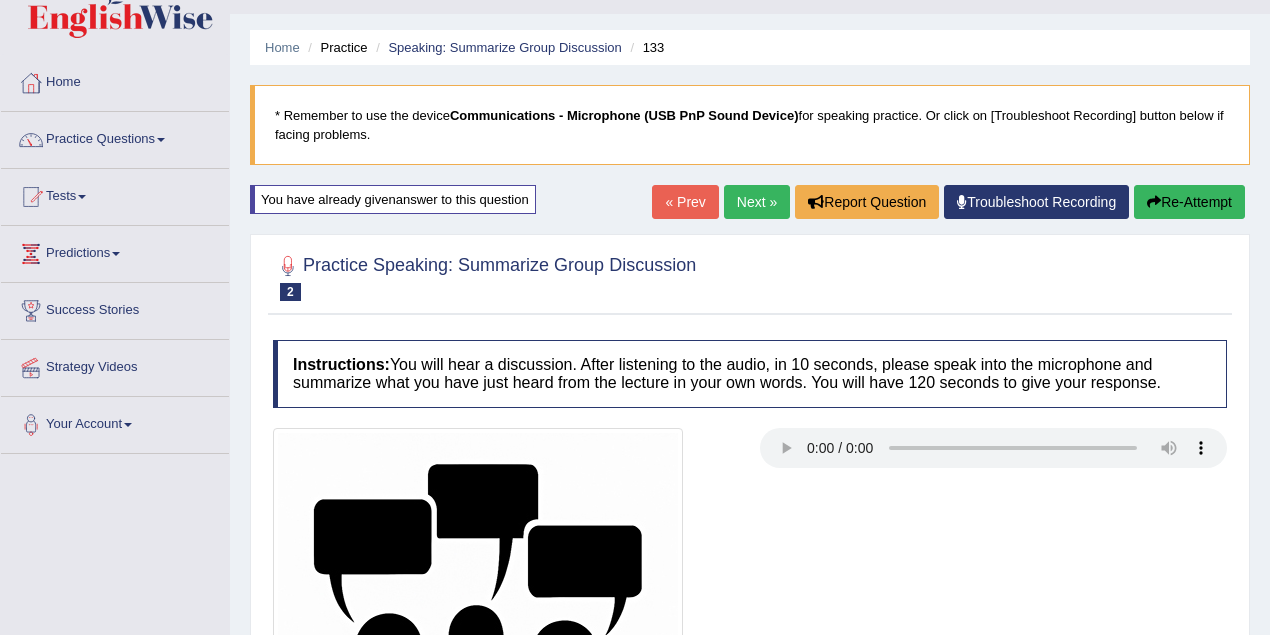 click on "Practice Questions" at bounding box center [115, 137] 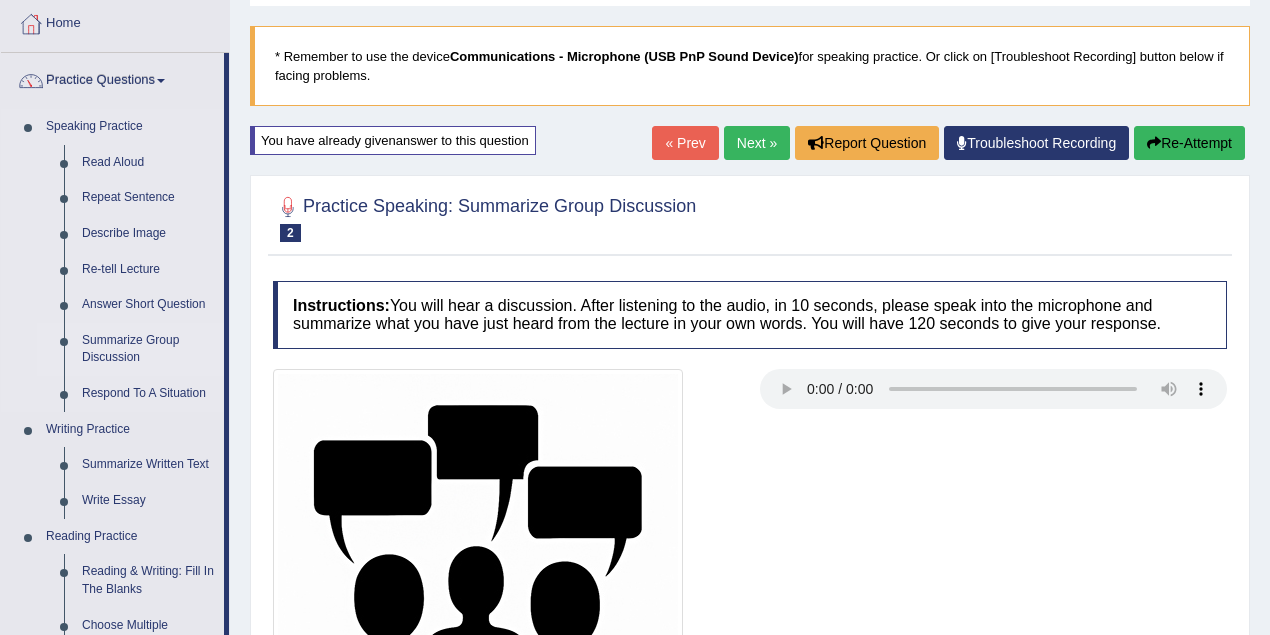 scroll, scrollTop: 133, scrollLeft: 0, axis: vertical 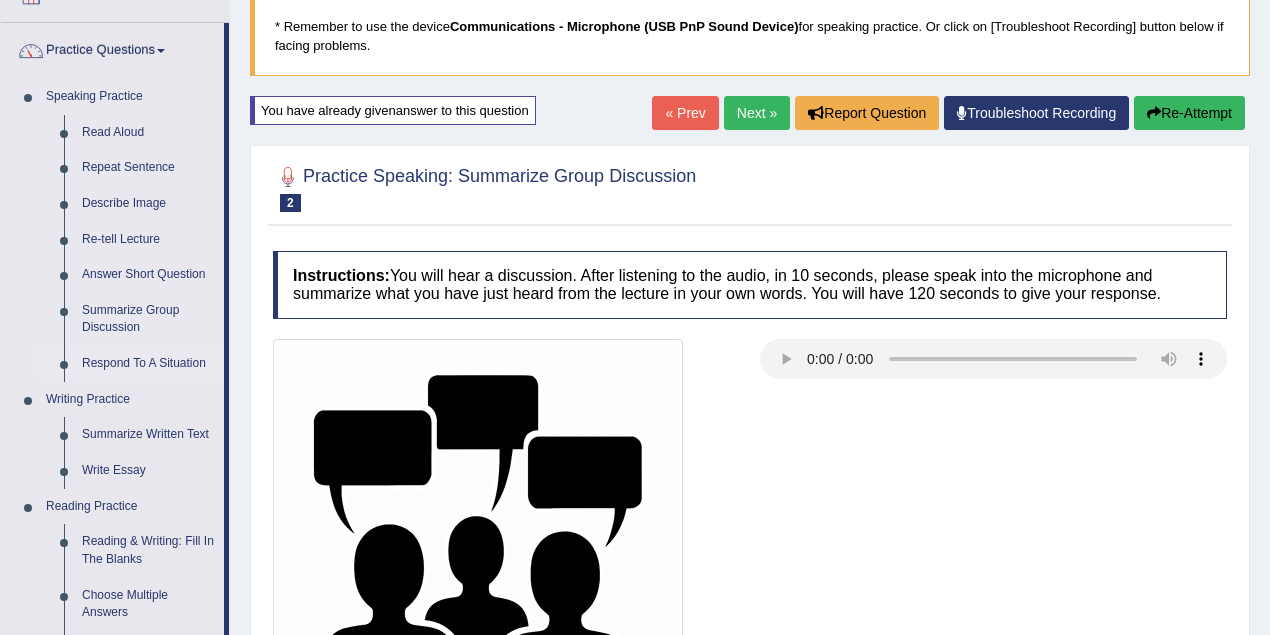 click on "Respond To A Situation" at bounding box center (148, 364) 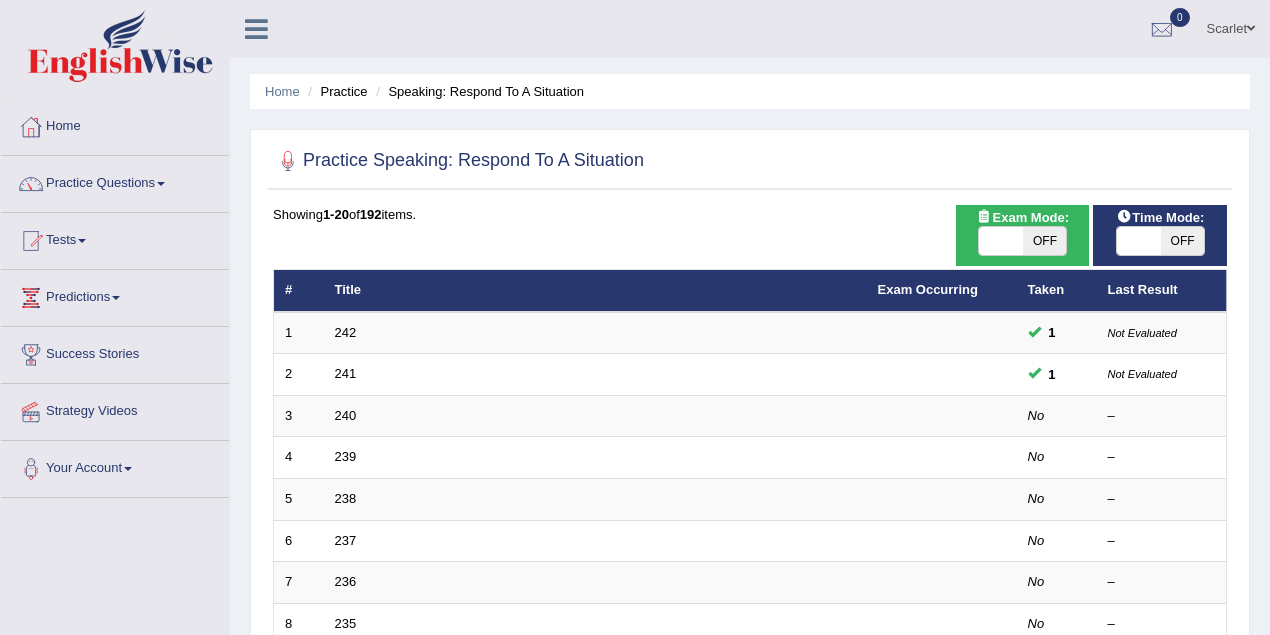 scroll, scrollTop: 0, scrollLeft: 0, axis: both 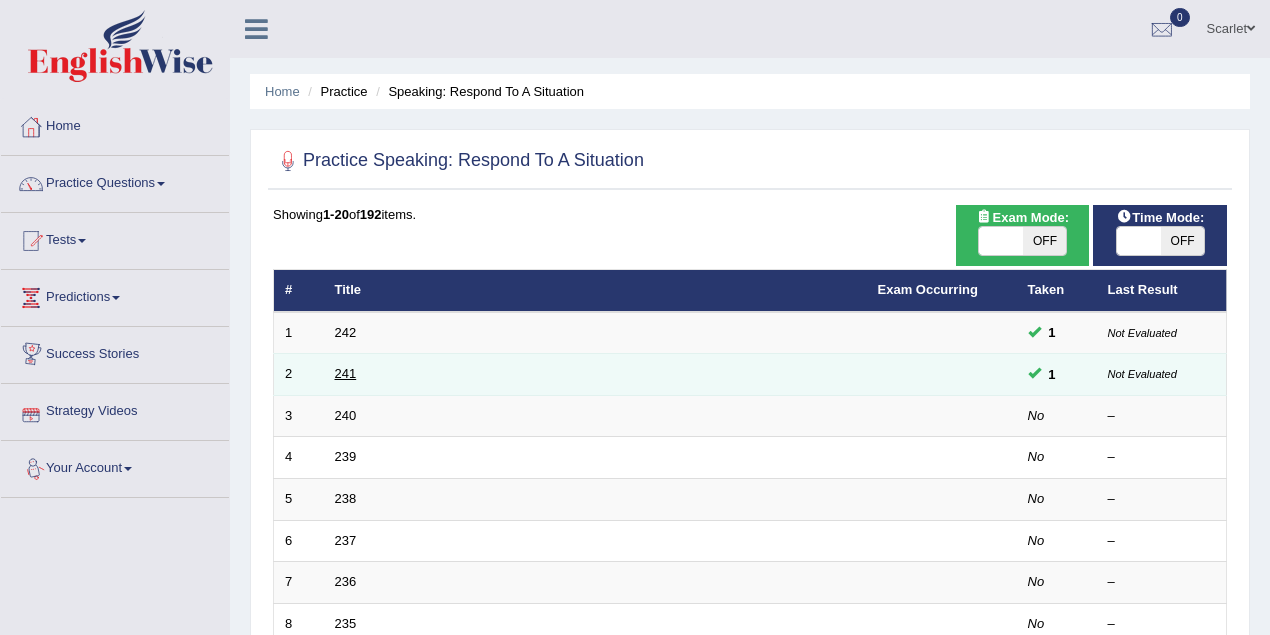 click on "241" at bounding box center (346, 373) 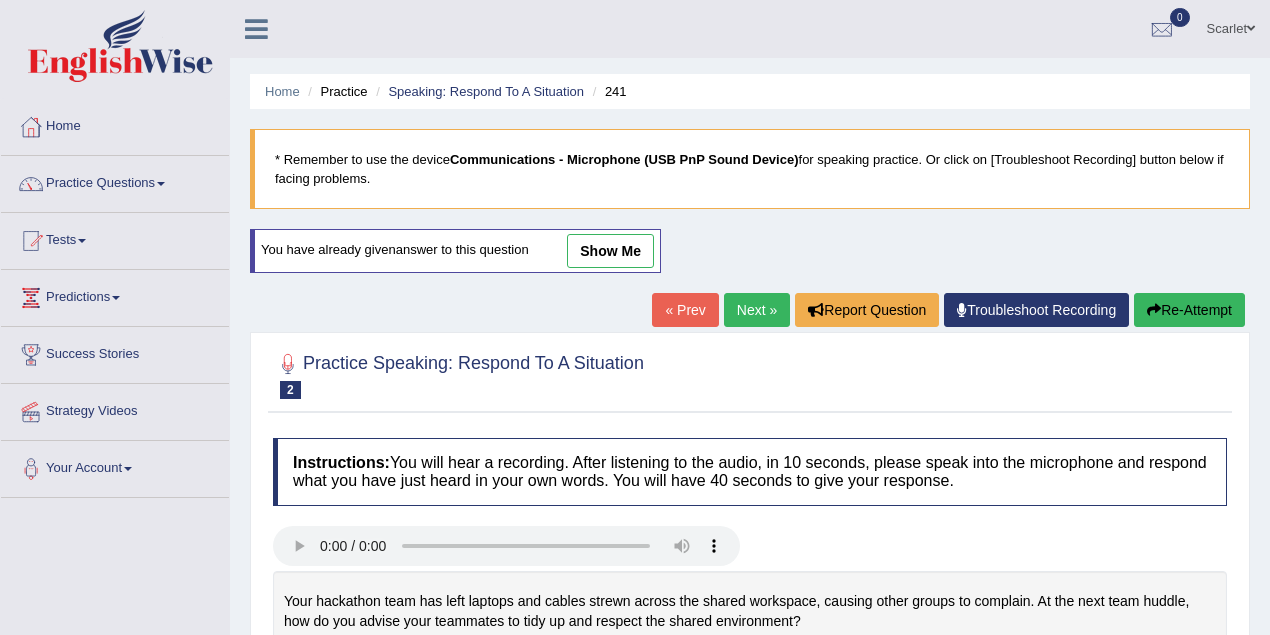 scroll, scrollTop: 0, scrollLeft: 0, axis: both 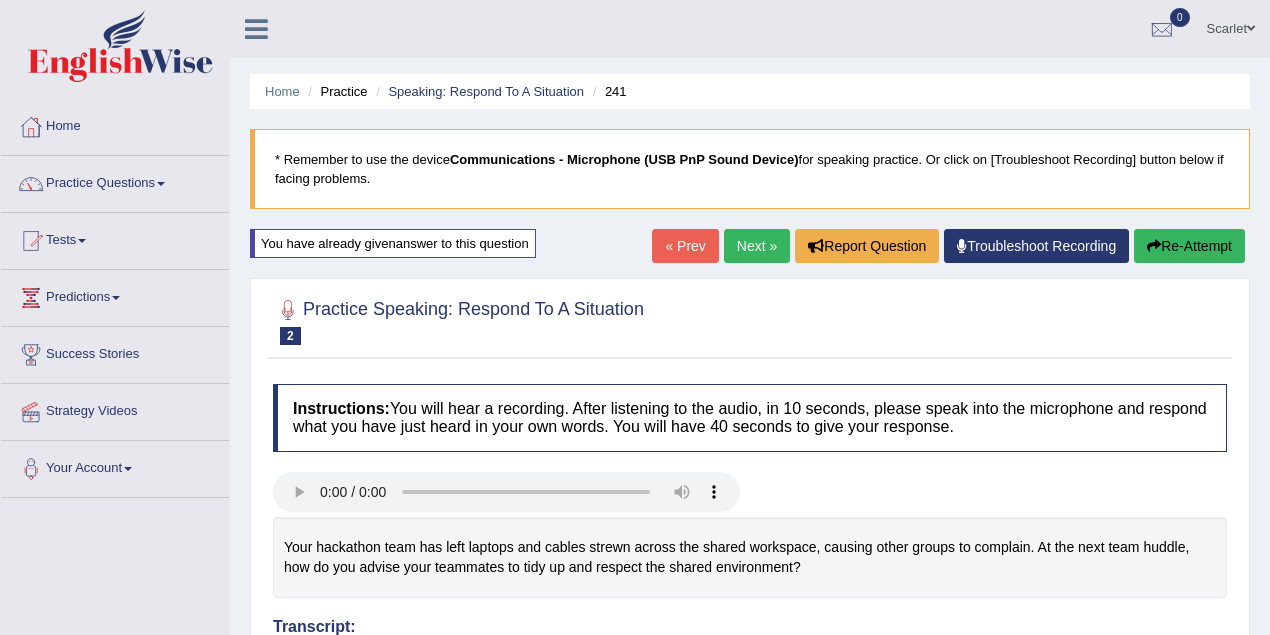 click on "« Prev" at bounding box center [685, 246] 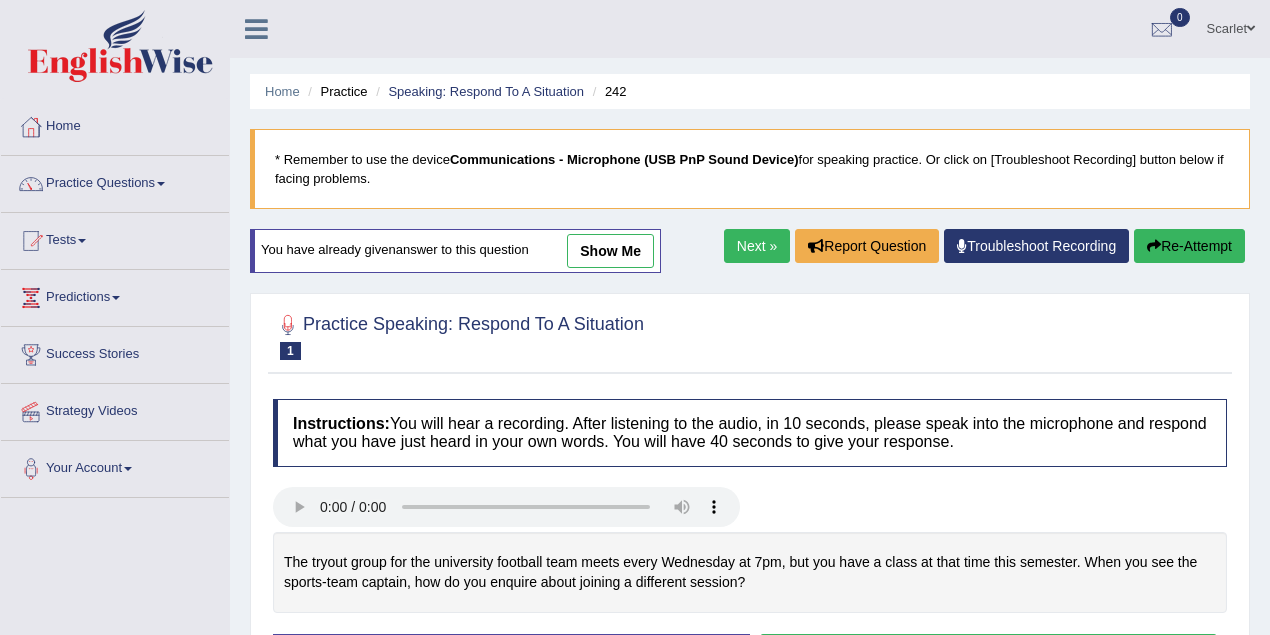 scroll, scrollTop: 0, scrollLeft: 0, axis: both 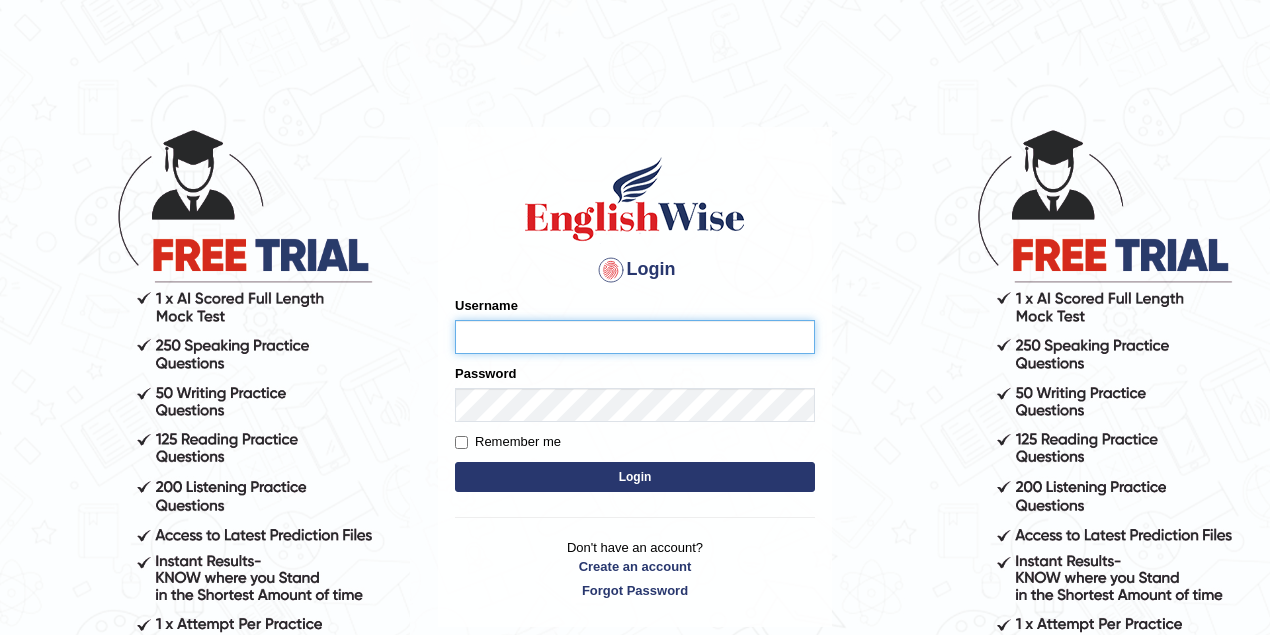 type on "maitree_parramatta" 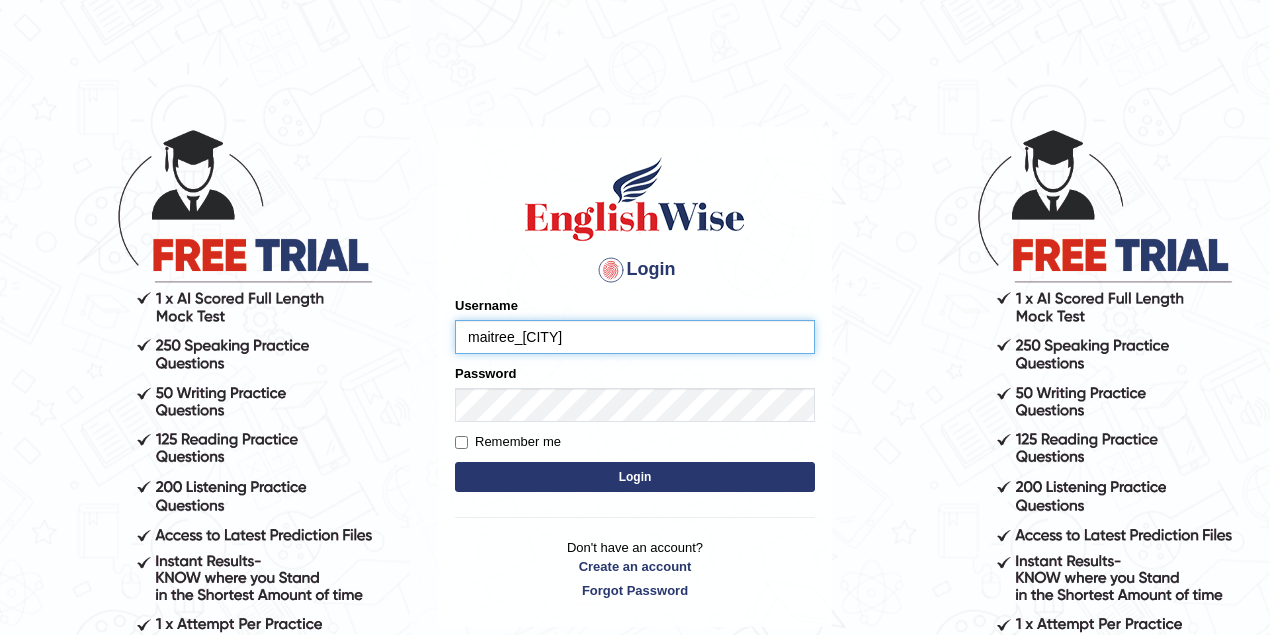 click on "Login" at bounding box center (635, 477) 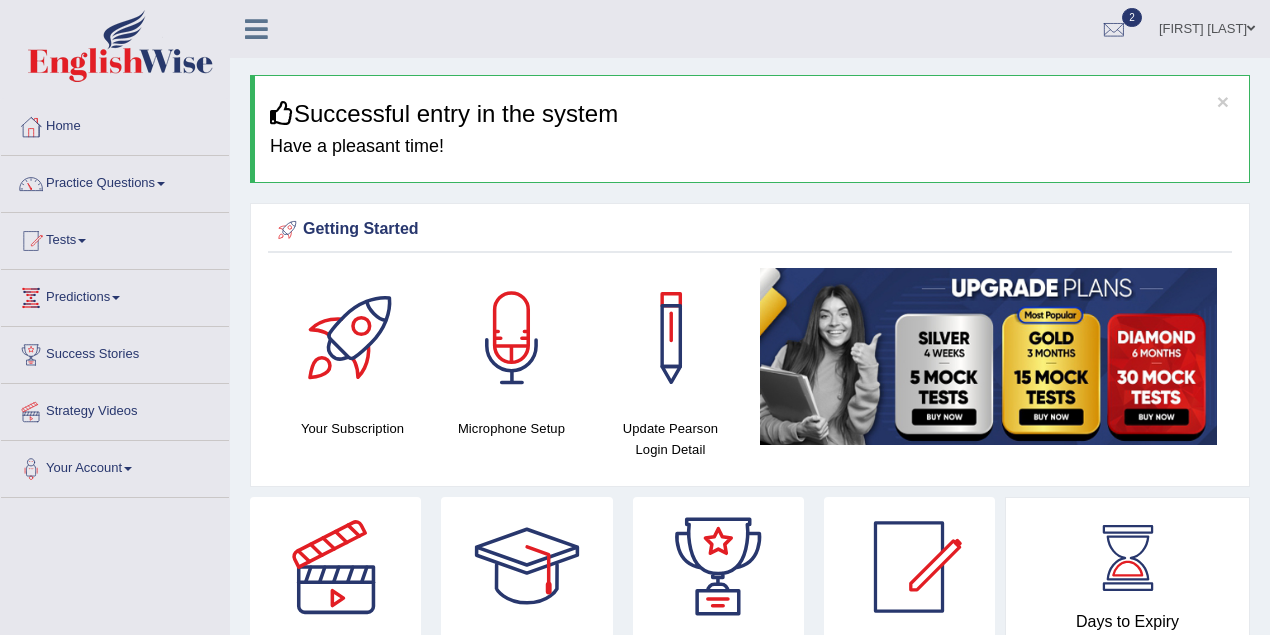 scroll, scrollTop: 0, scrollLeft: 0, axis: both 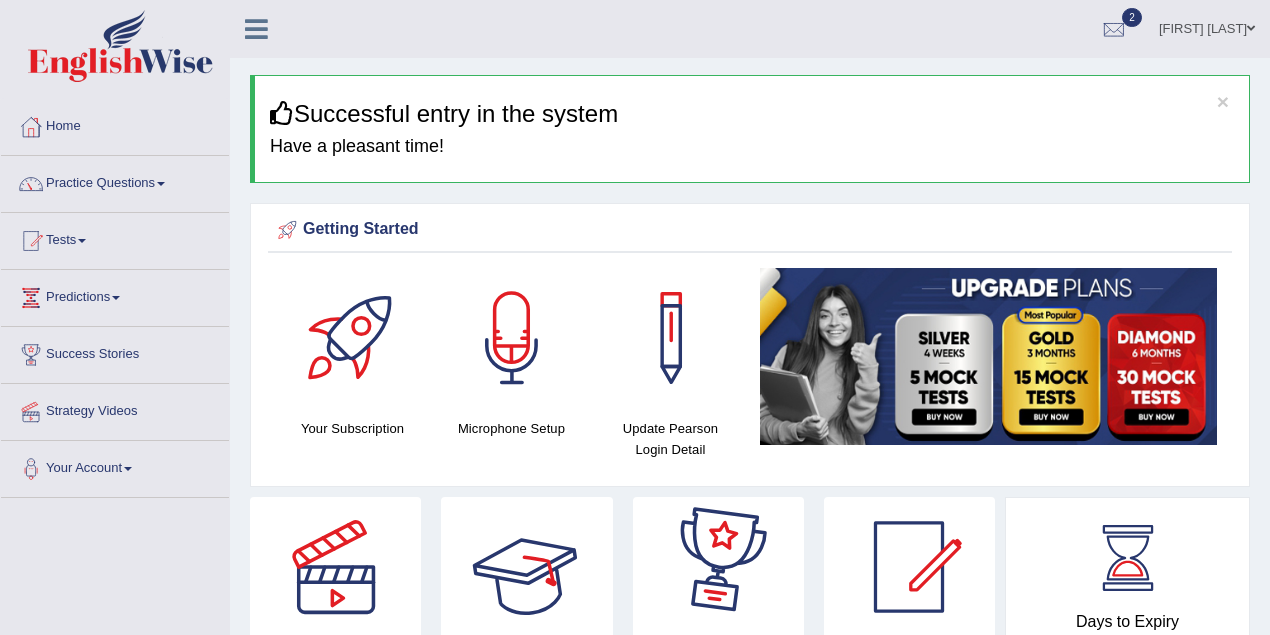 click on "[FIRST] [LAST]" at bounding box center [1207, 26] 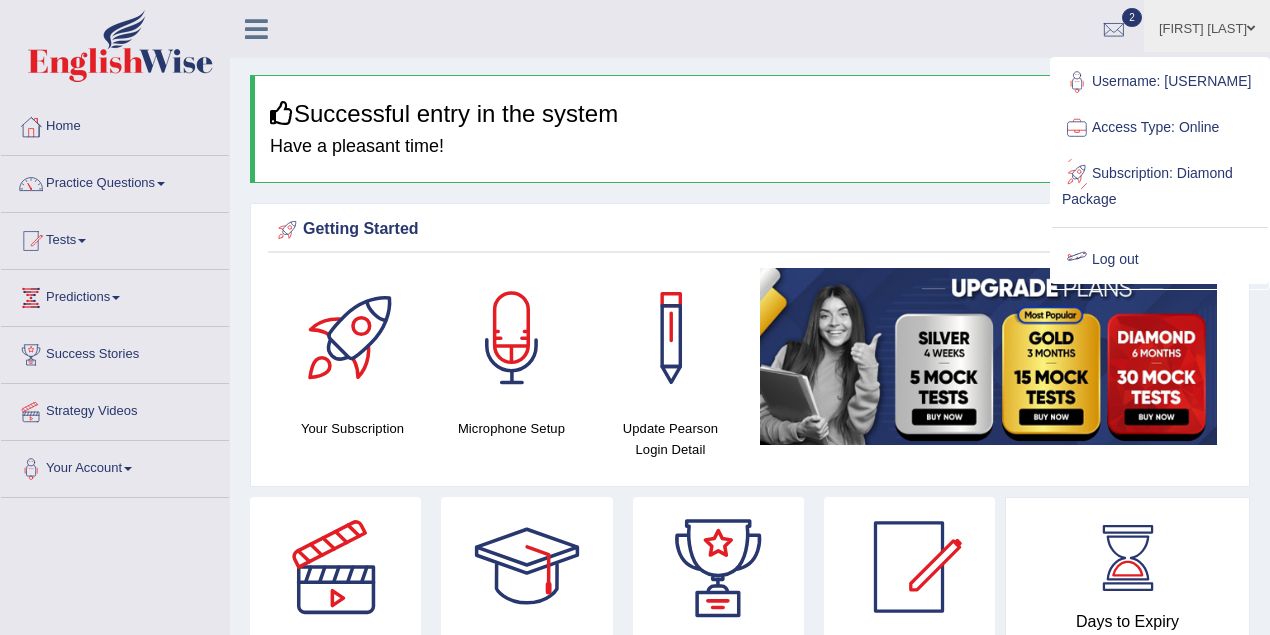 click on "Log out" at bounding box center [1160, 260] 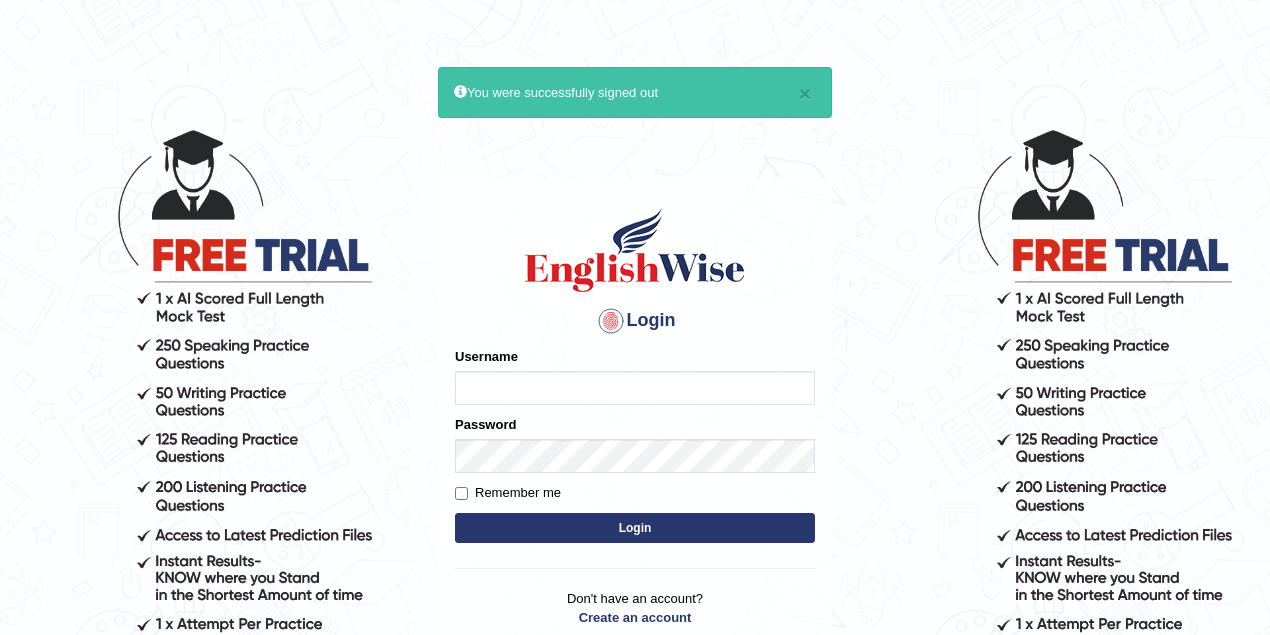 scroll, scrollTop: 0, scrollLeft: 0, axis: both 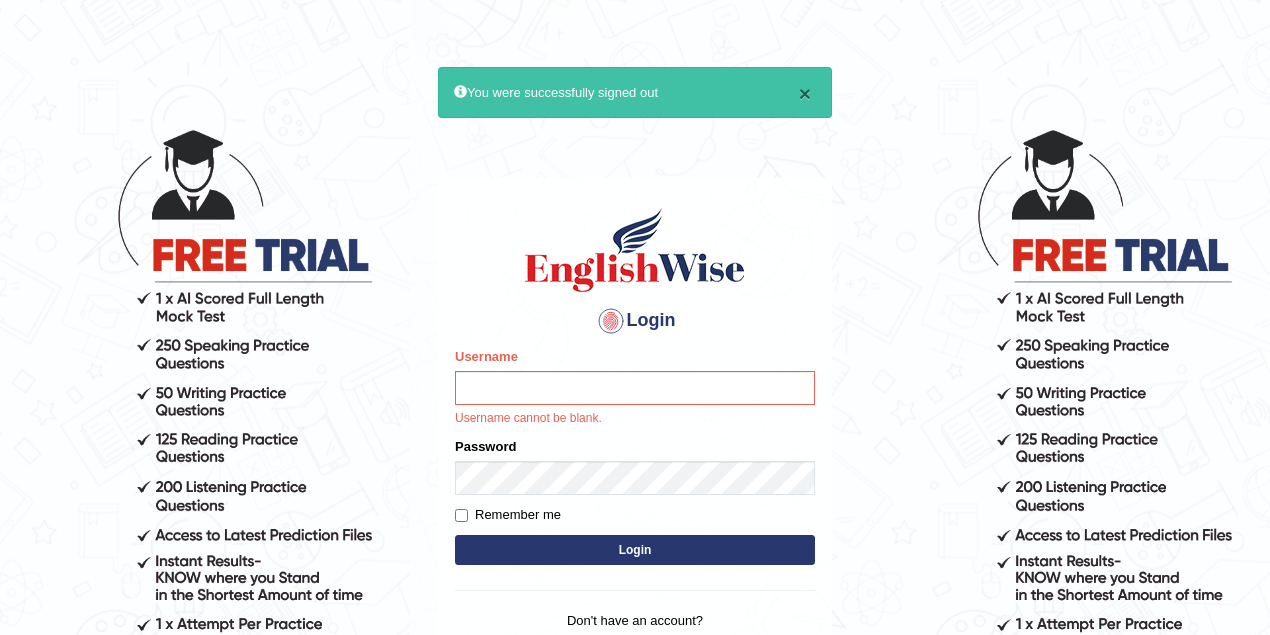 click on "×" at bounding box center (805, 93) 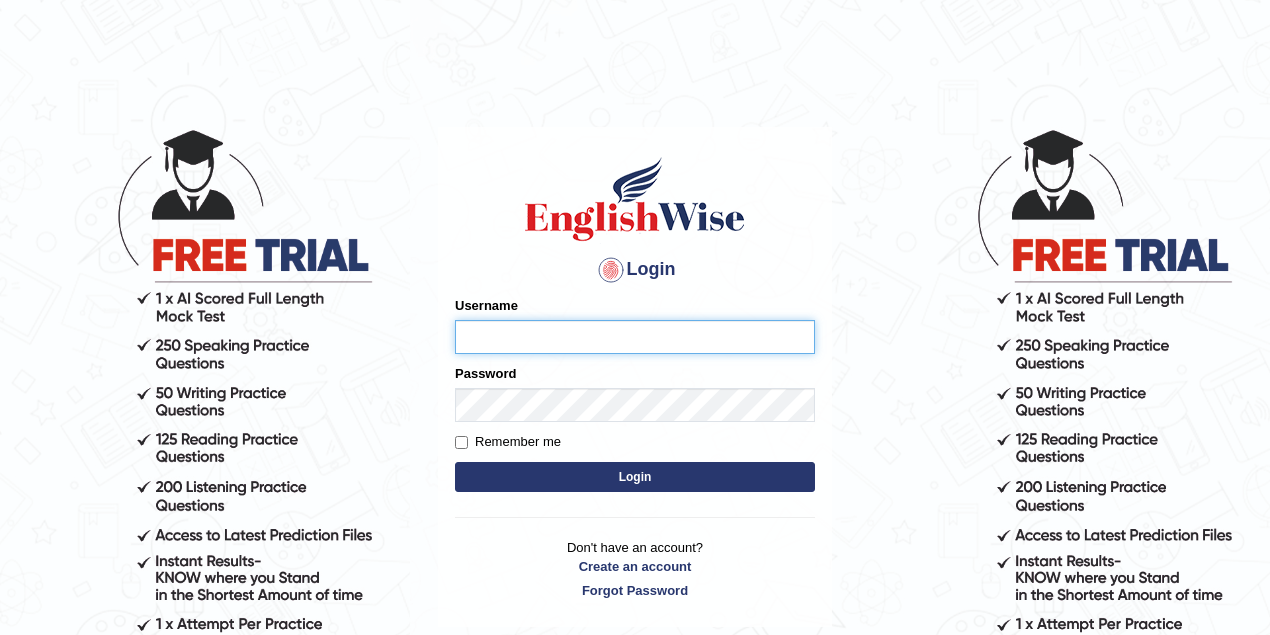 scroll, scrollTop: 0, scrollLeft: 0, axis: both 